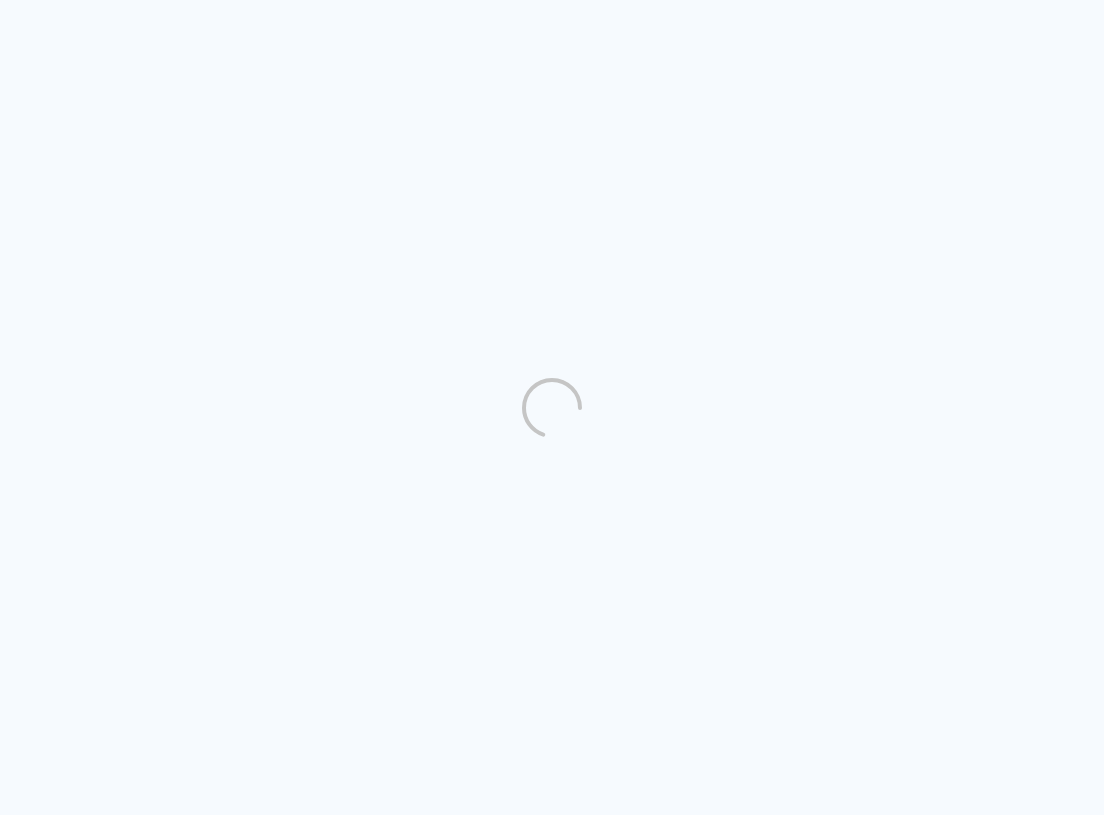 scroll, scrollTop: 0, scrollLeft: 0, axis: both 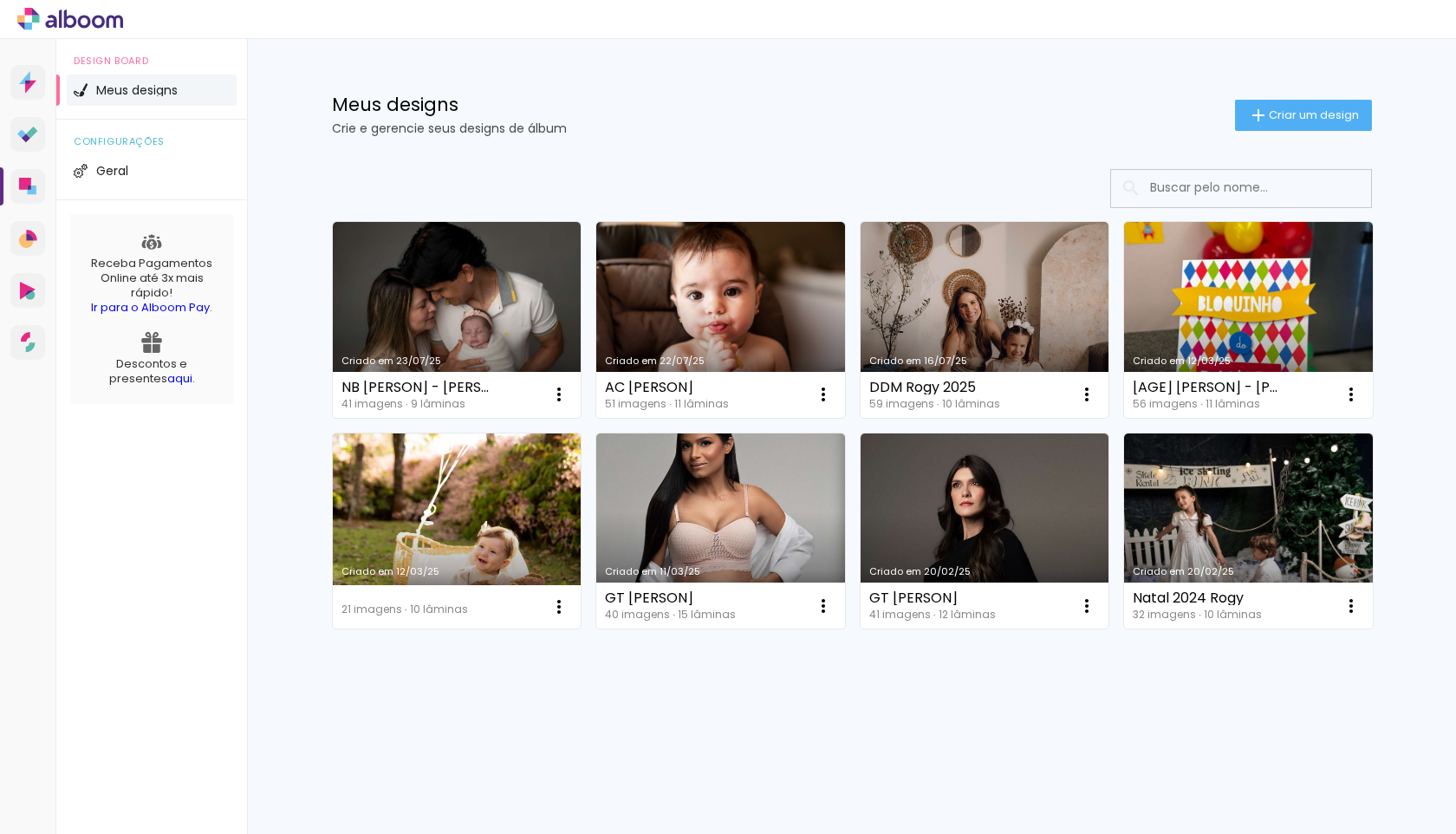 click at bounding box center (1264, 187) 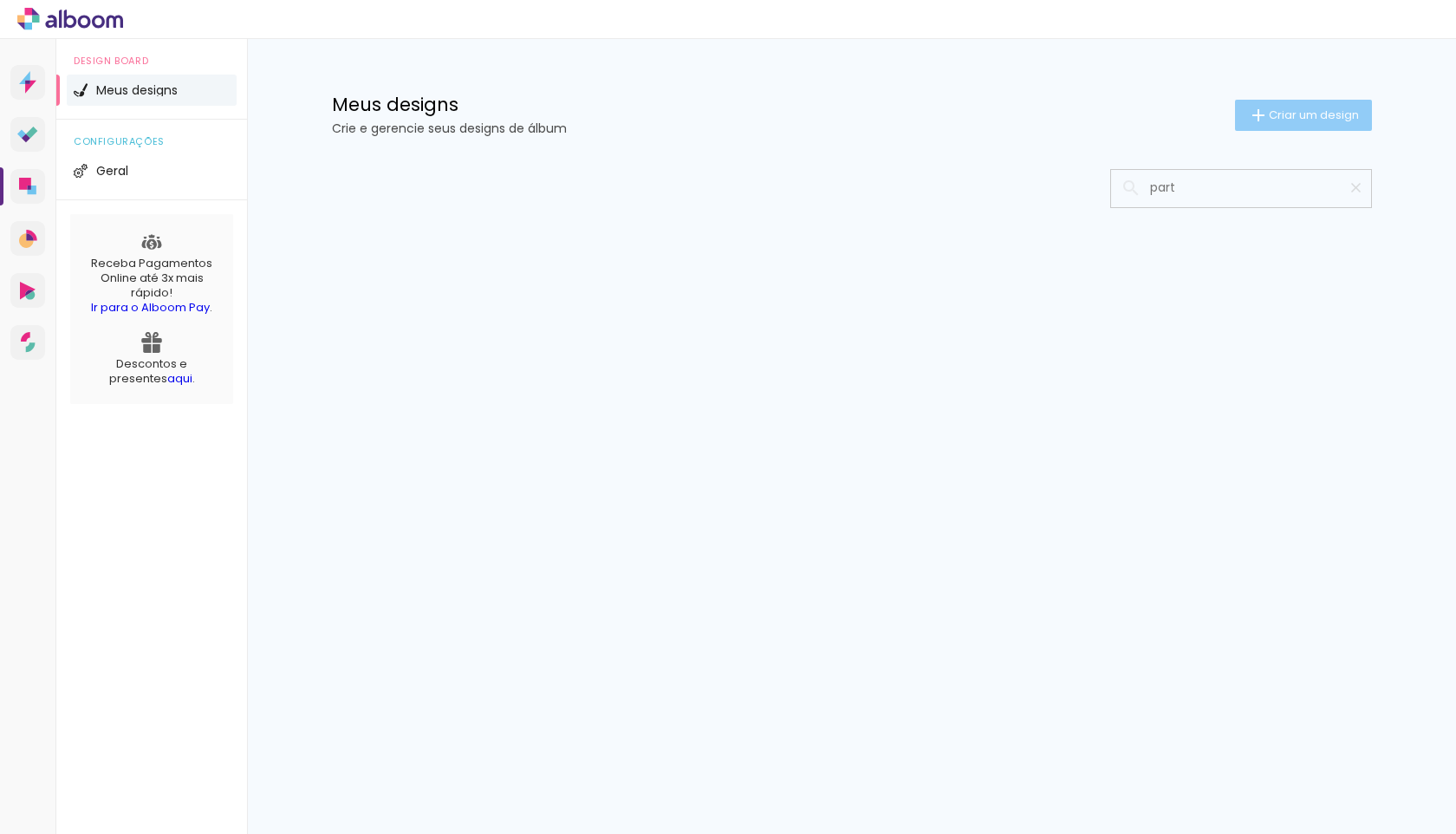 type on "part" 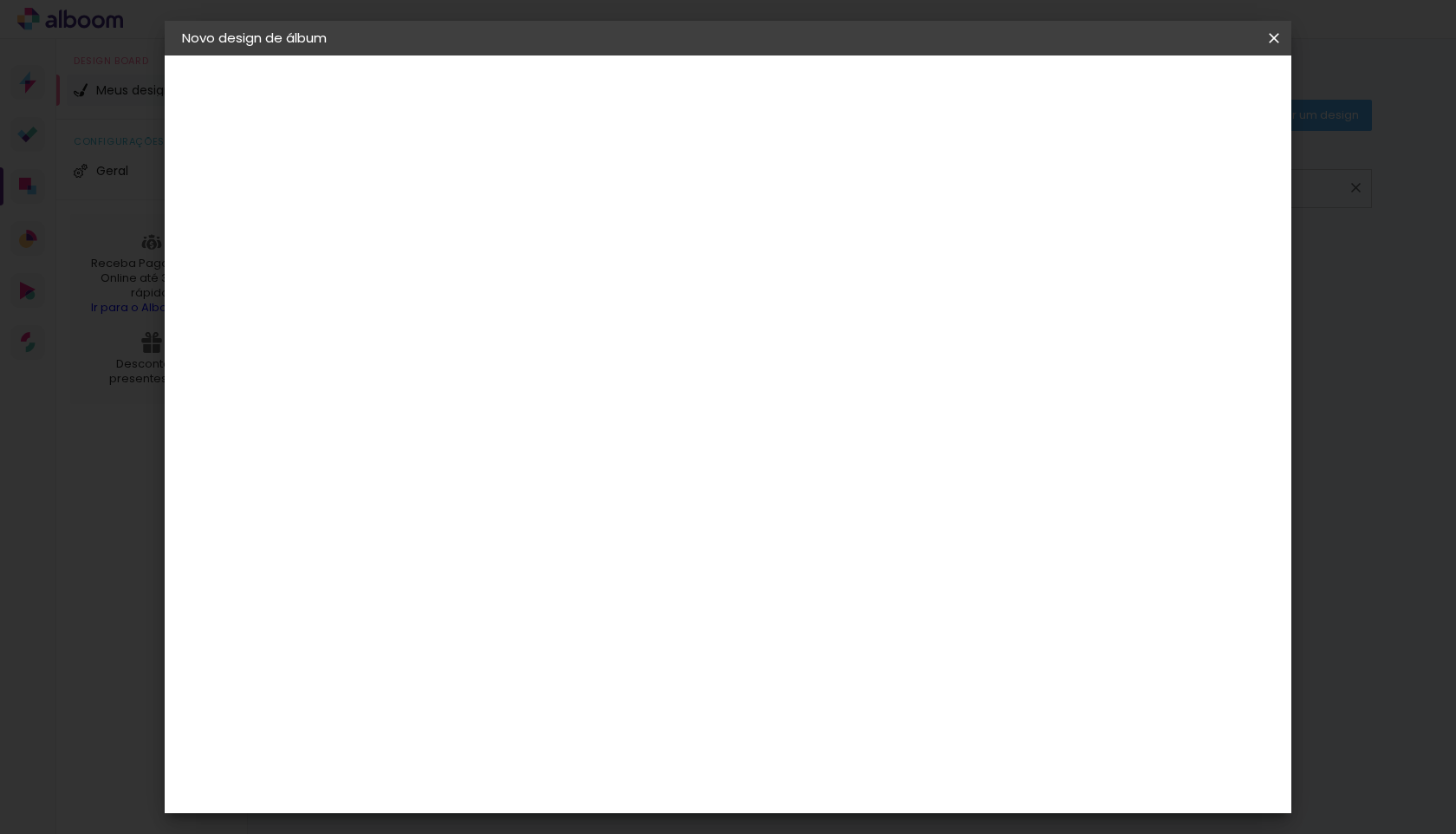 click at bounding box center (465, 232) 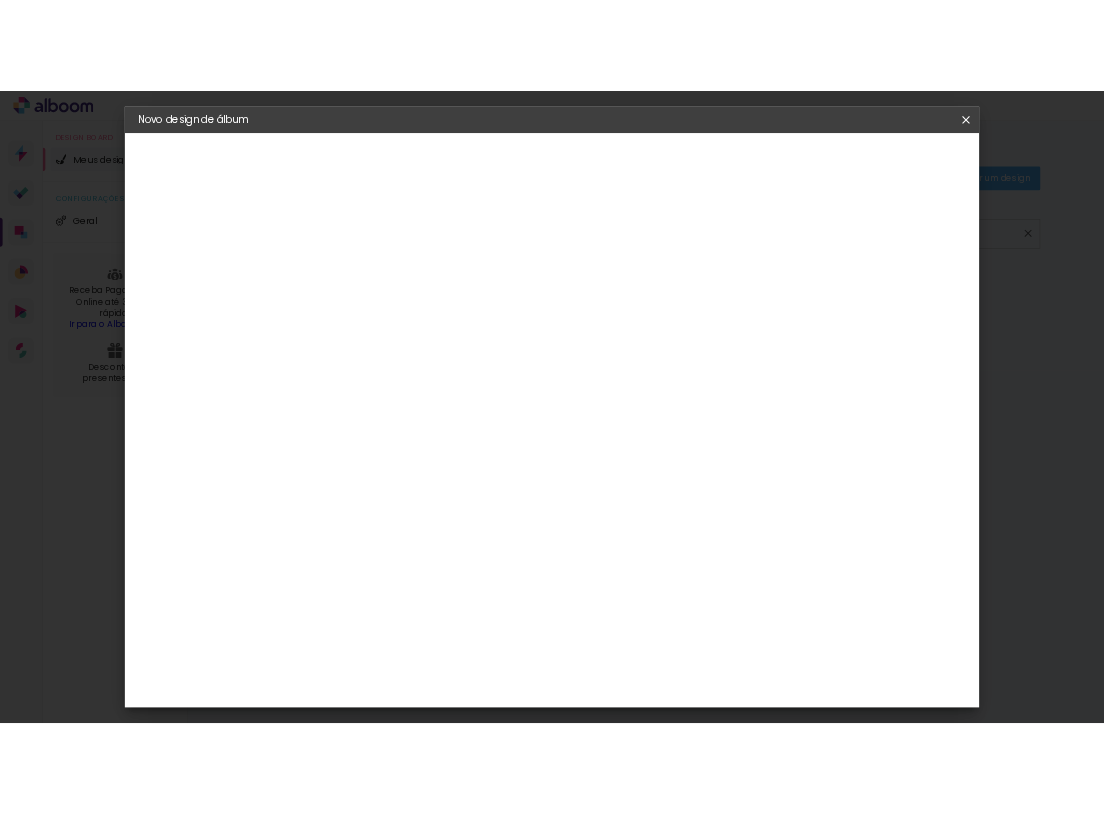 scroll, scrollTop: 3787, scrollLeft: 0, axis: vertical 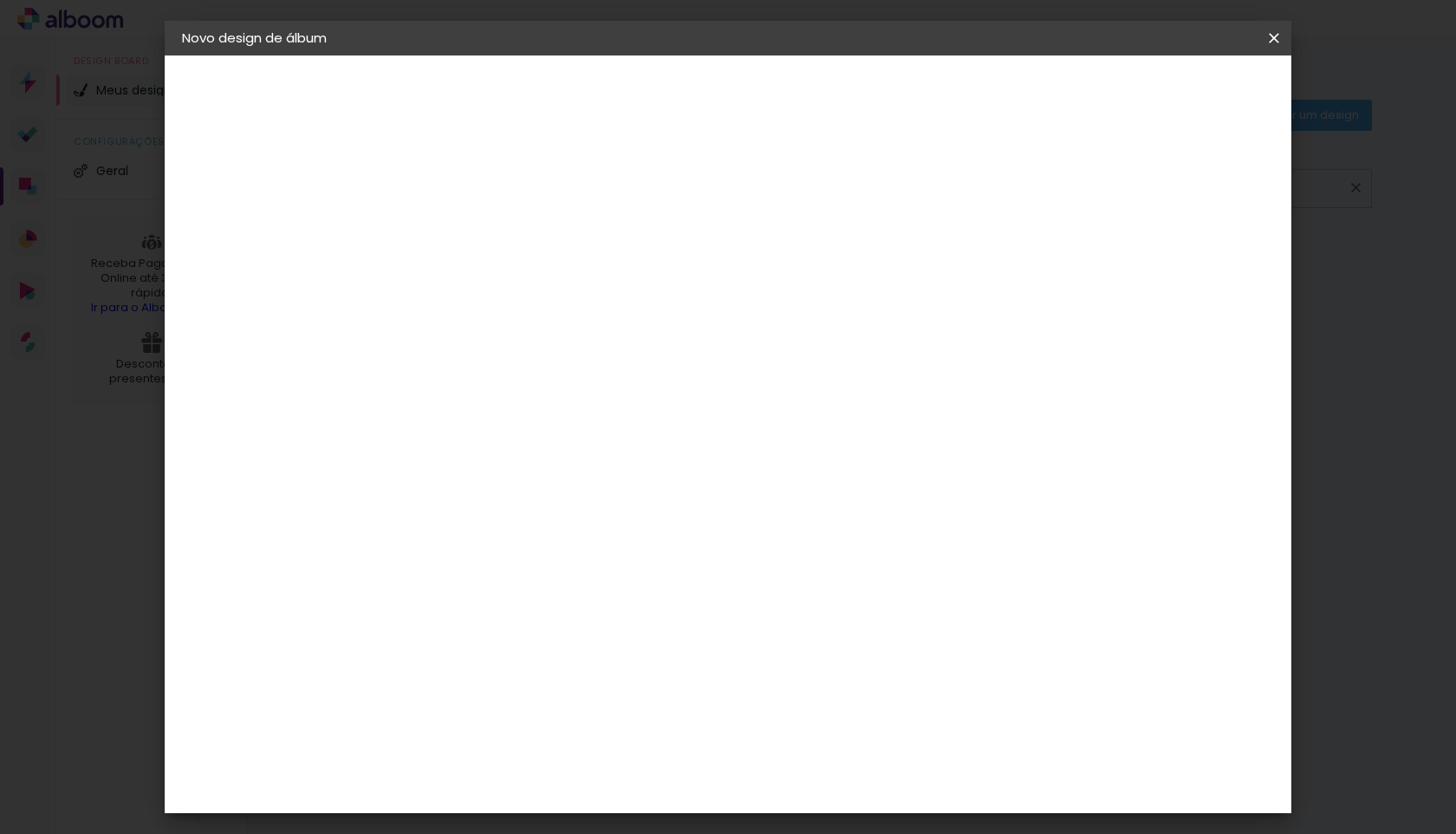 click on "ProFox" at bounding box center [482, 1710] 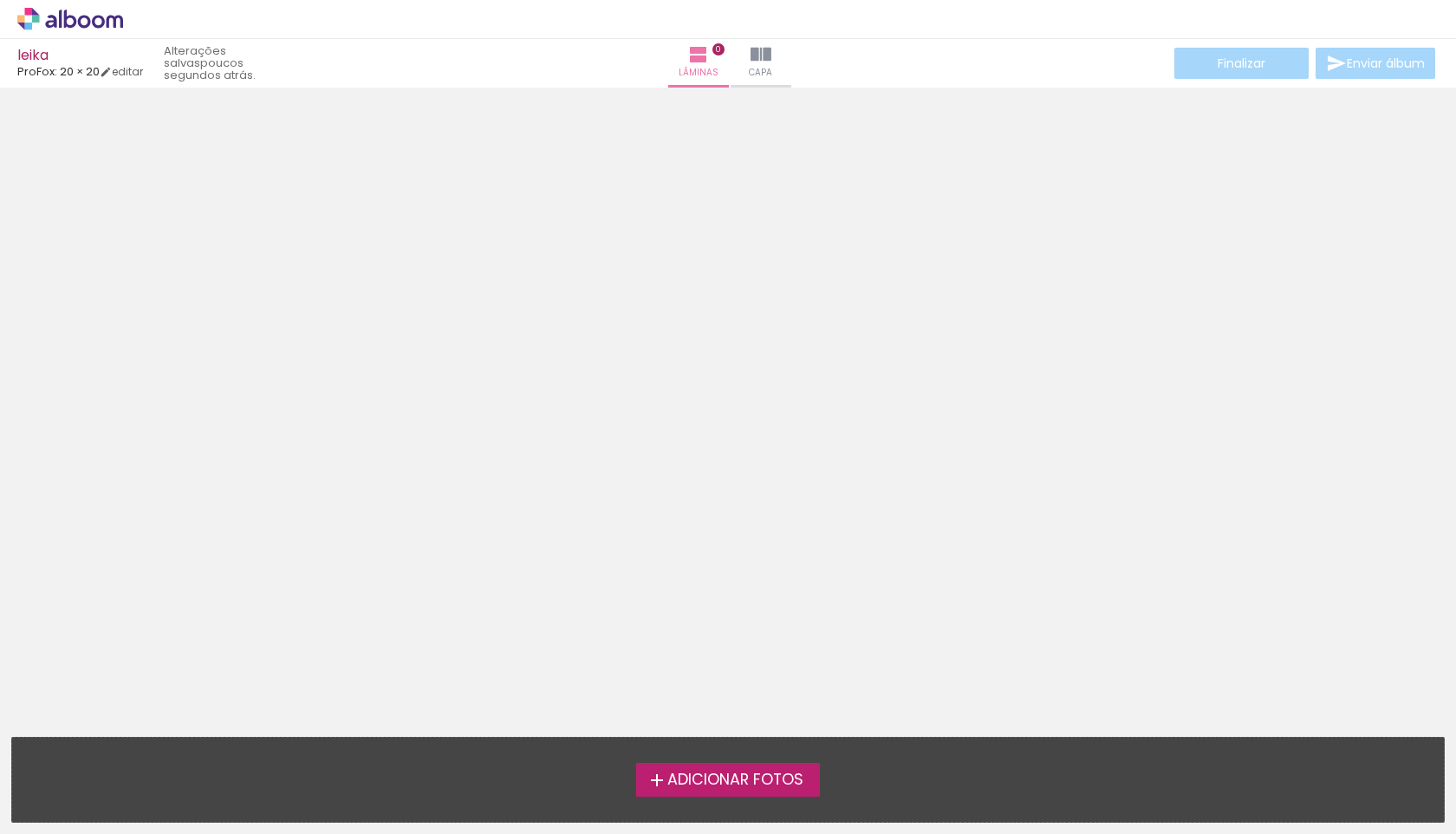 click on "Adicionar Fotos" at bounding box center [735, 780] 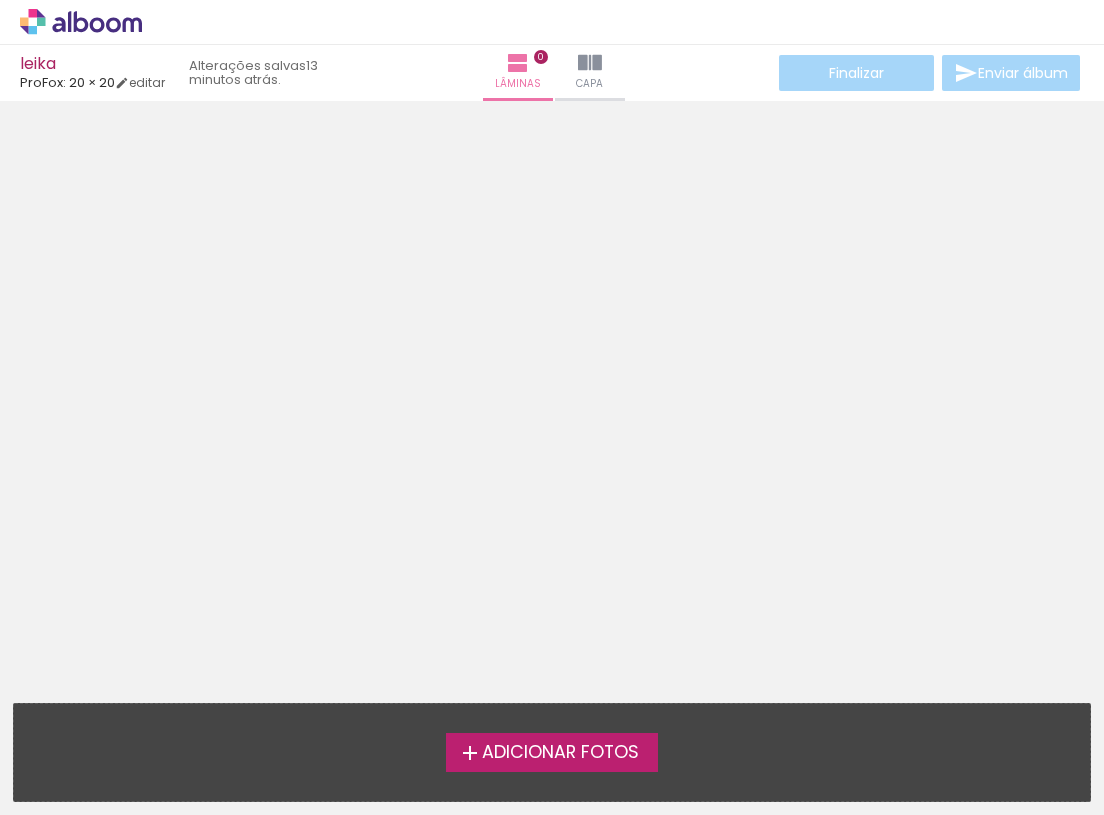click on "Adicionar Fotos" at bounding box center [560, 753] 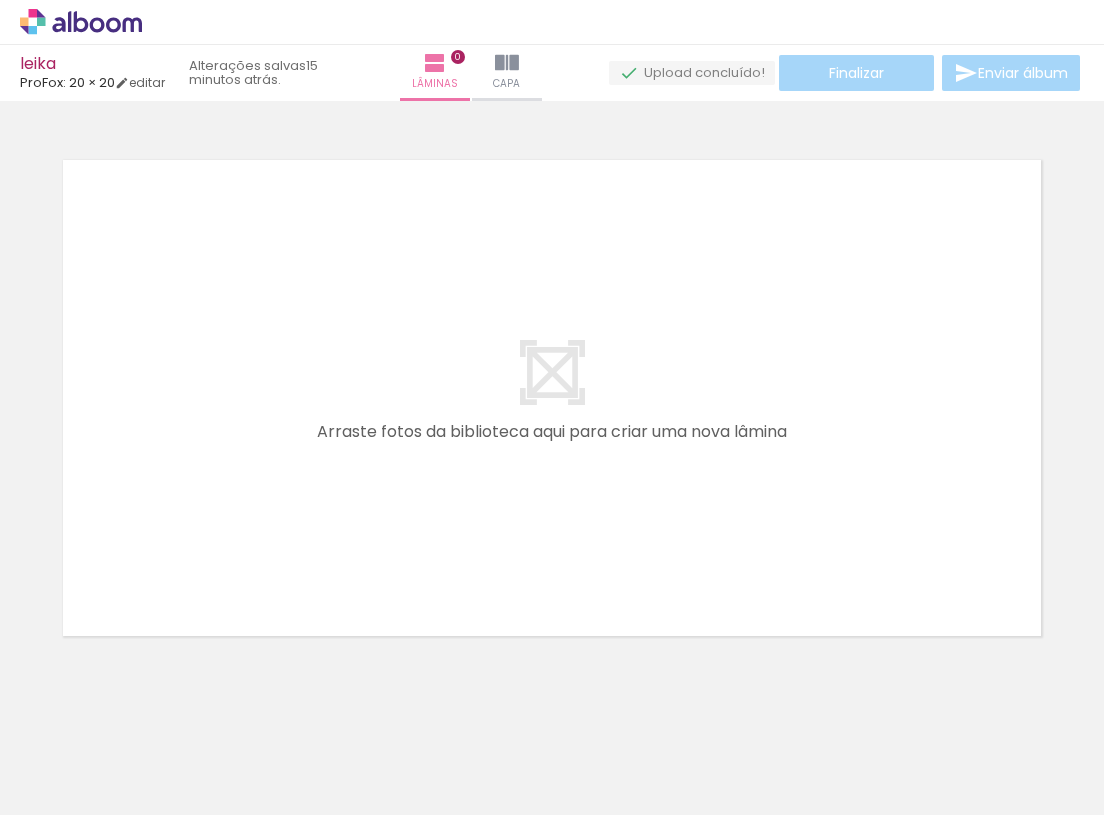 scroll, scrollTop: 14, scrollLeft: 0, axis: vertical 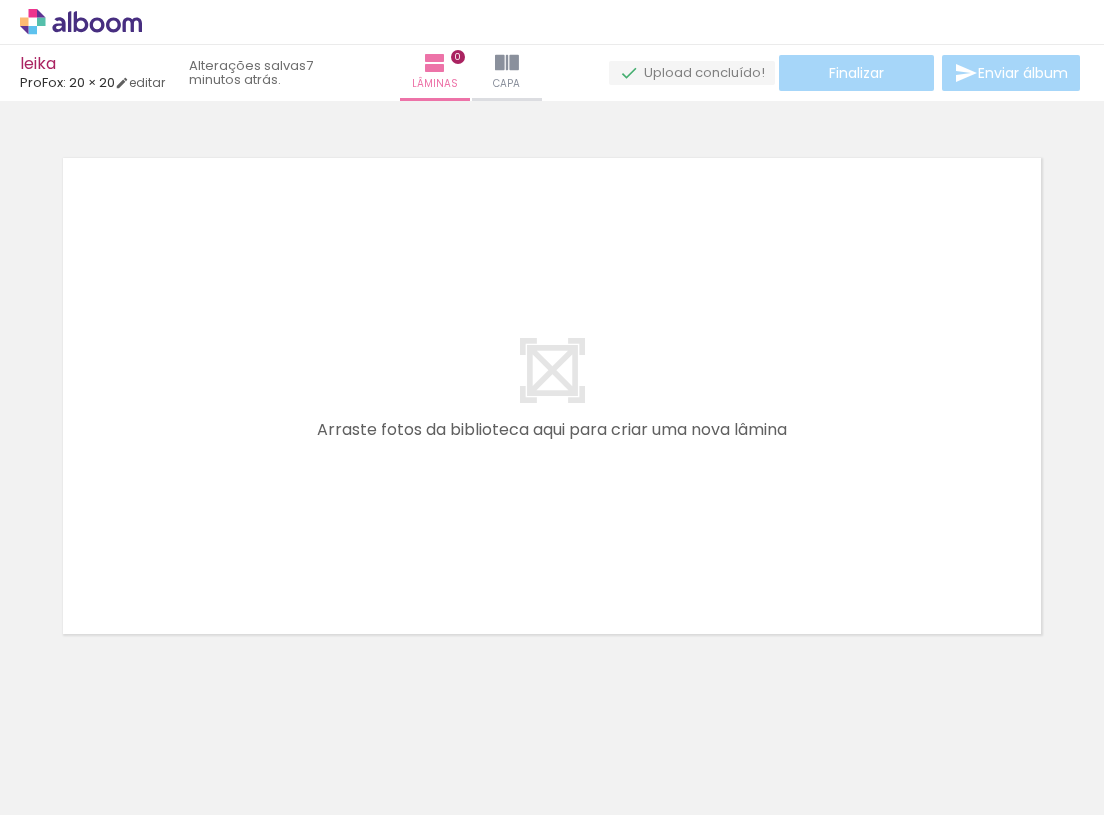click on "Adicionar
Fotos" at bounding box center [71, 788] 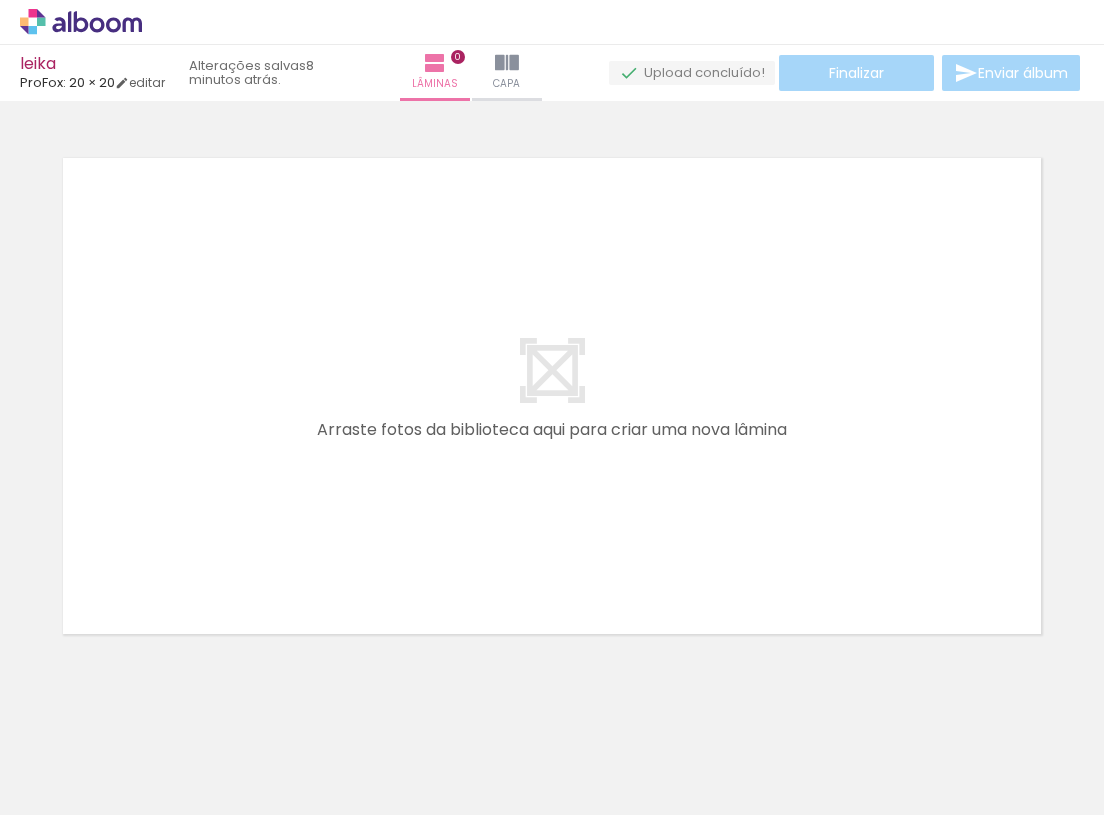 scroll, scrollTop: 0, scrollLeft: 1194, axis: horizontal 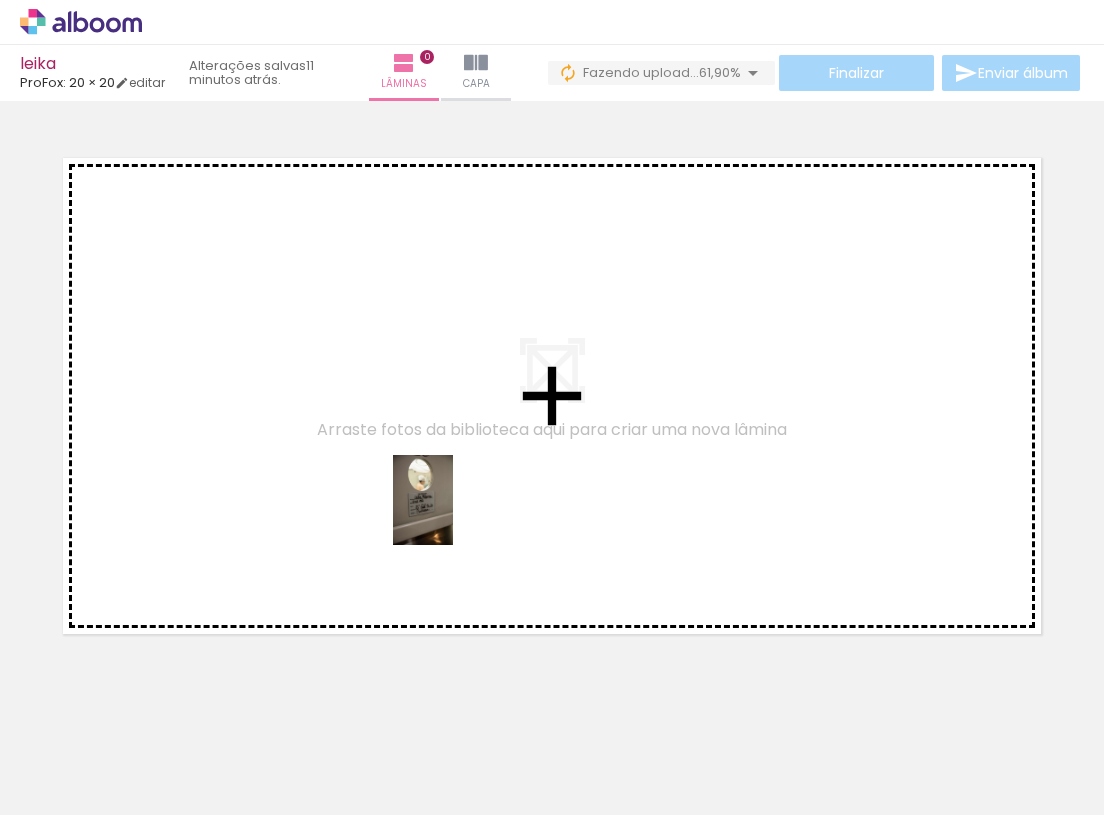 drag, startPoint x: 495, startPoint y: 766, endPoint x: 453, endPoint y: 515, distance: 254.48969 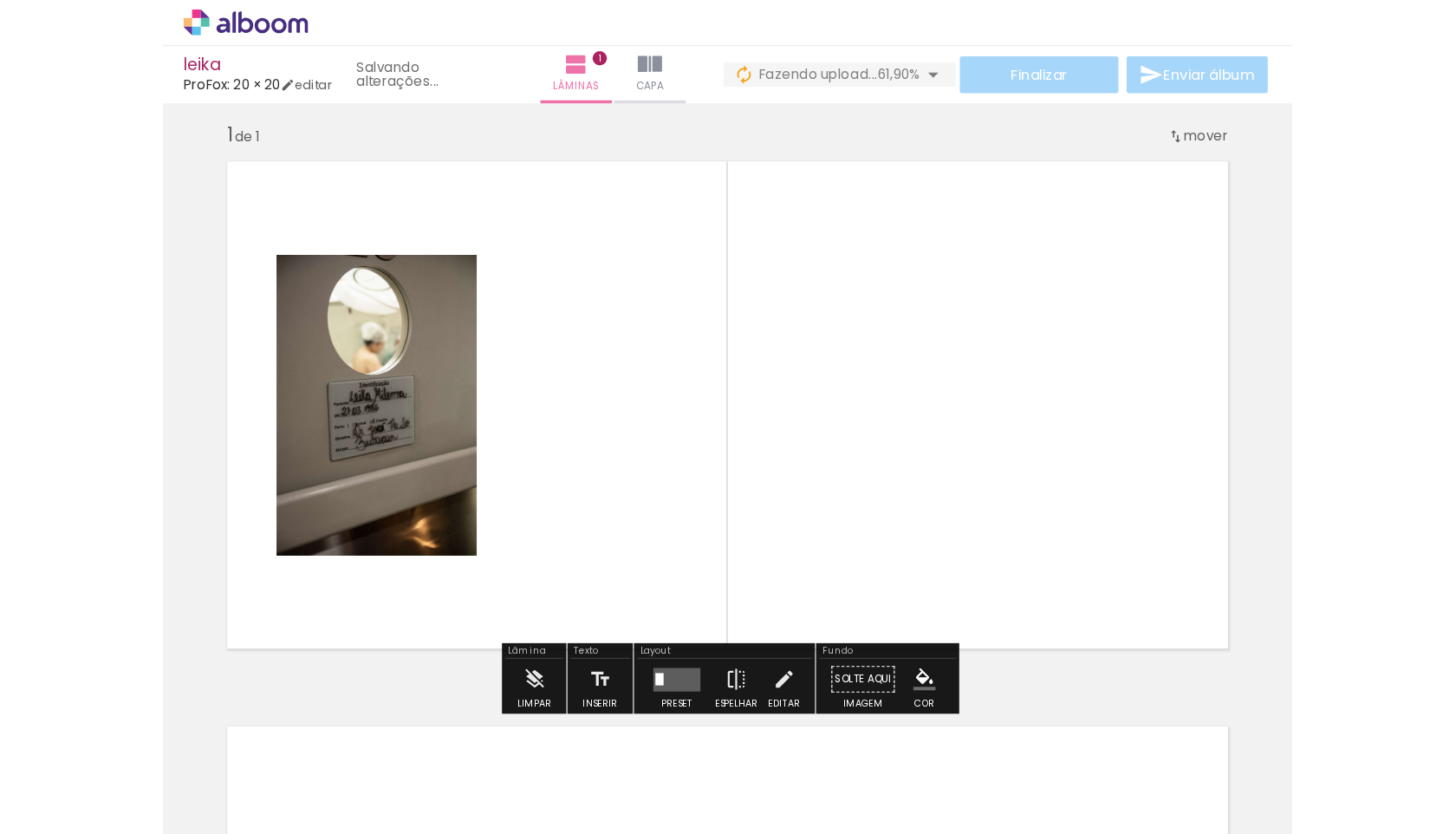 scroll, scrollTop: 12, scrollLeft: 0, axis: vertical 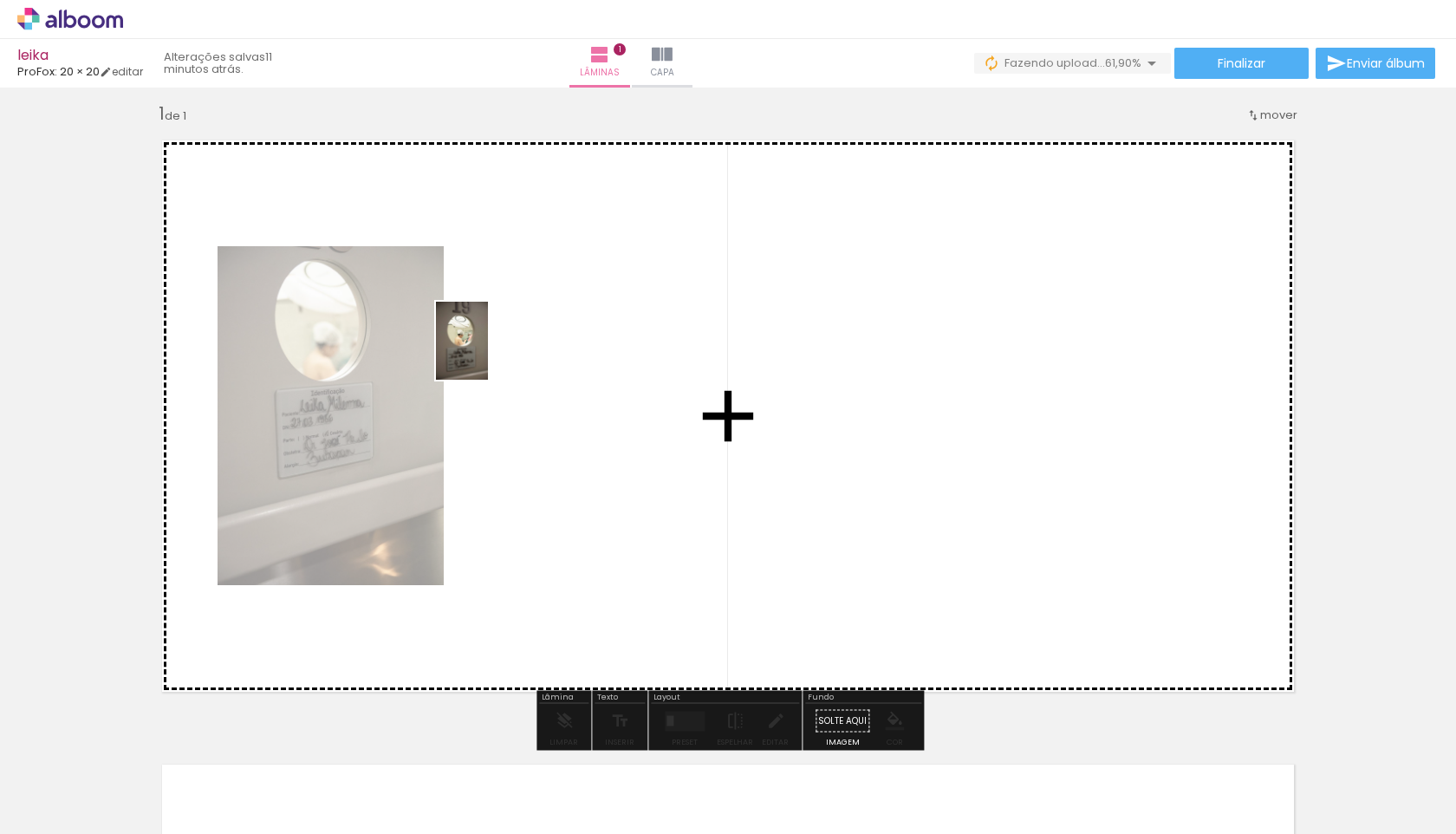drag, startPoint x: 174, startPoint y: 779, endPoint x: 508, endPoint y: 343, distance: 549.22855 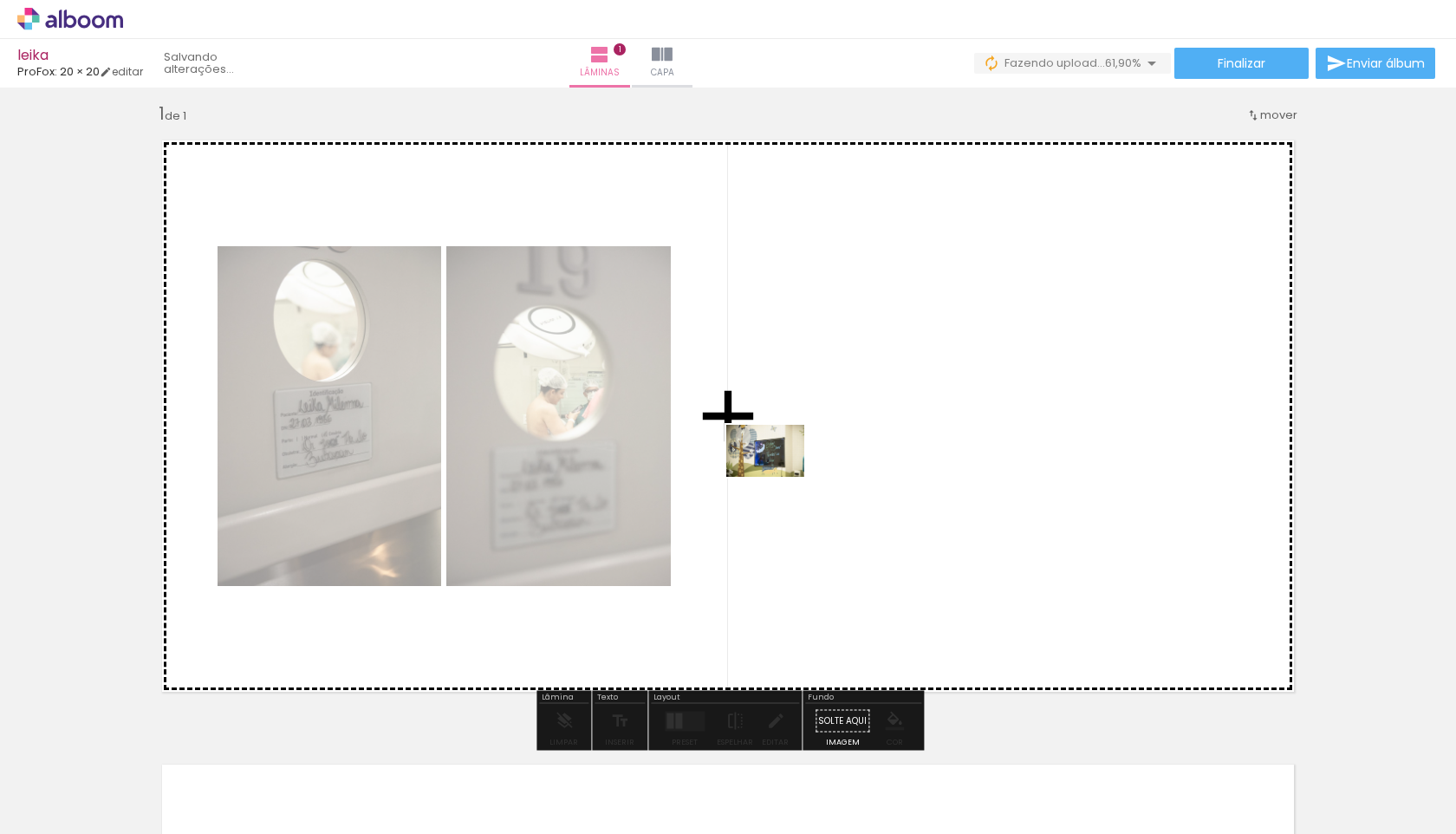 drag, startPoint x: 296, startPoint y: 785, endPoint x: 850, endPoint y: 458, distance: 643.3079 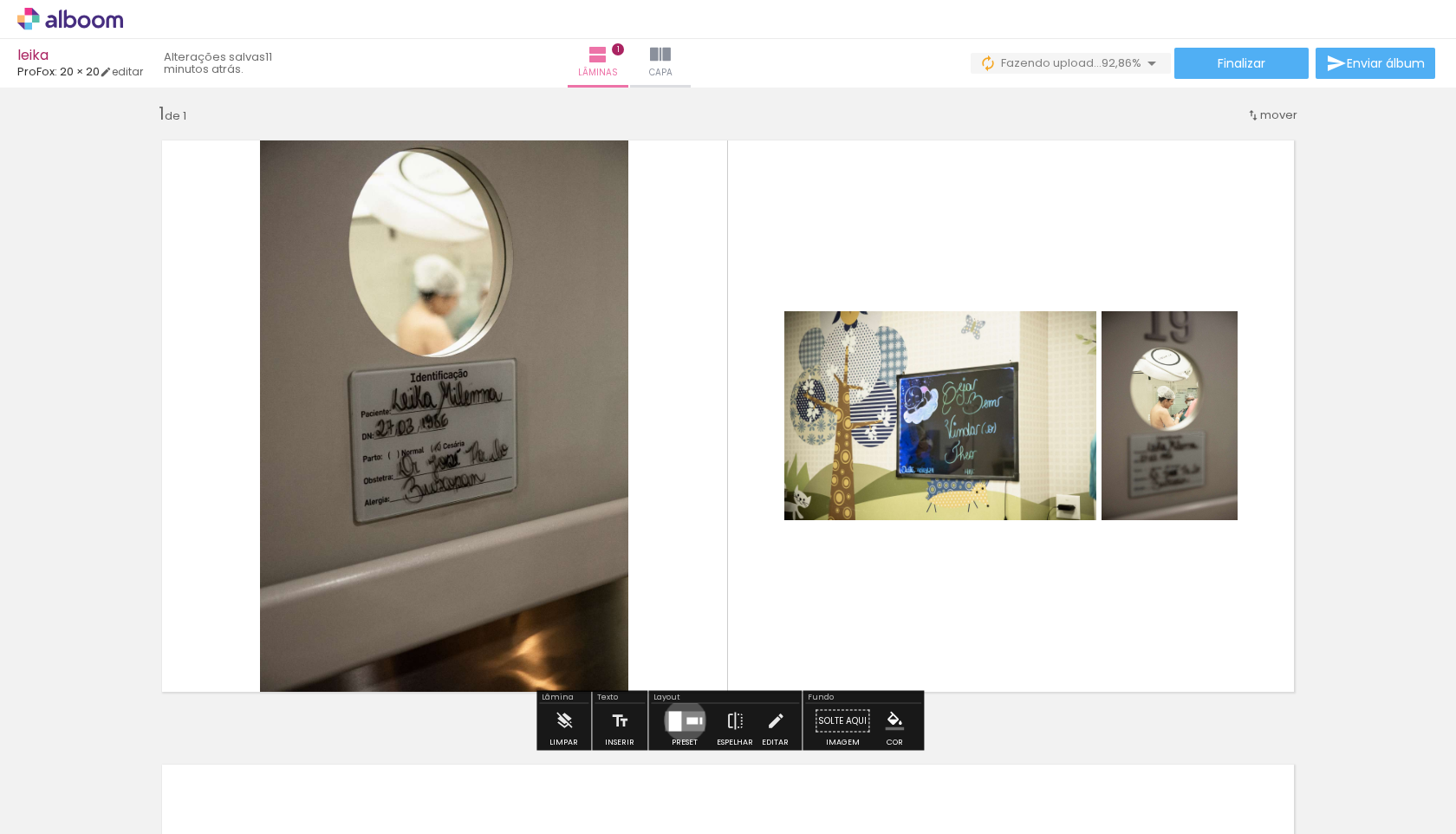 click at bounding box center [685, 720] 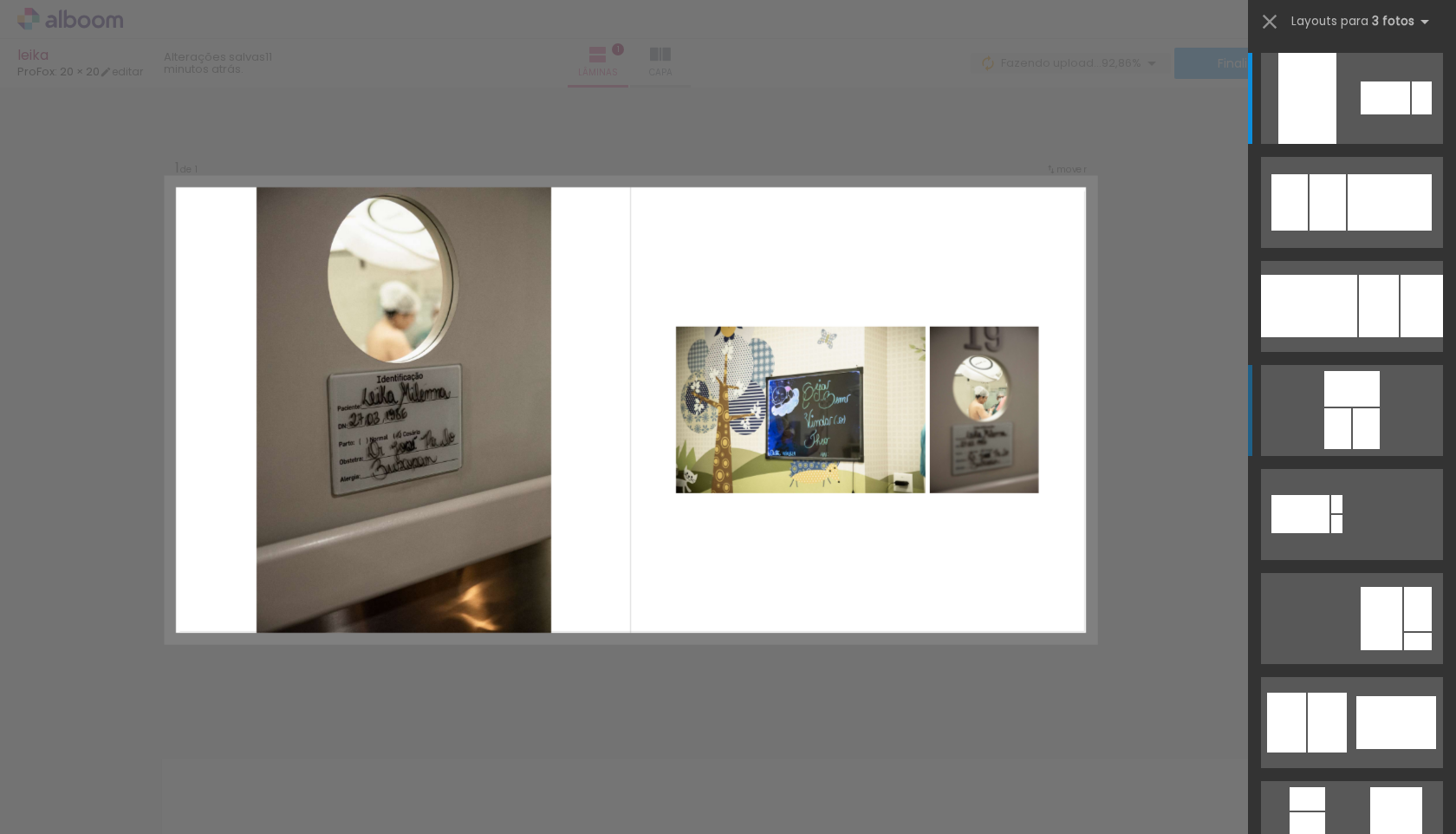 scroll, scrollTop: 22, scrollLeft: 0, axis: vertical 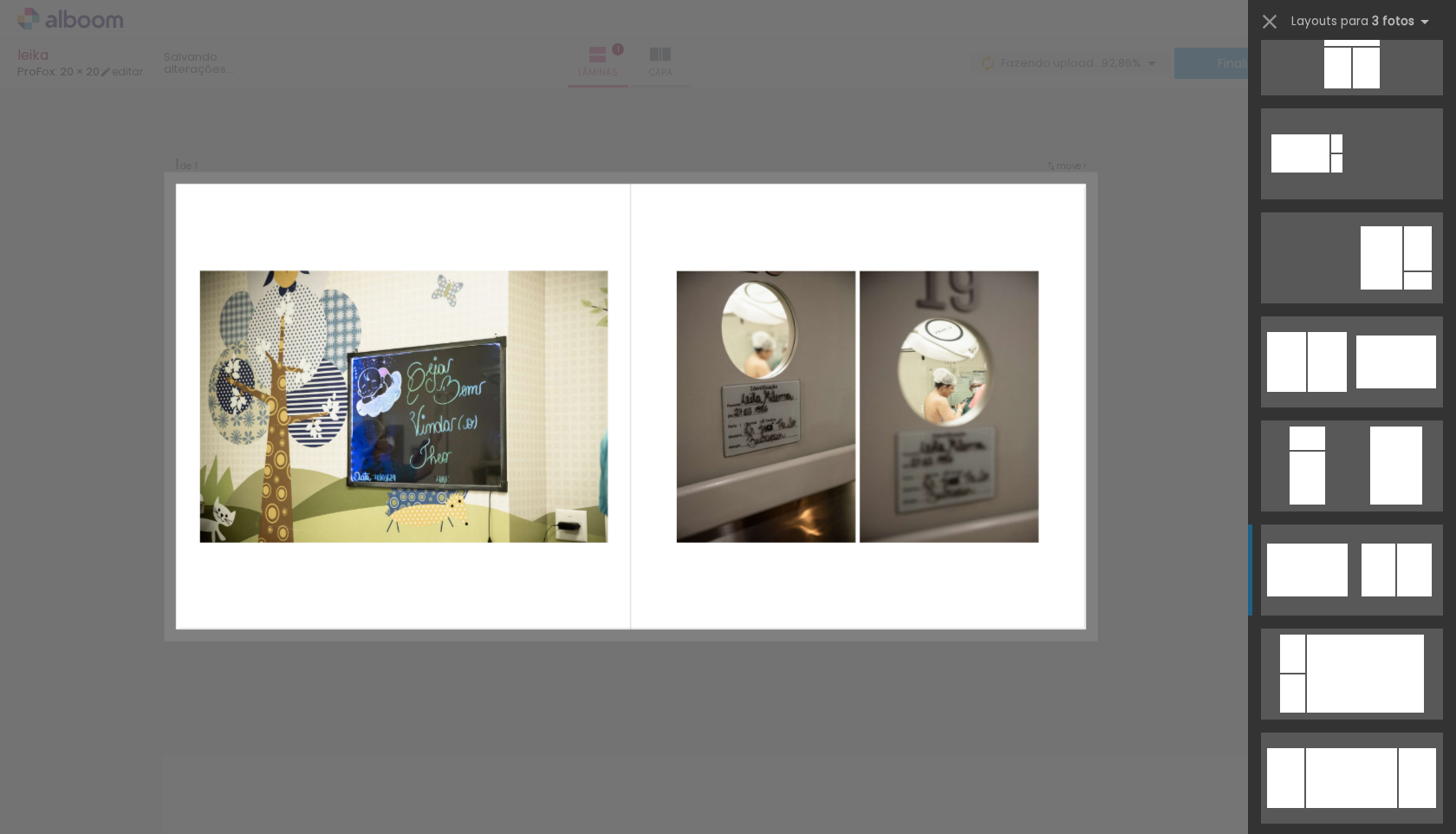 click at bounding box center [1352, -263] 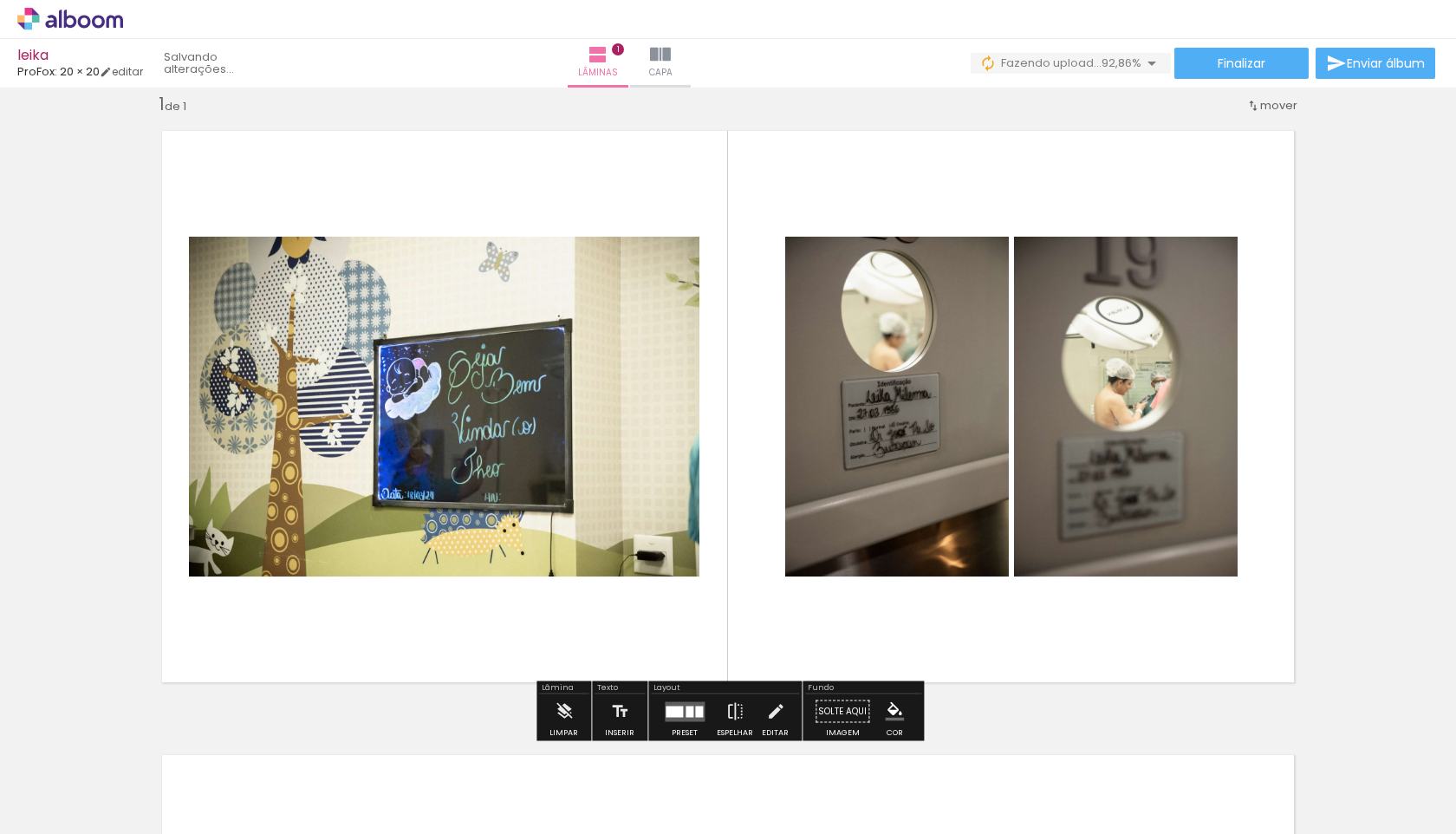click at bounding box center (699, 711) 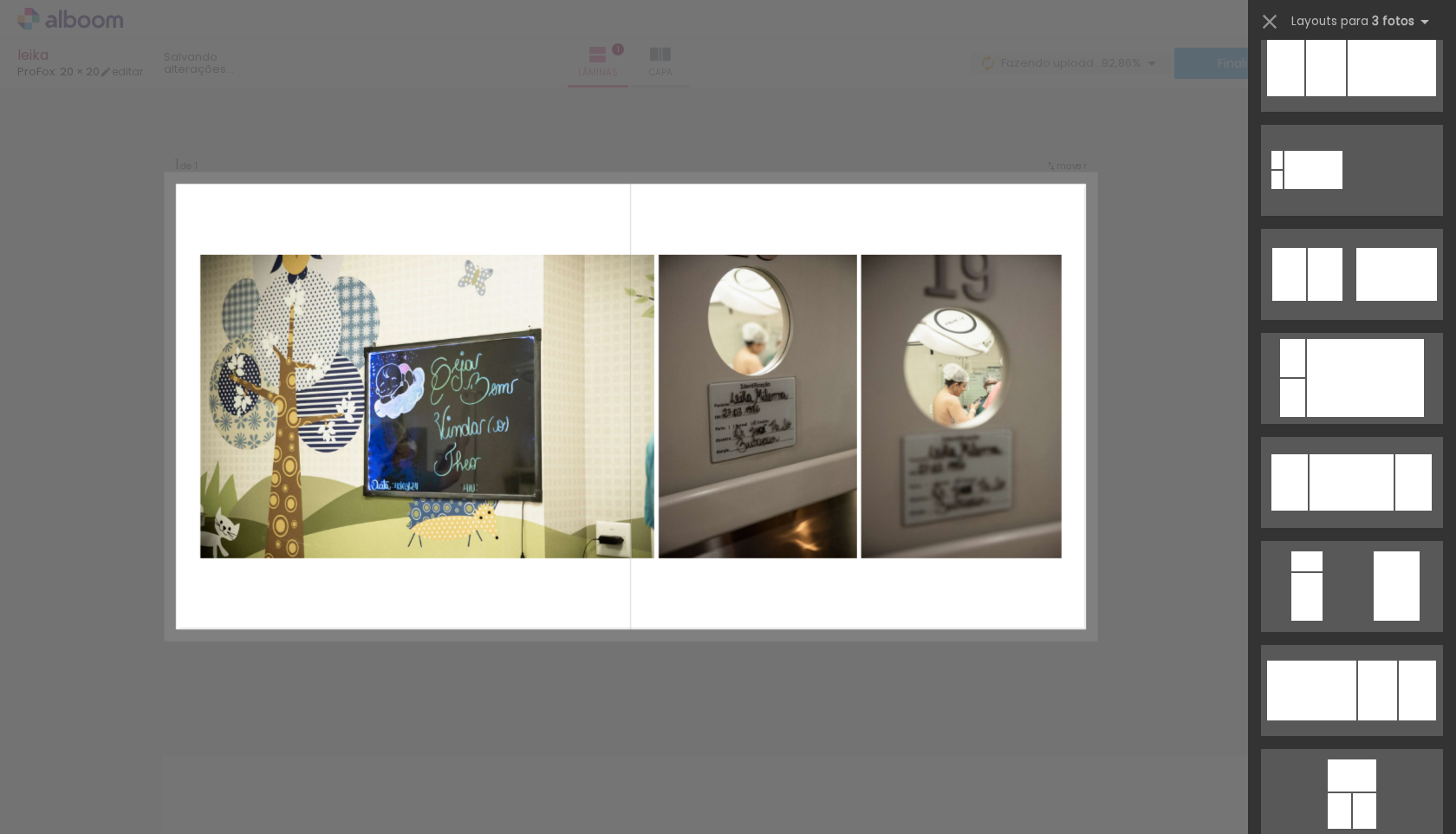 scroll, scrollTop: 1424, scrollLeft: 0, axis: vertical 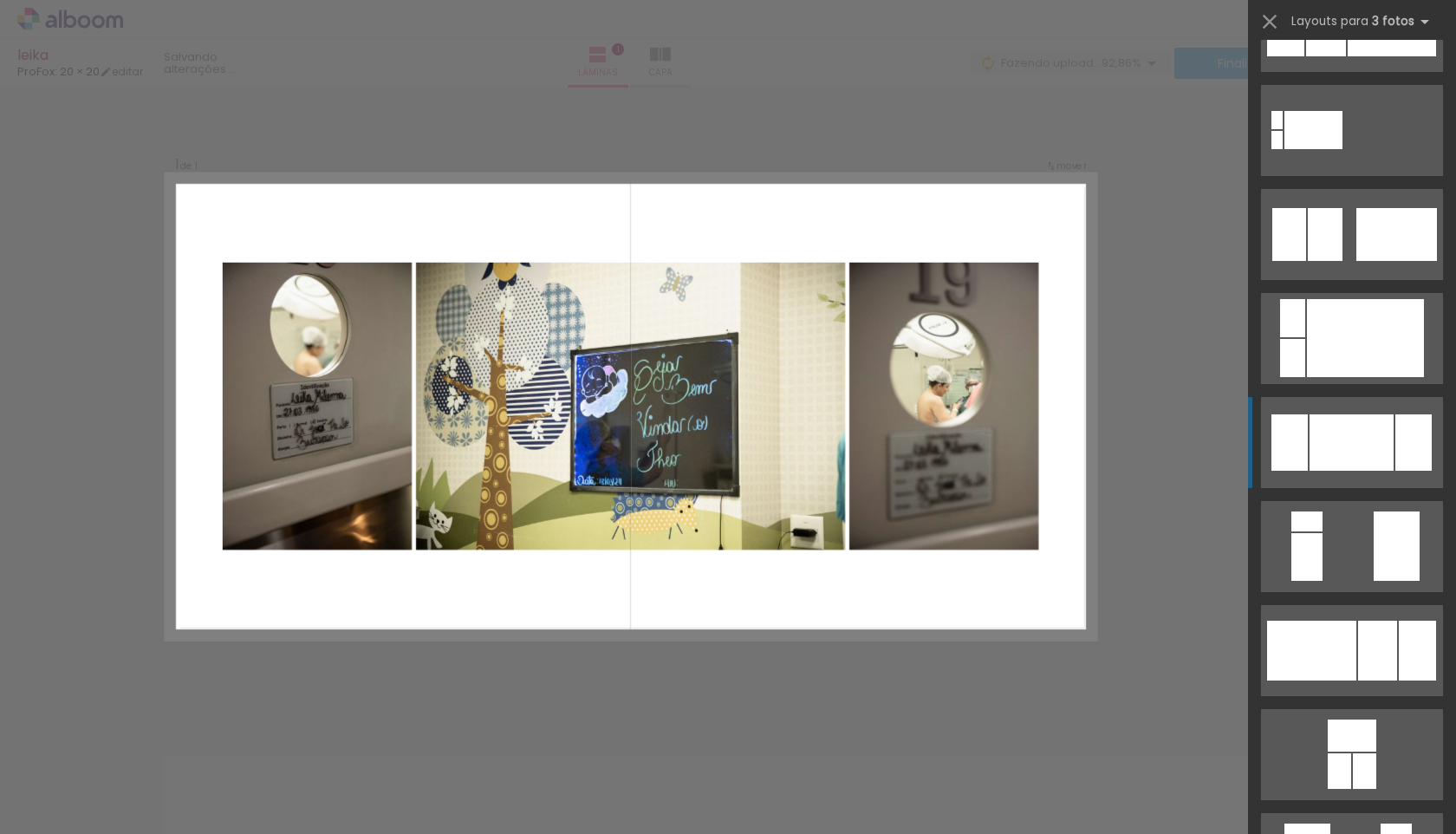 click at bounding box center [1351, -286] 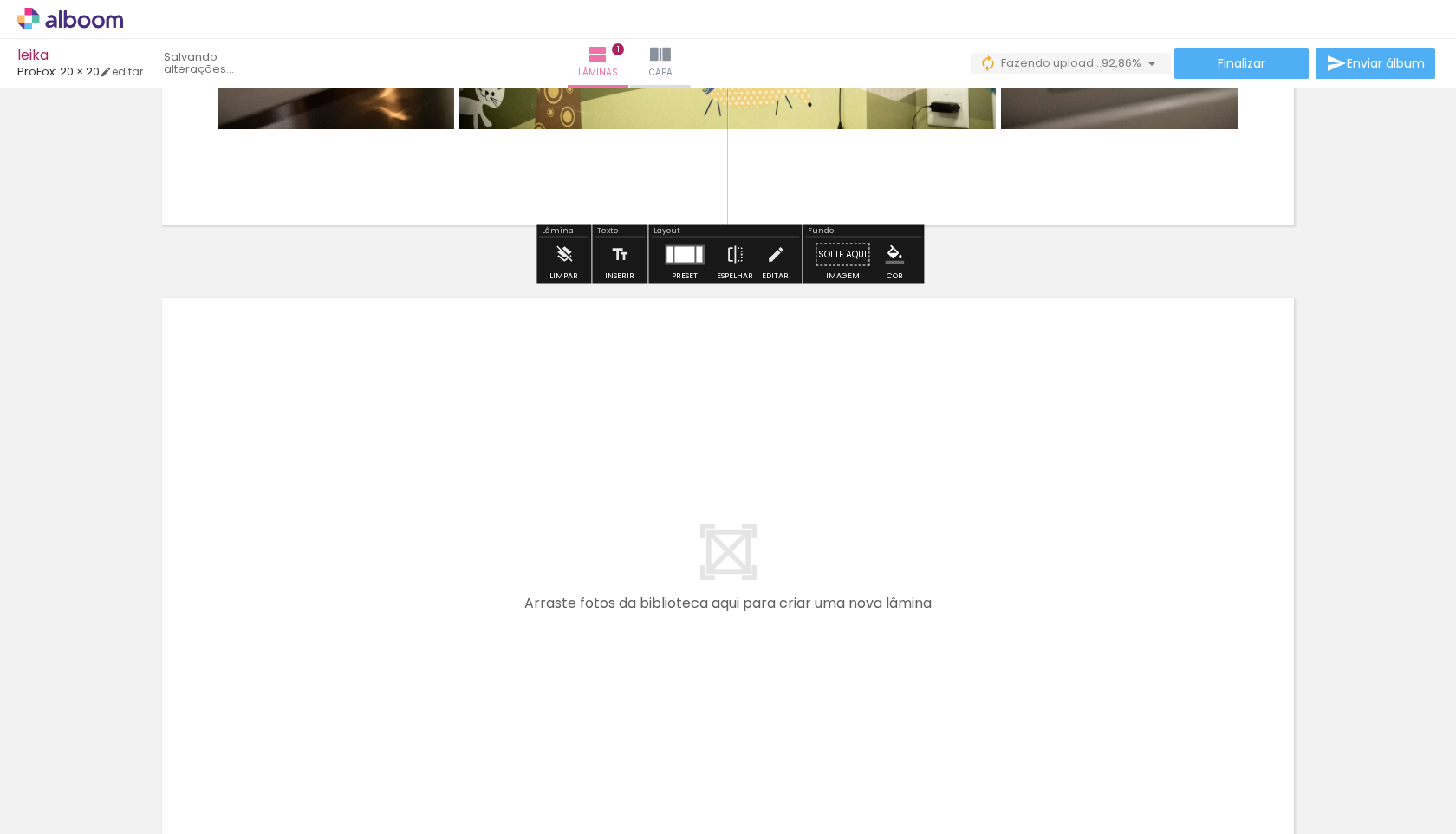 scroll, scrollTop: 510, scrollLeft: 0, axis: vertical 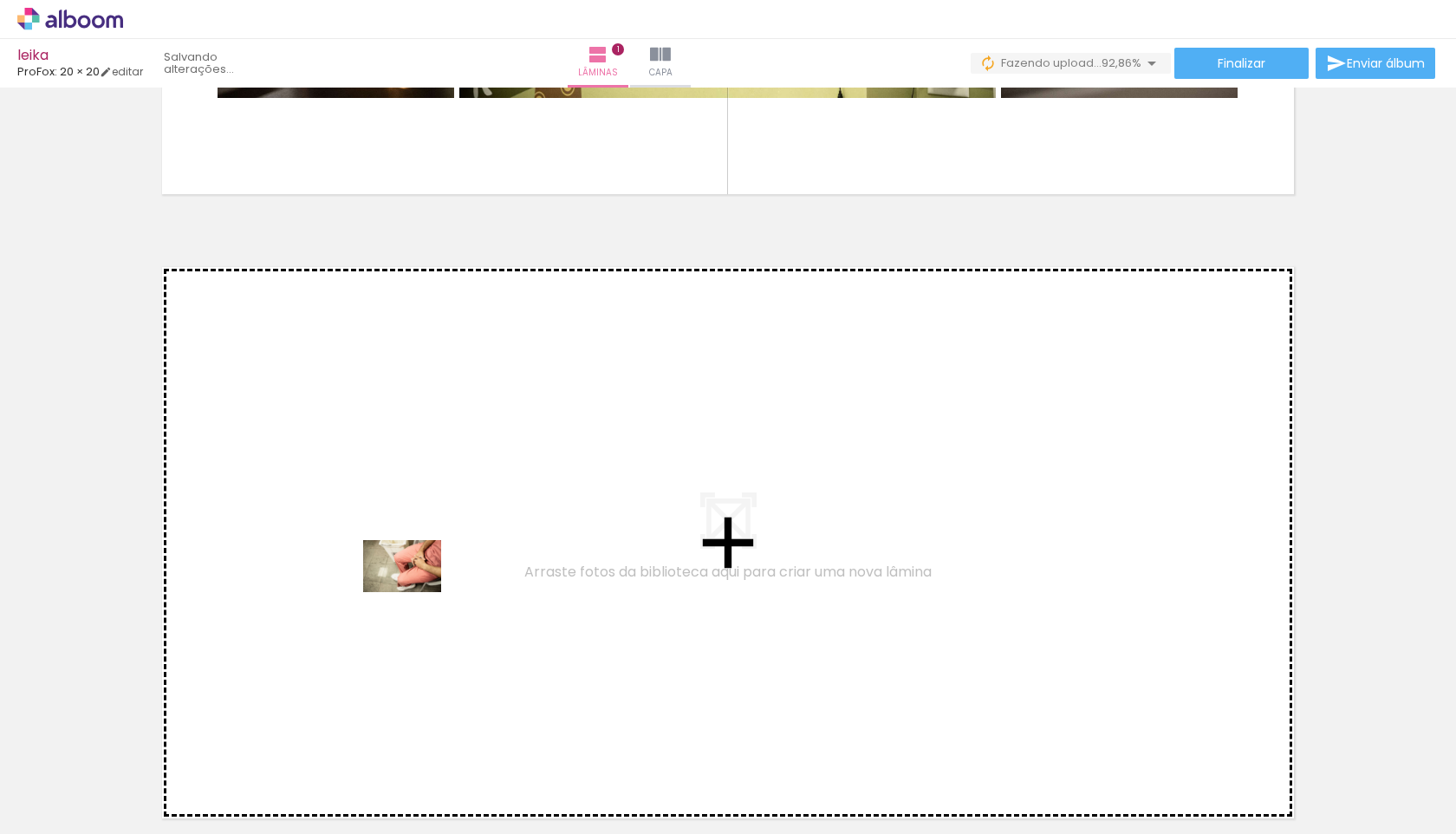 drag, startPoint x: 386, startPoint y: 787, endPoint x: 415, endPoint y: 592, distance: 197.14462 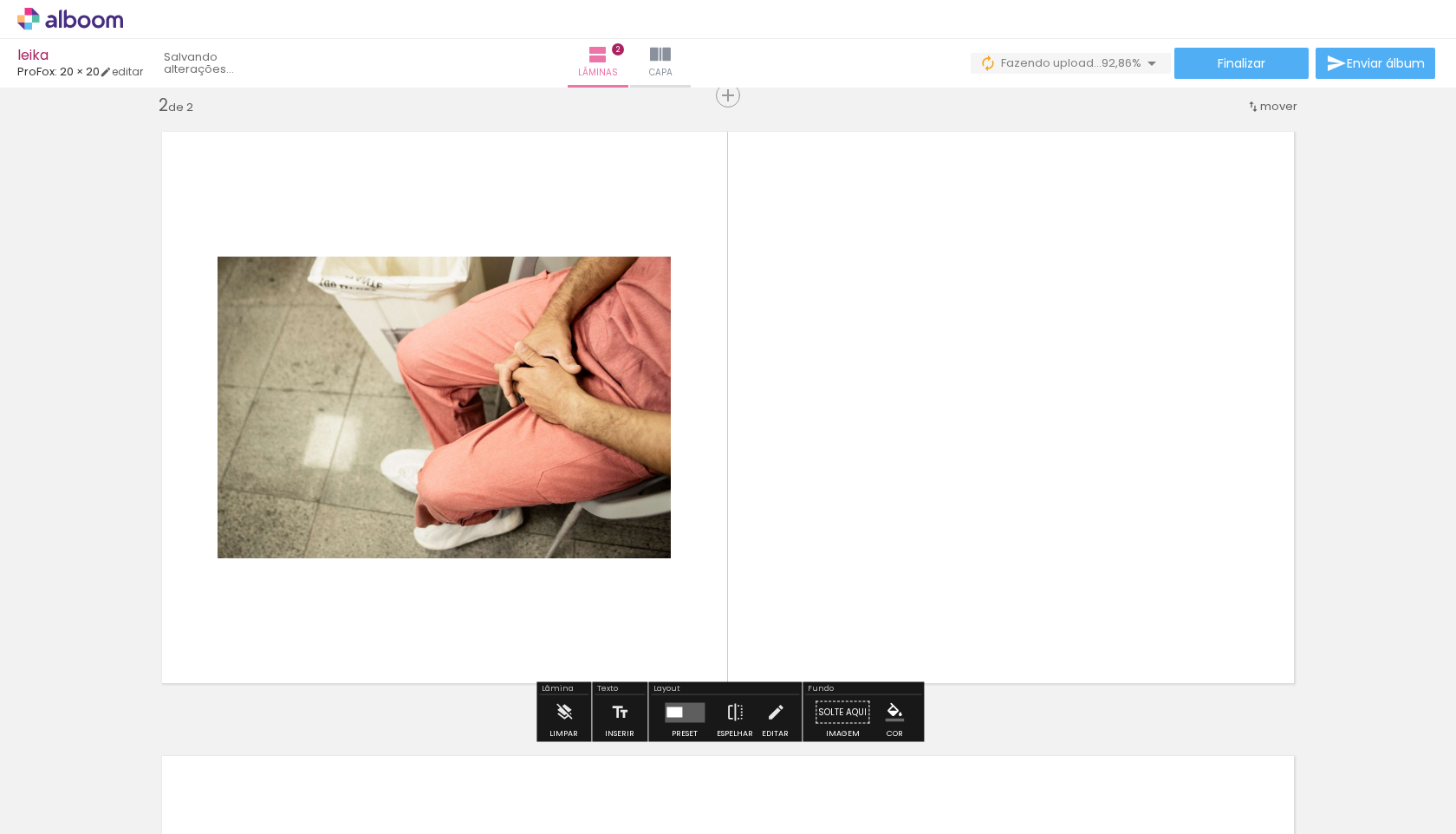 scroll, scrollTop: 646, scrollLeft: 0, axis: vertical 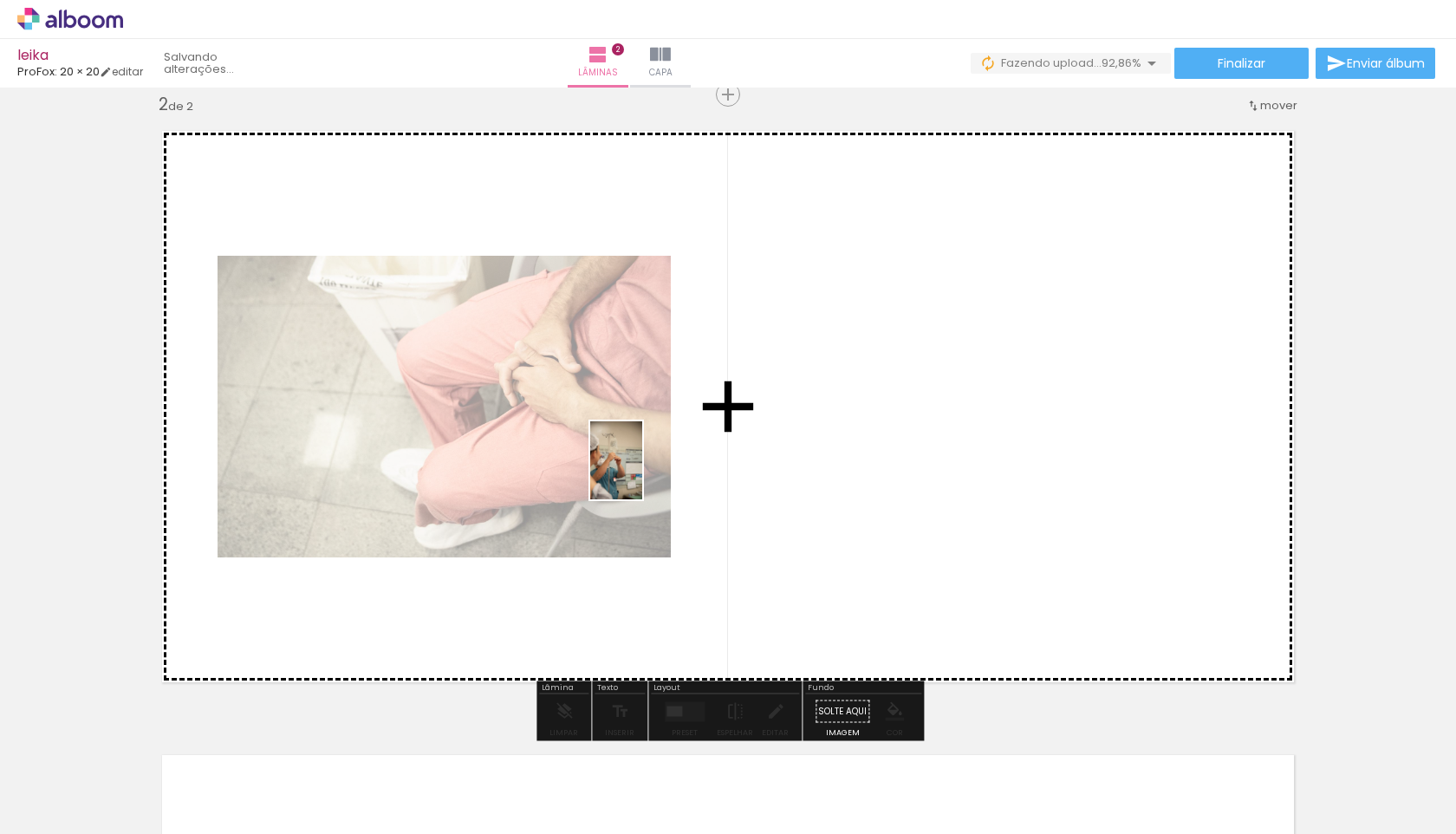 drag, startPoint x: 474, startPoint y: 772, endPoint x: 642, endPoint y: 472, distance: 343.83717 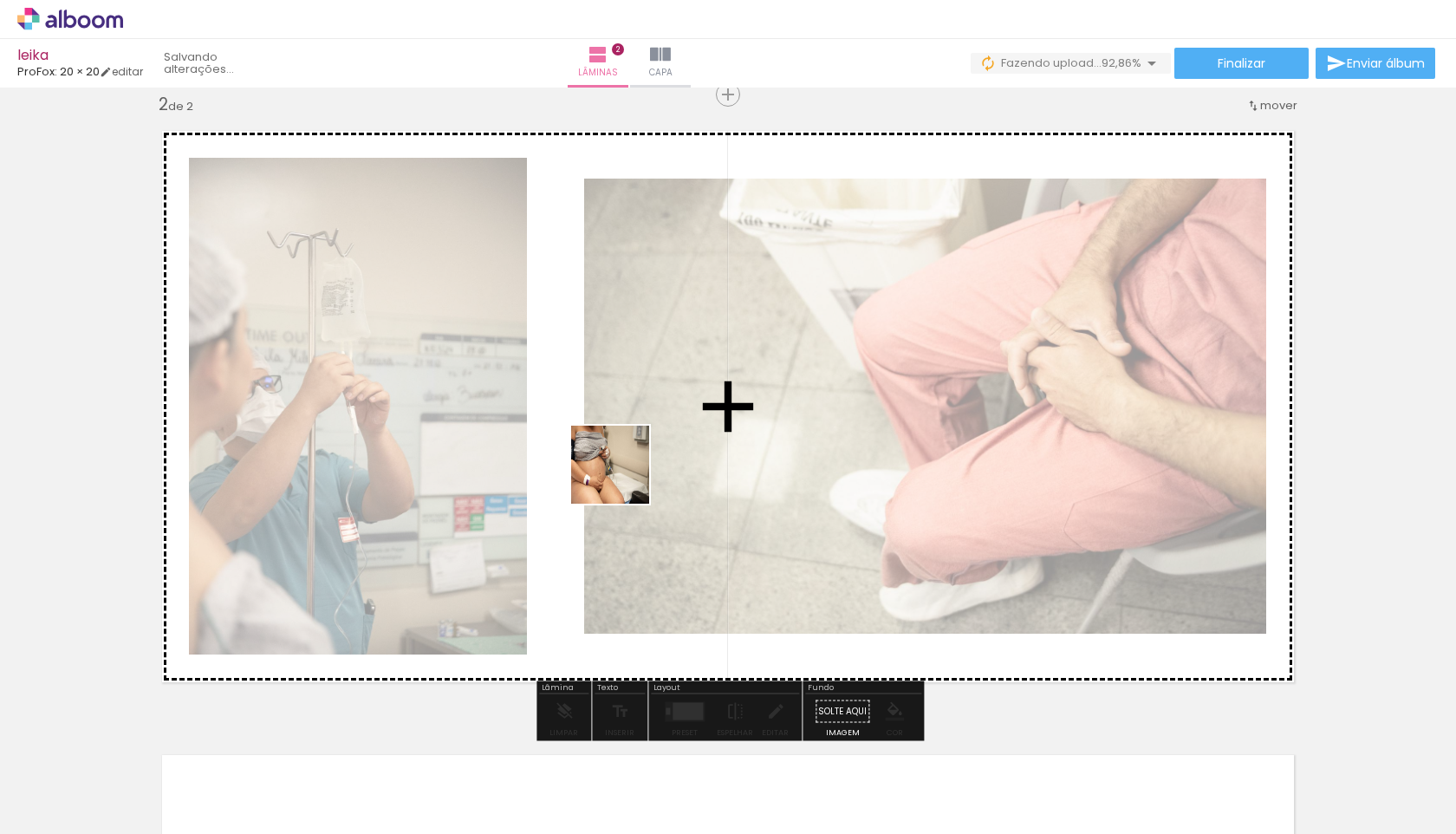 drag, startPoint x: 586, startPoint y: 772, endPoint x: 634, endPoint y: 437, distance: 338.42134 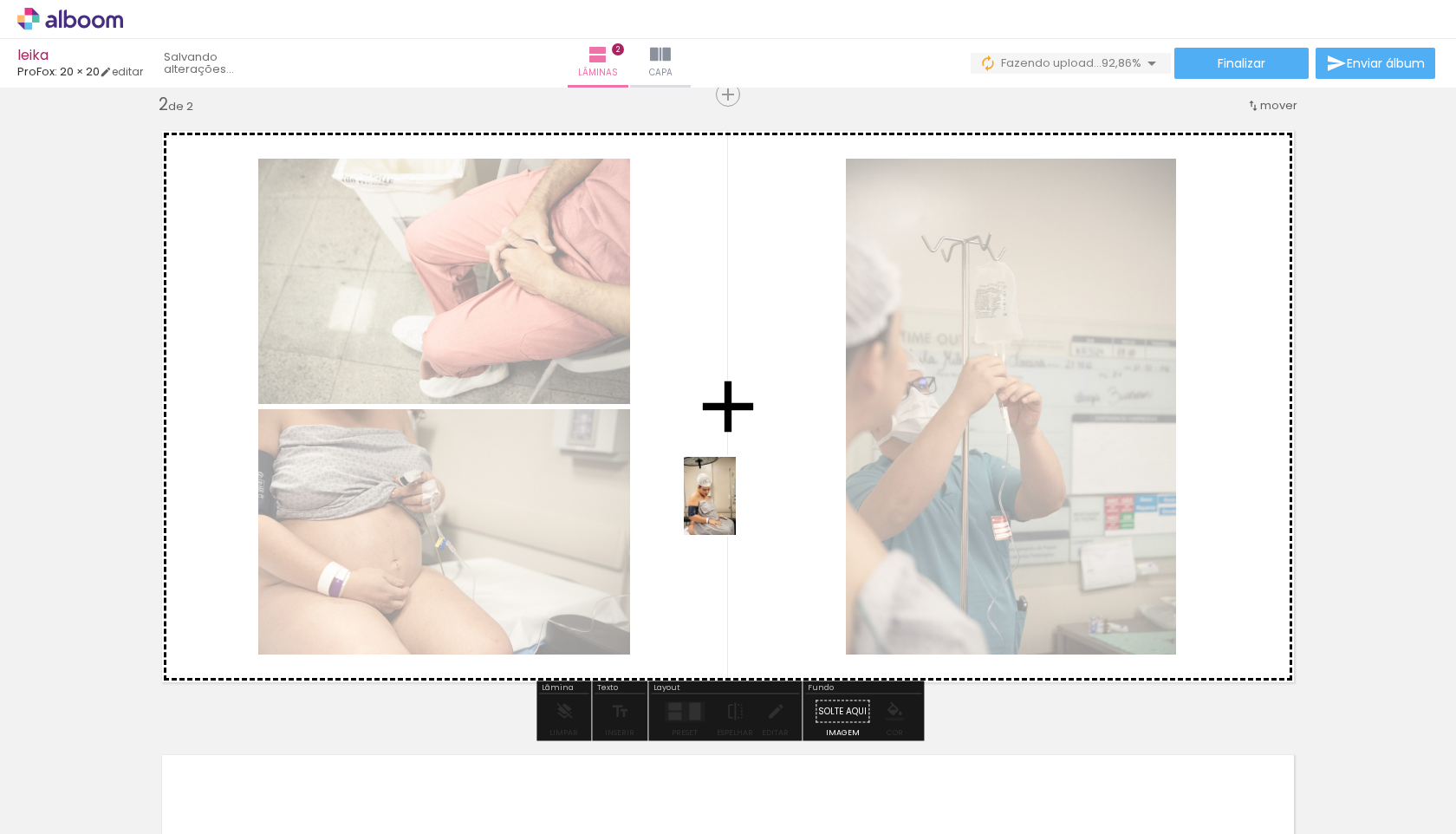 drag, startPoint x: 665, startPoint y: 807, endPoint x: 736, endPoint y: 510, distance: 305.36863 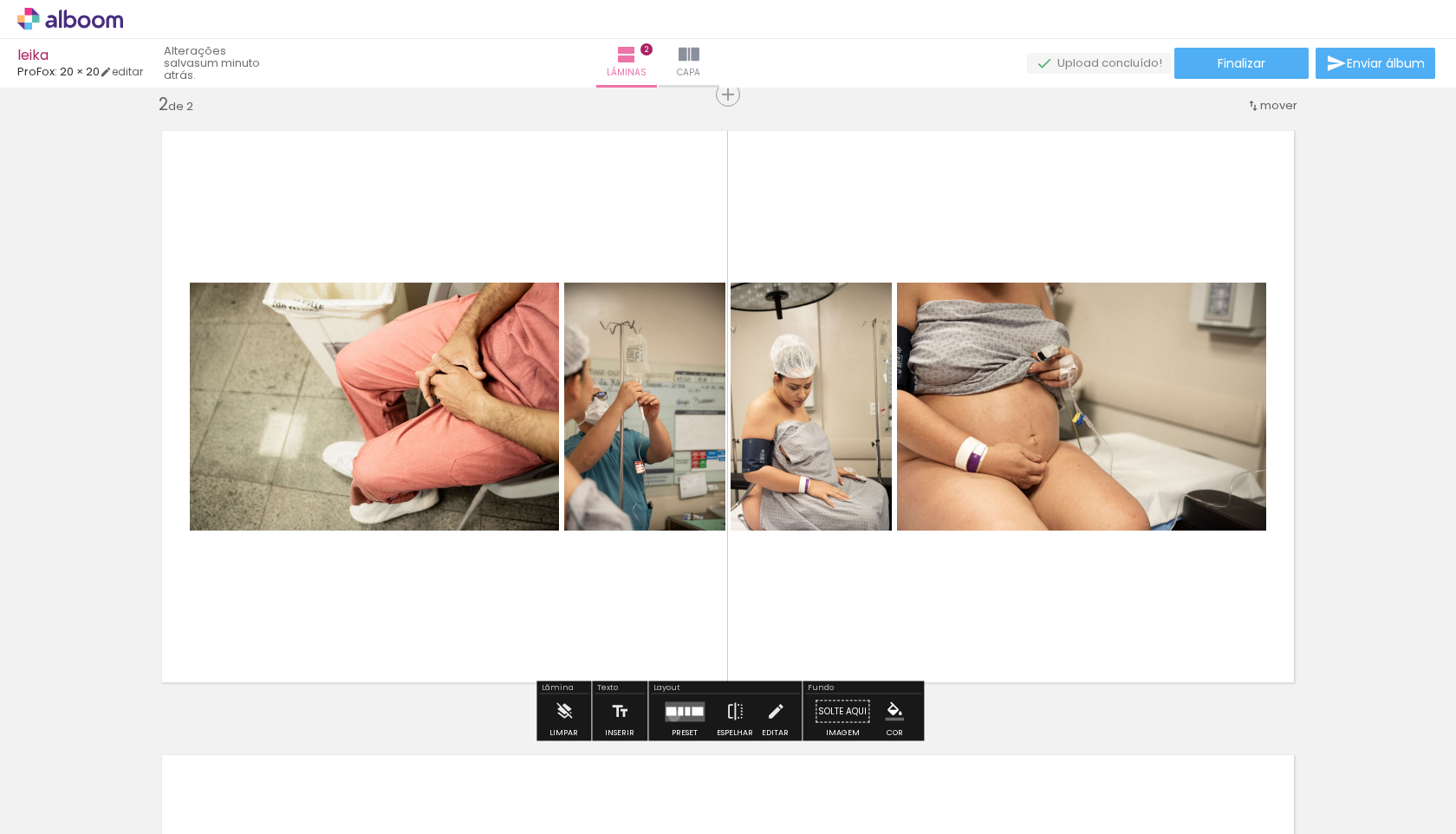 click at bounding box center [685, 711] 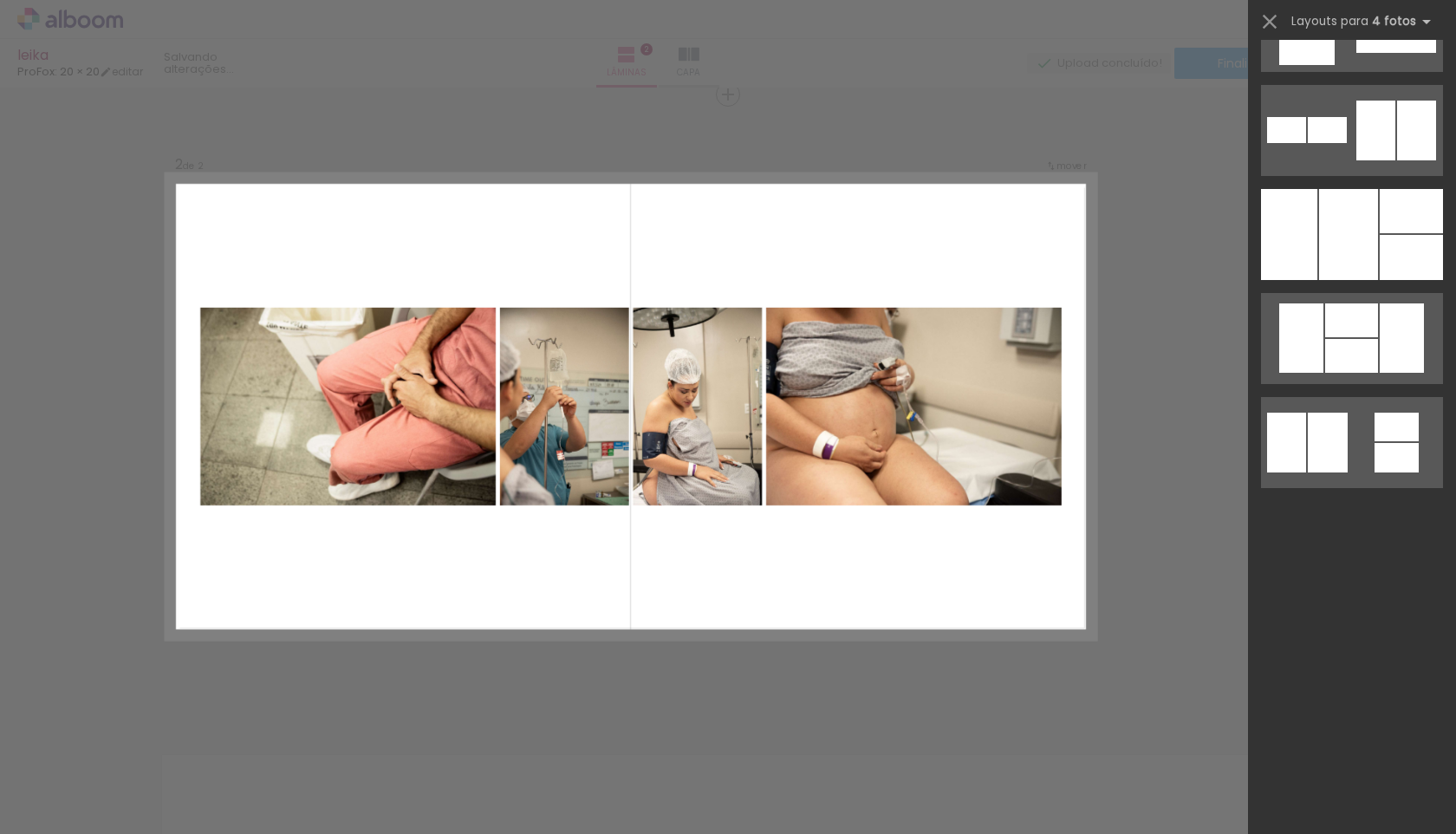 scroll, scrollTop: 0, scrollLeft: 0, axis: both 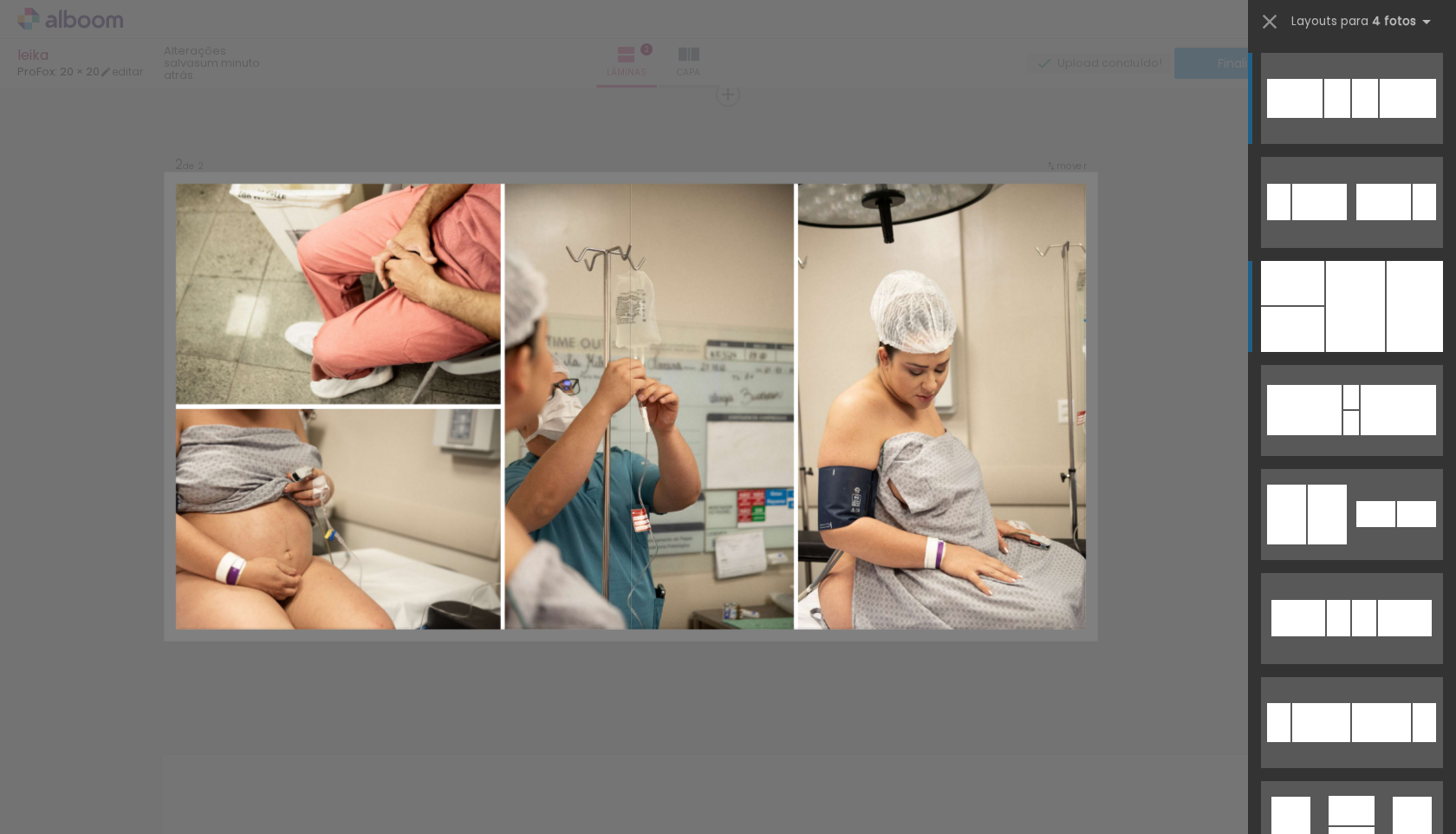 click at bounding box center [1414, 306] 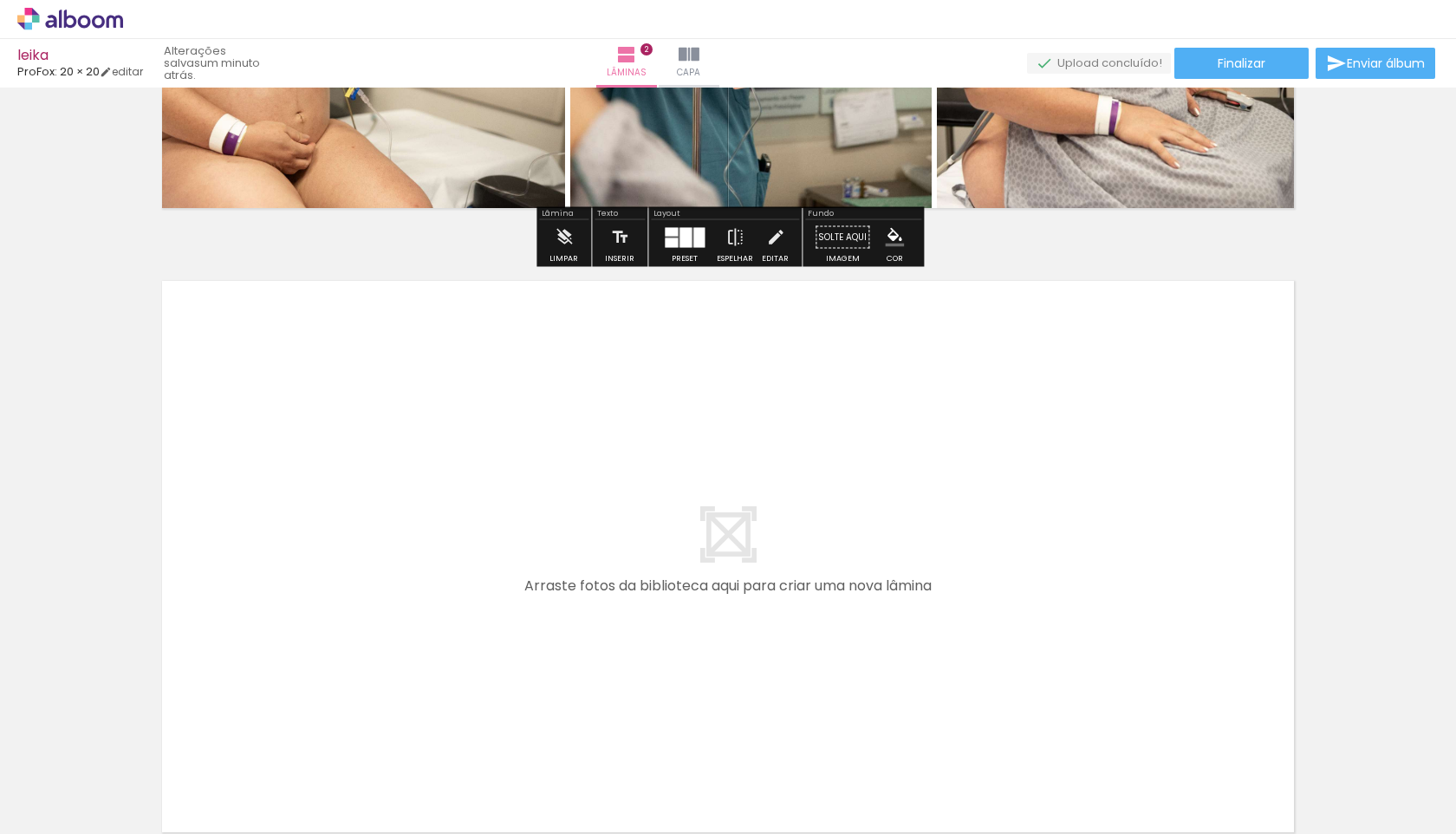 scroll, scrollTop: 1125, scrollLeft: 0, axis: vertical 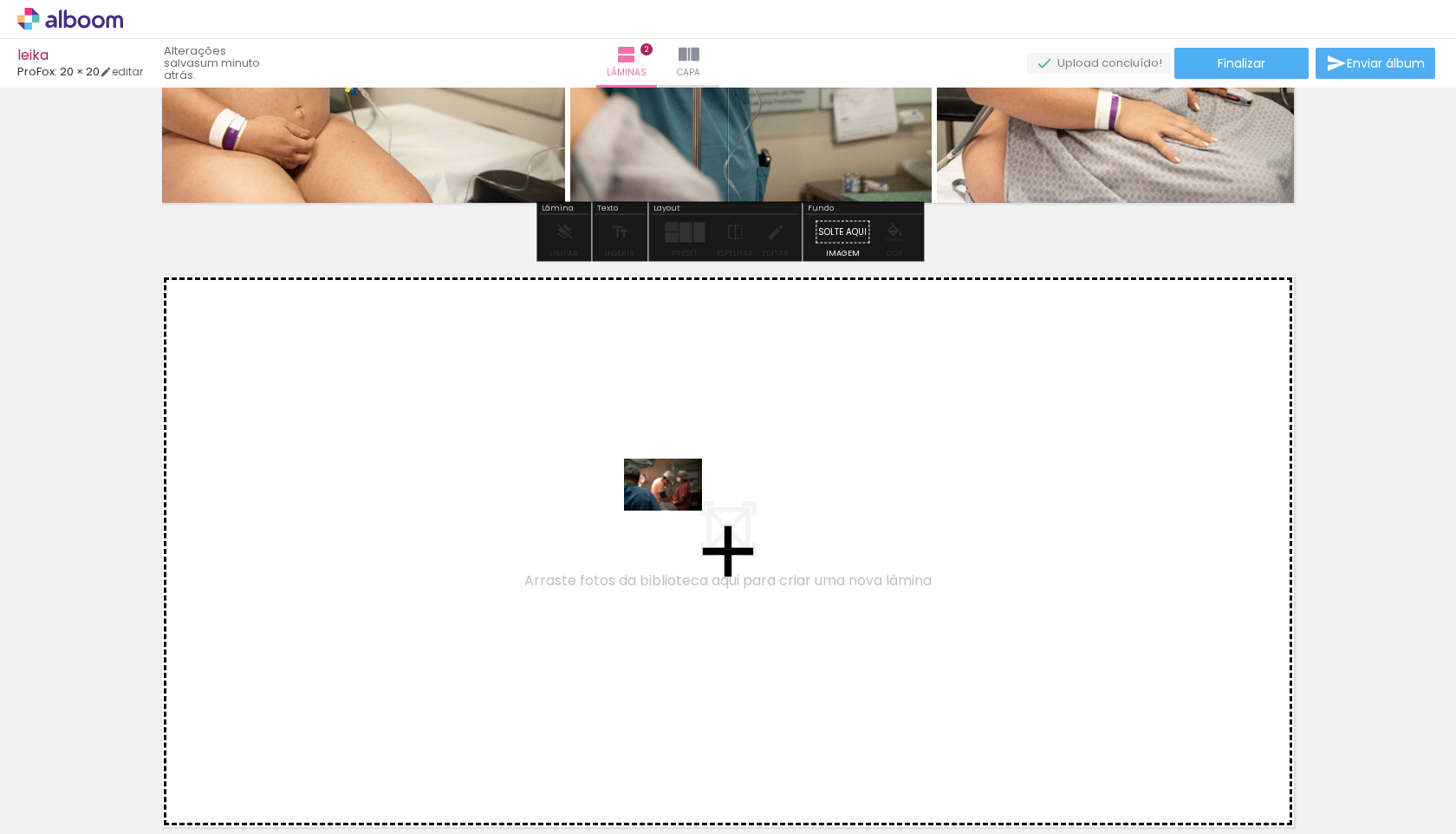 drag, startPoint x: 784, startPoint y: 781, endPoint x: 676, endPoint y: 509, distance: 292.6568 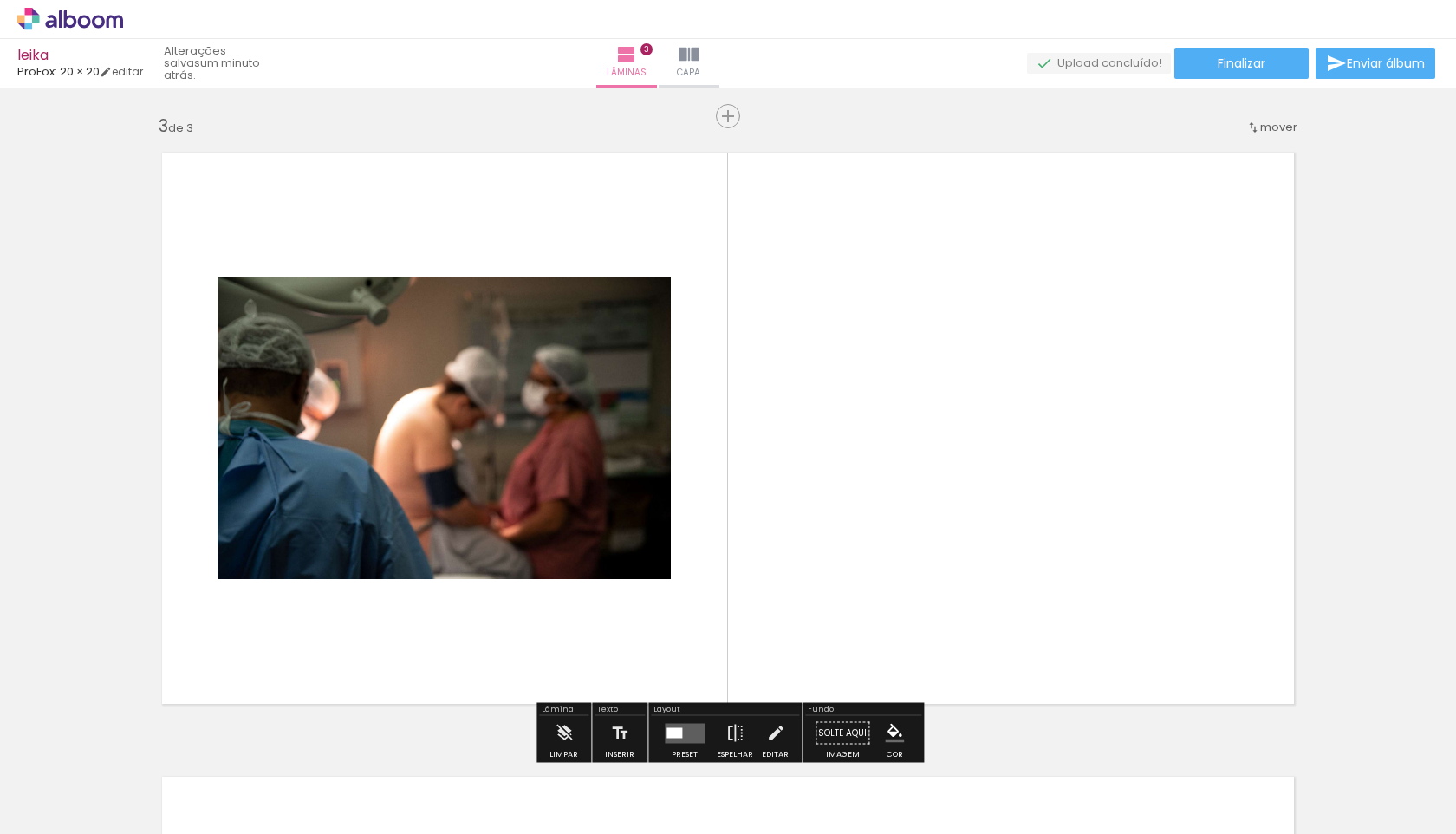 scroll, scrollTop: 1270, scrollLeft: 0, axis: vertical 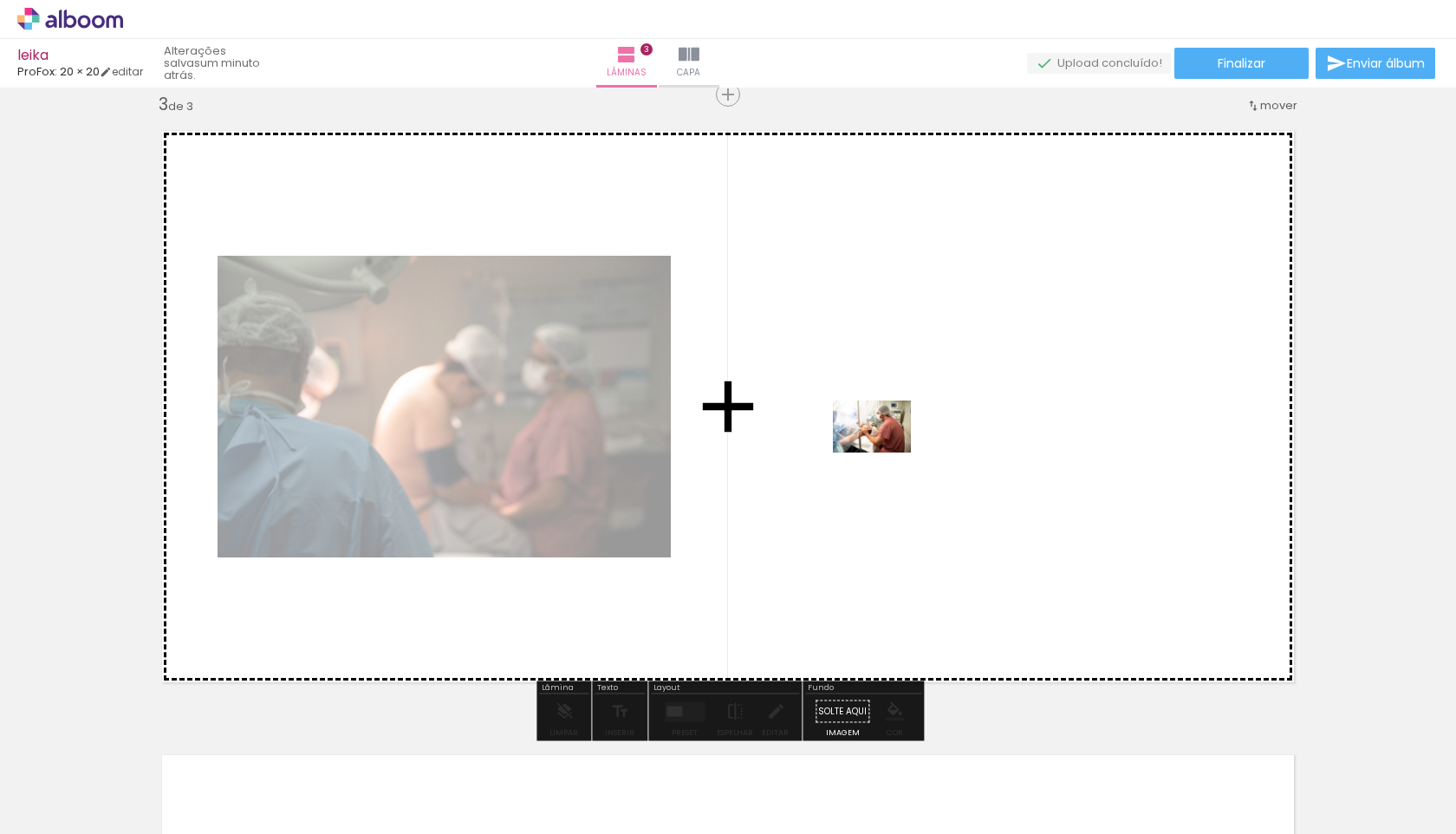 click at bounding box center (728, 417) 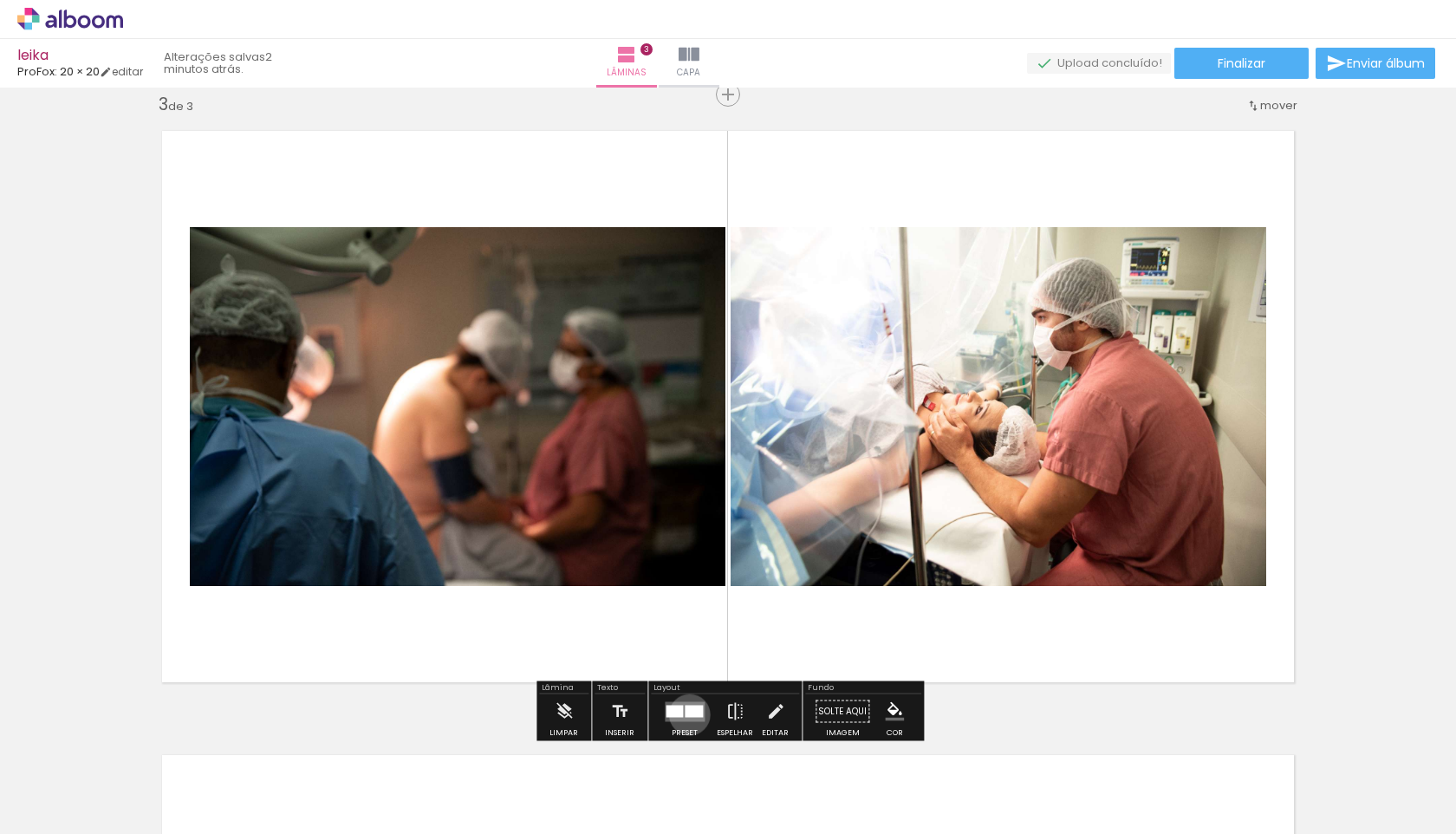 click at bounding box center [693, 711] 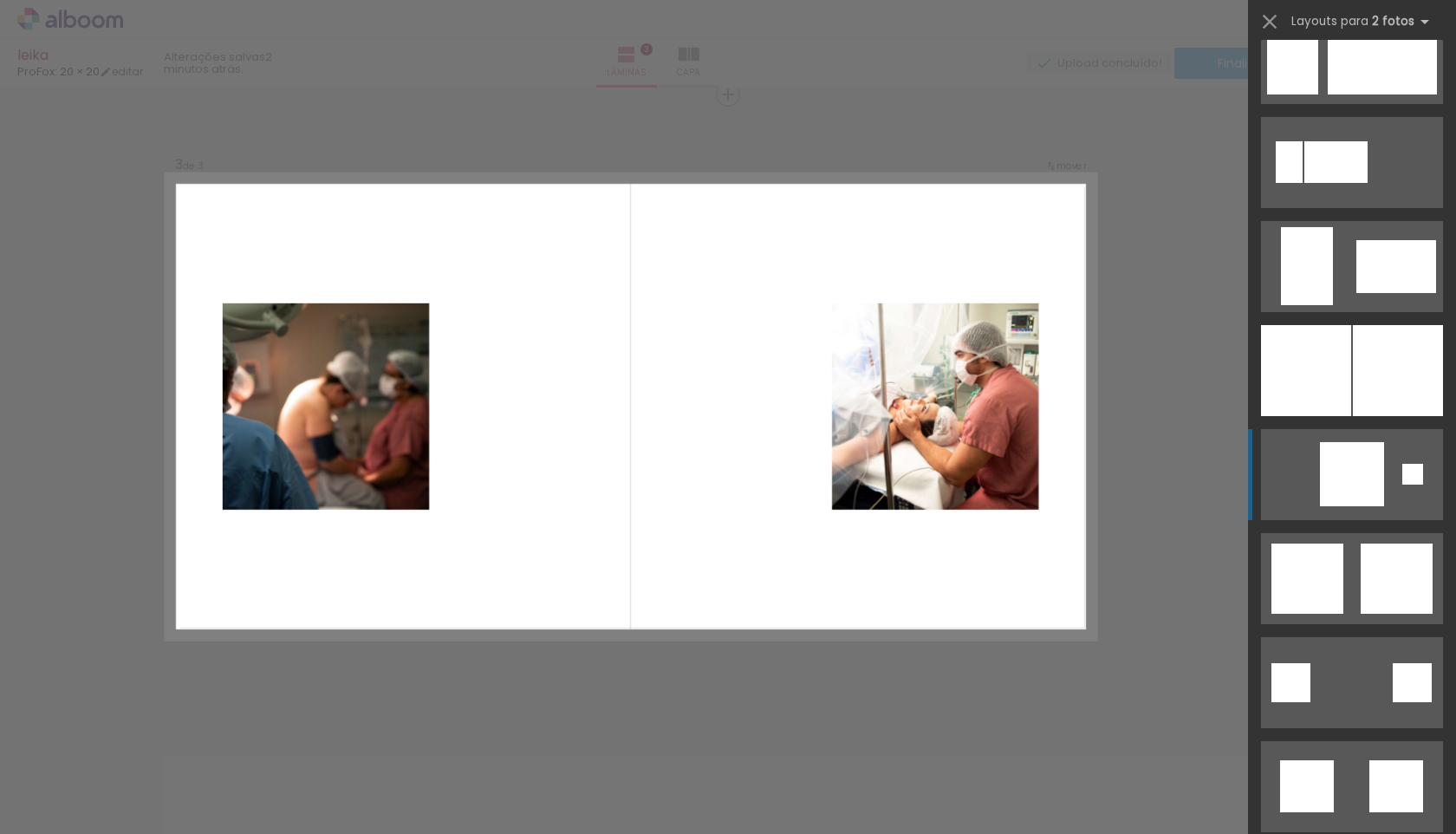 scroll, scrollTop: 3998, scrollLeft: 0, axis: vertical 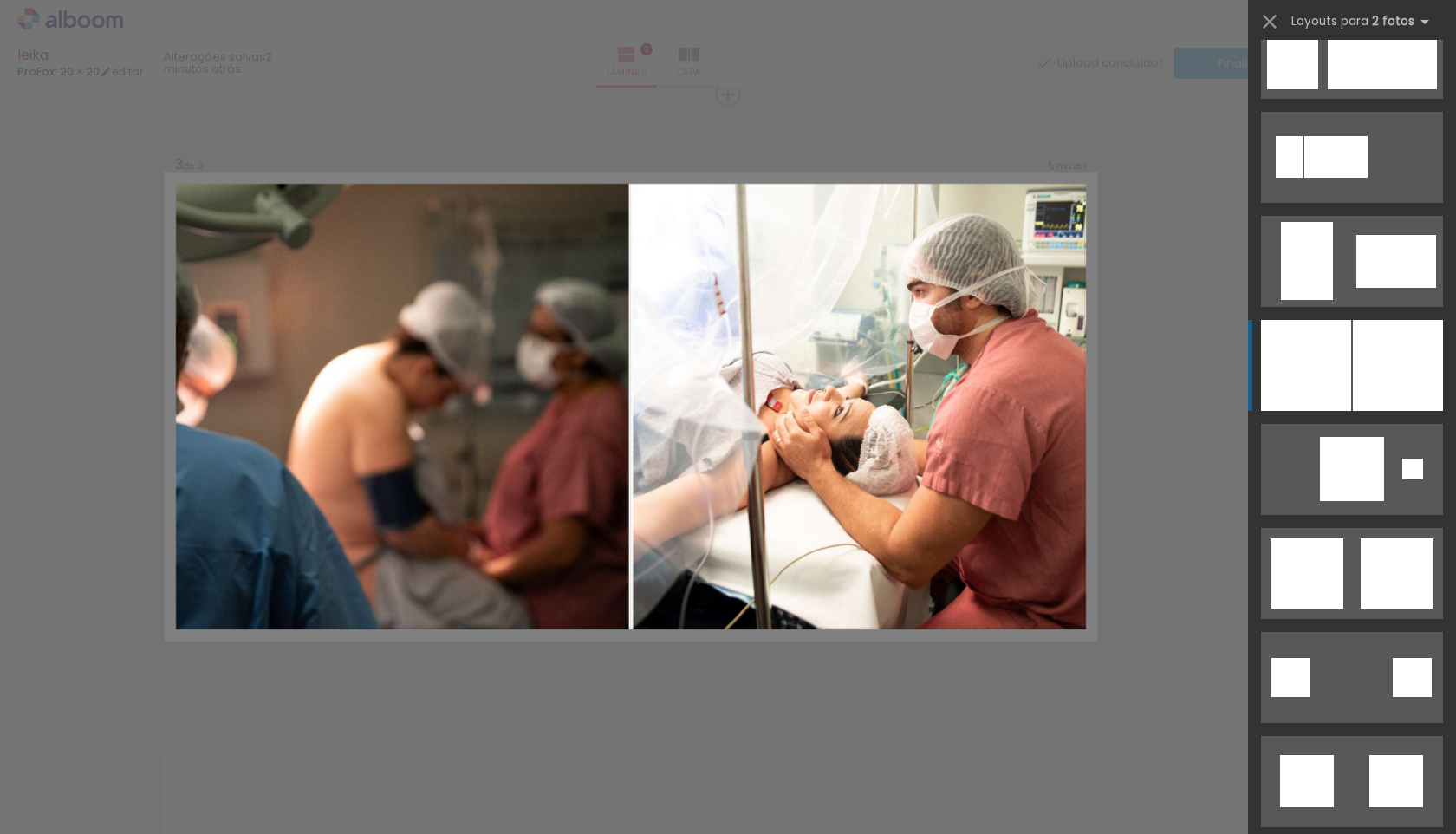 click at bounding box center [1306, 365] 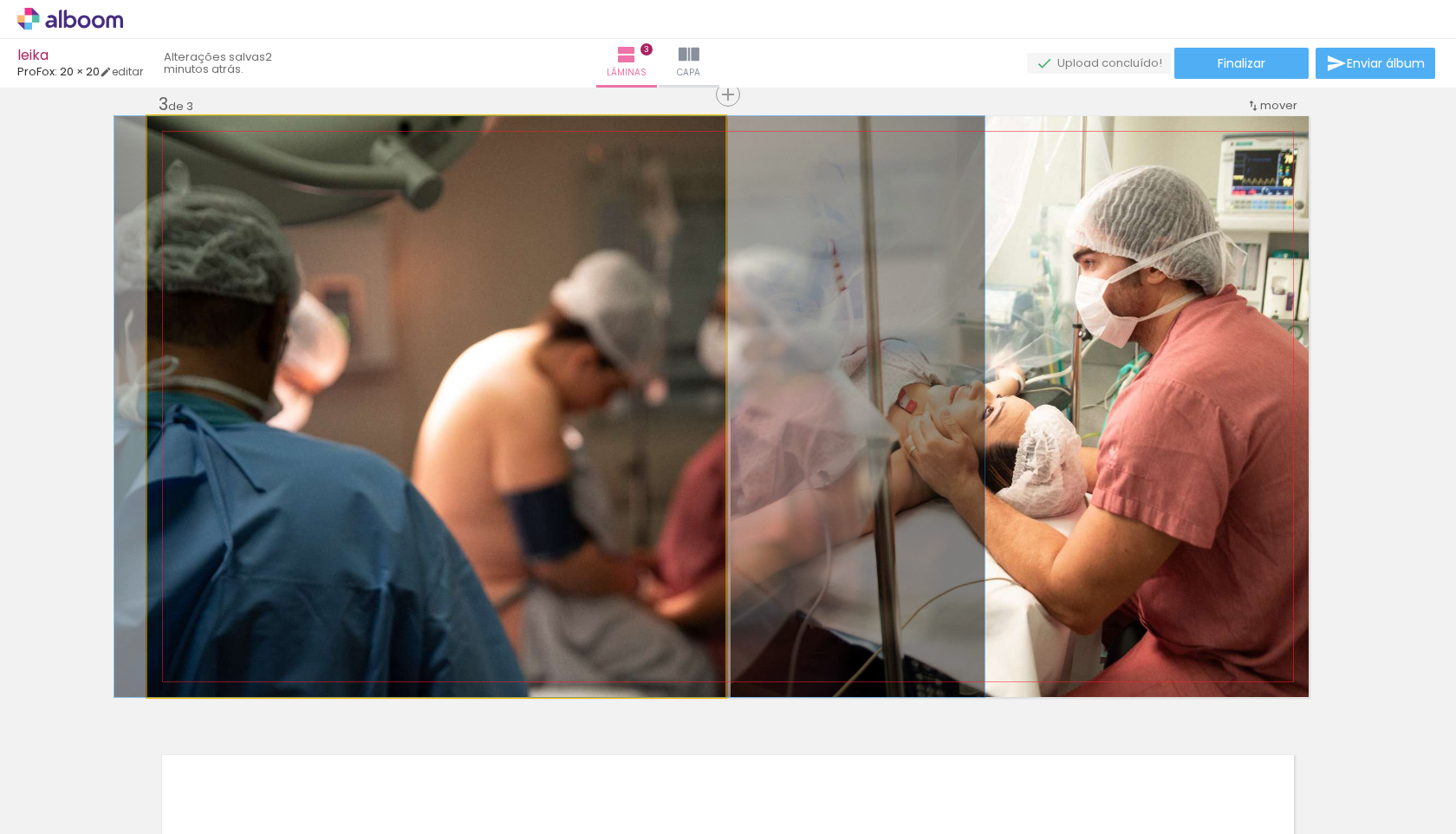 drag, startPoint x: 495, startPoint y: 468, endPoint x: 608, endPoint y: 475, distance: 113.21661 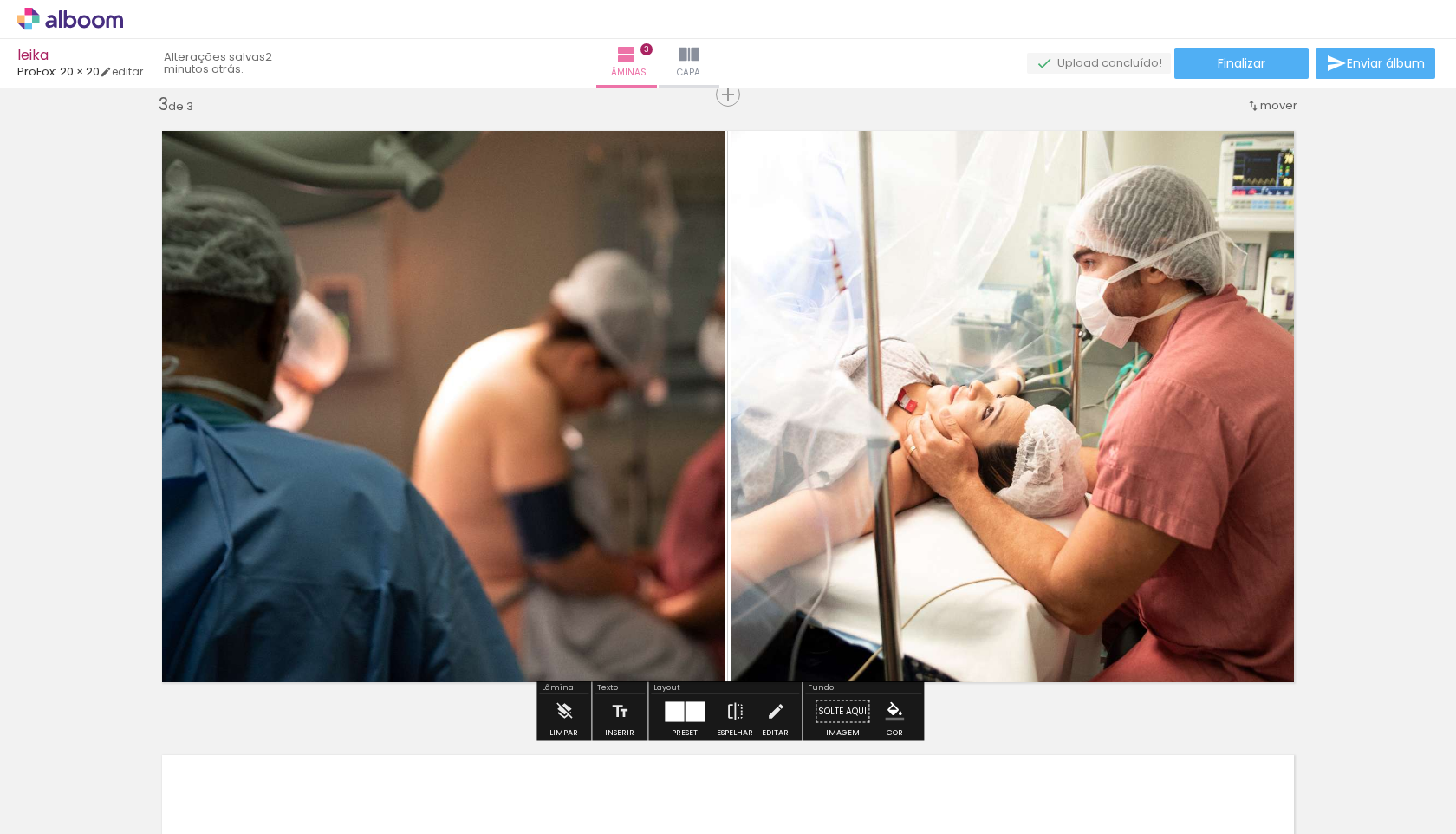 click on "Inserir lâmina 1  de 3  Inserir lâmina 2  de 3  Inserir lâmina 3  de 3" at bounding box center [728, 72] 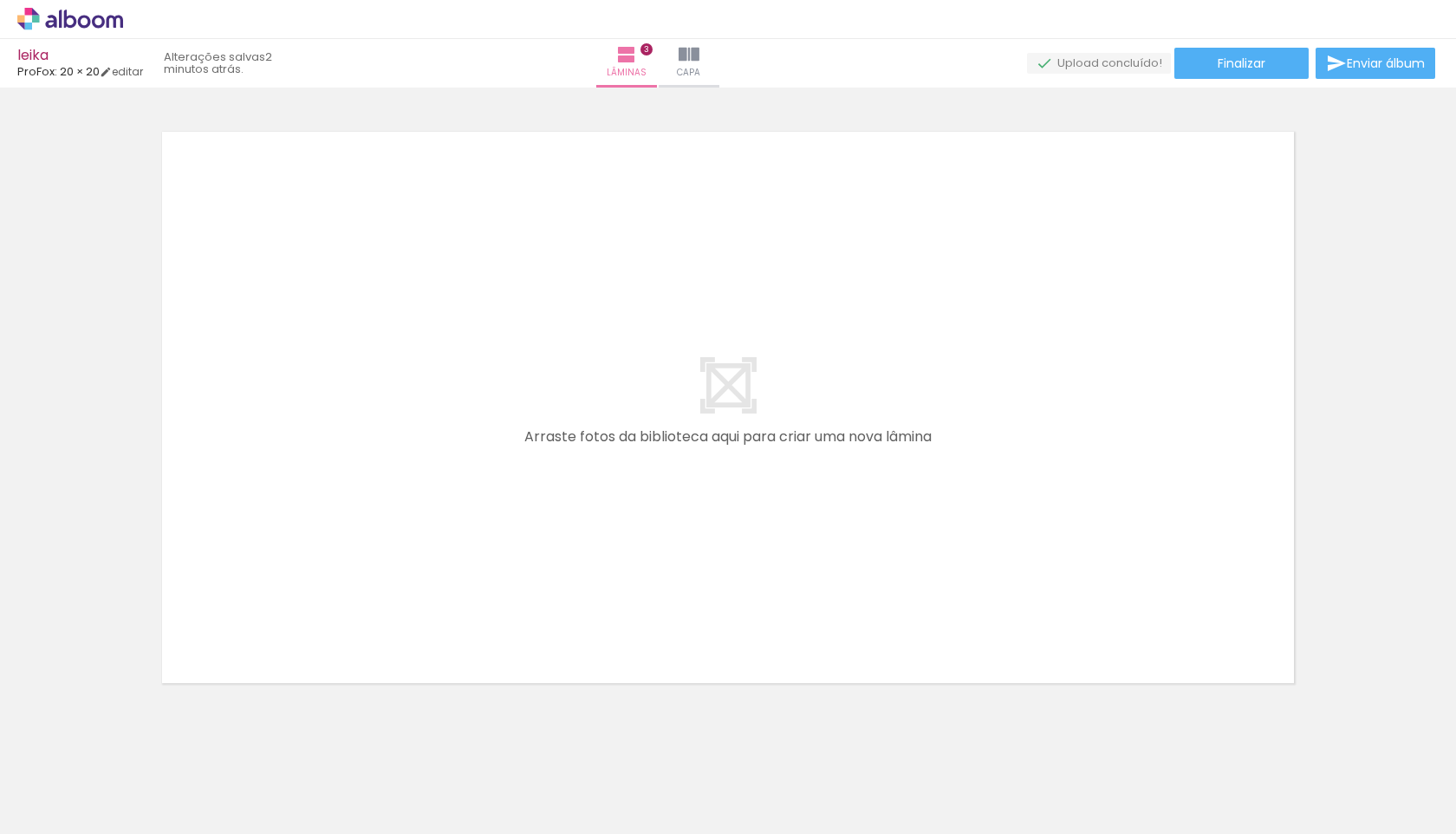 scroll, scrollTop: 1898, scrollLeft: 0, axis: vertical 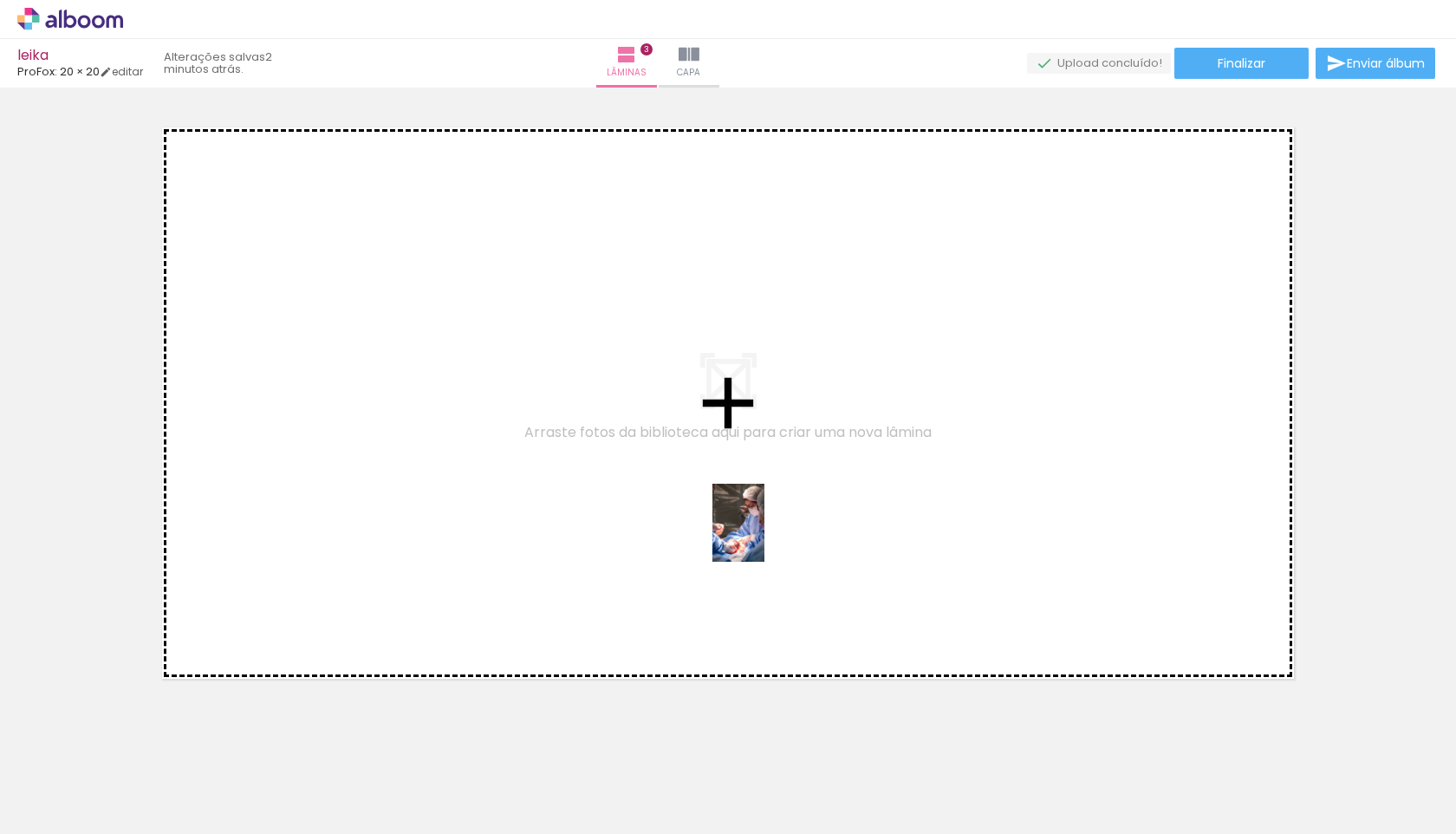 drag, startPoint x: 961, startPoint y: 791, endPoint x: 764, endPoint y: 536, distance: 322.2328 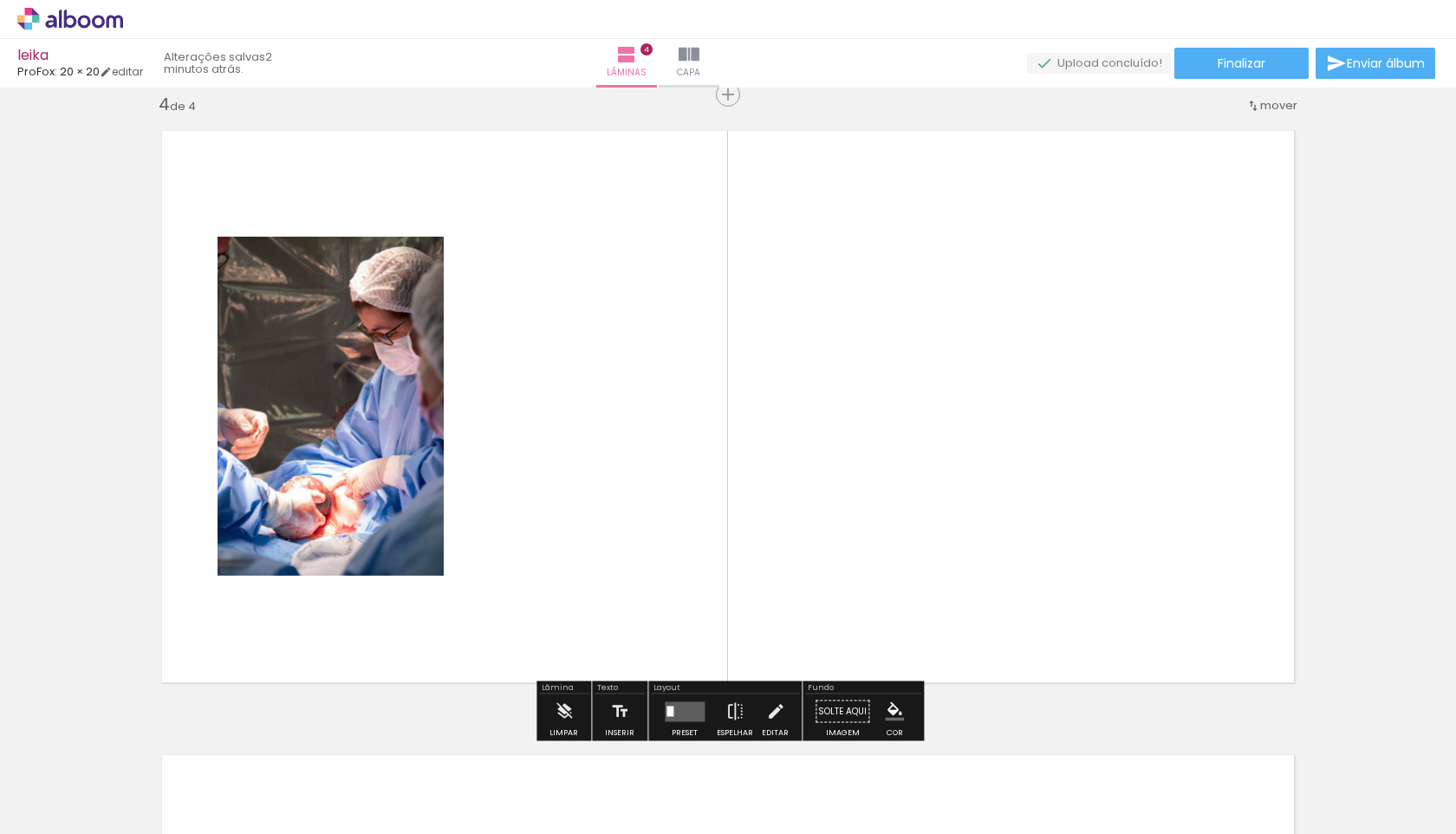 scroll, scrollTop: 1894, scrollLeft: 0, axis: vertical 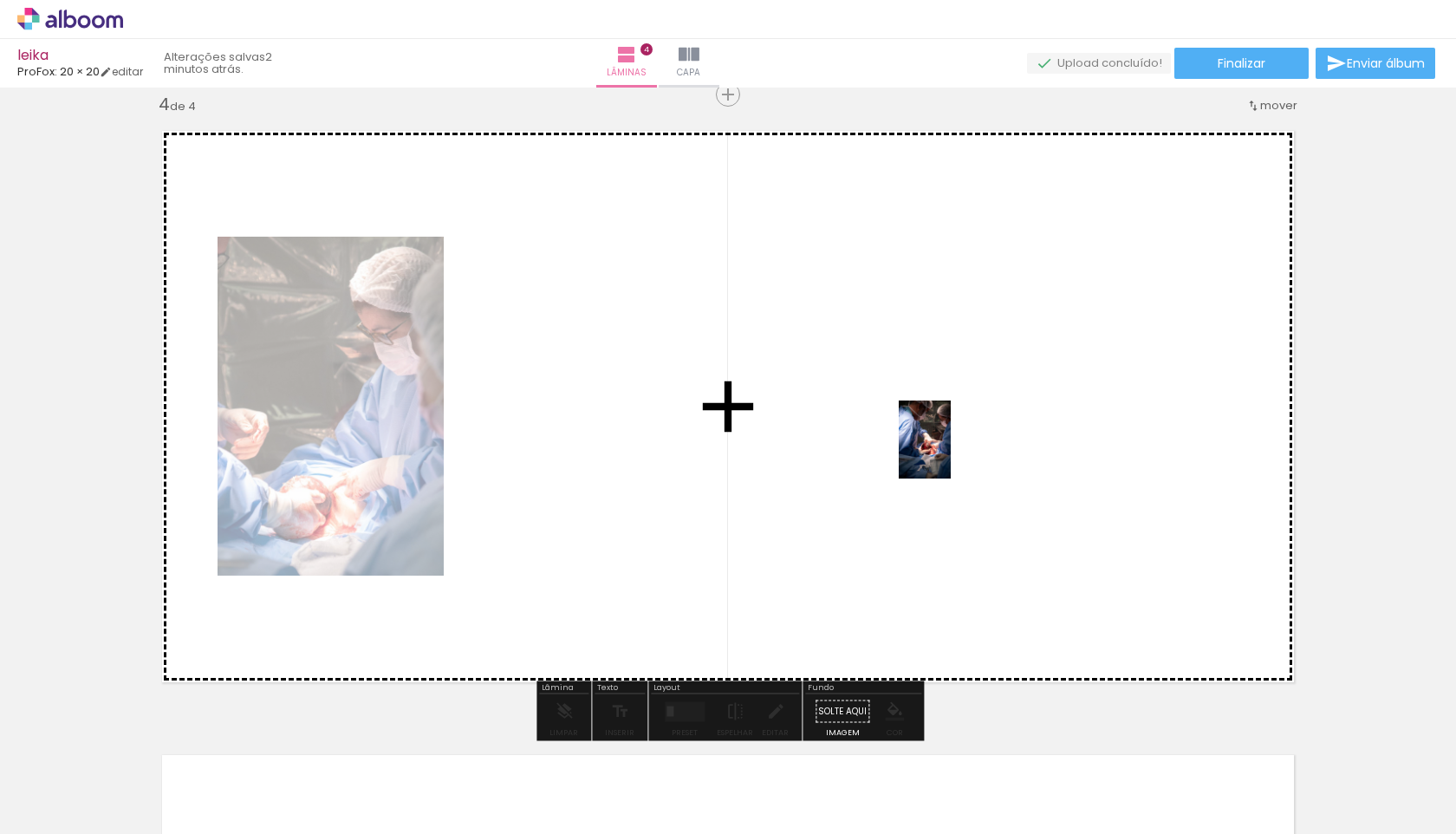 drag, startPoint x: 1055, startPoint y: 798, endPoint x: 951, endPoint y: 453, distance: 360.335 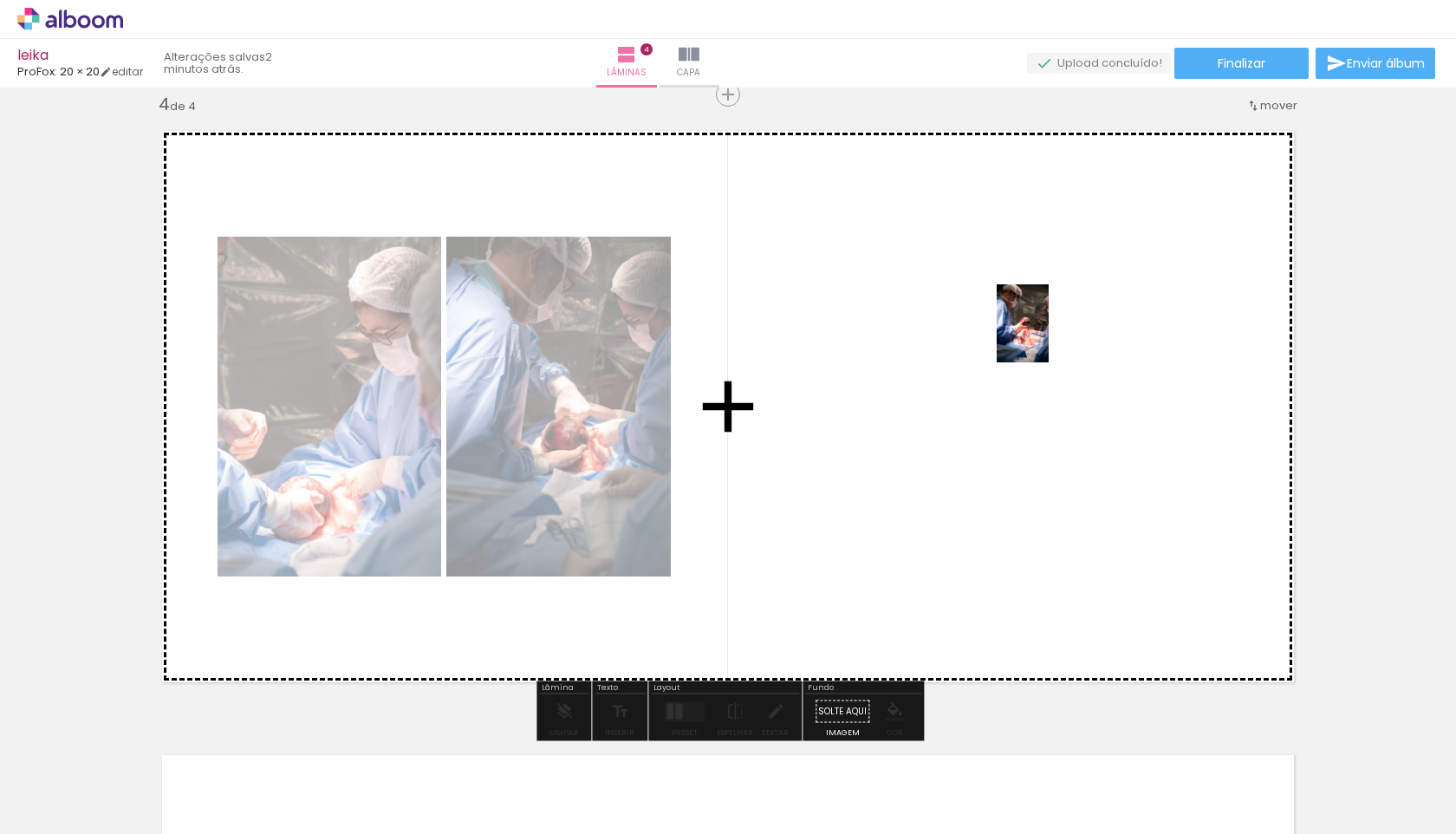 drag, startPoint x: 1157, startPoint y: 779, endPoint x: 1049, endPoint y: 336, distance: 455.9748 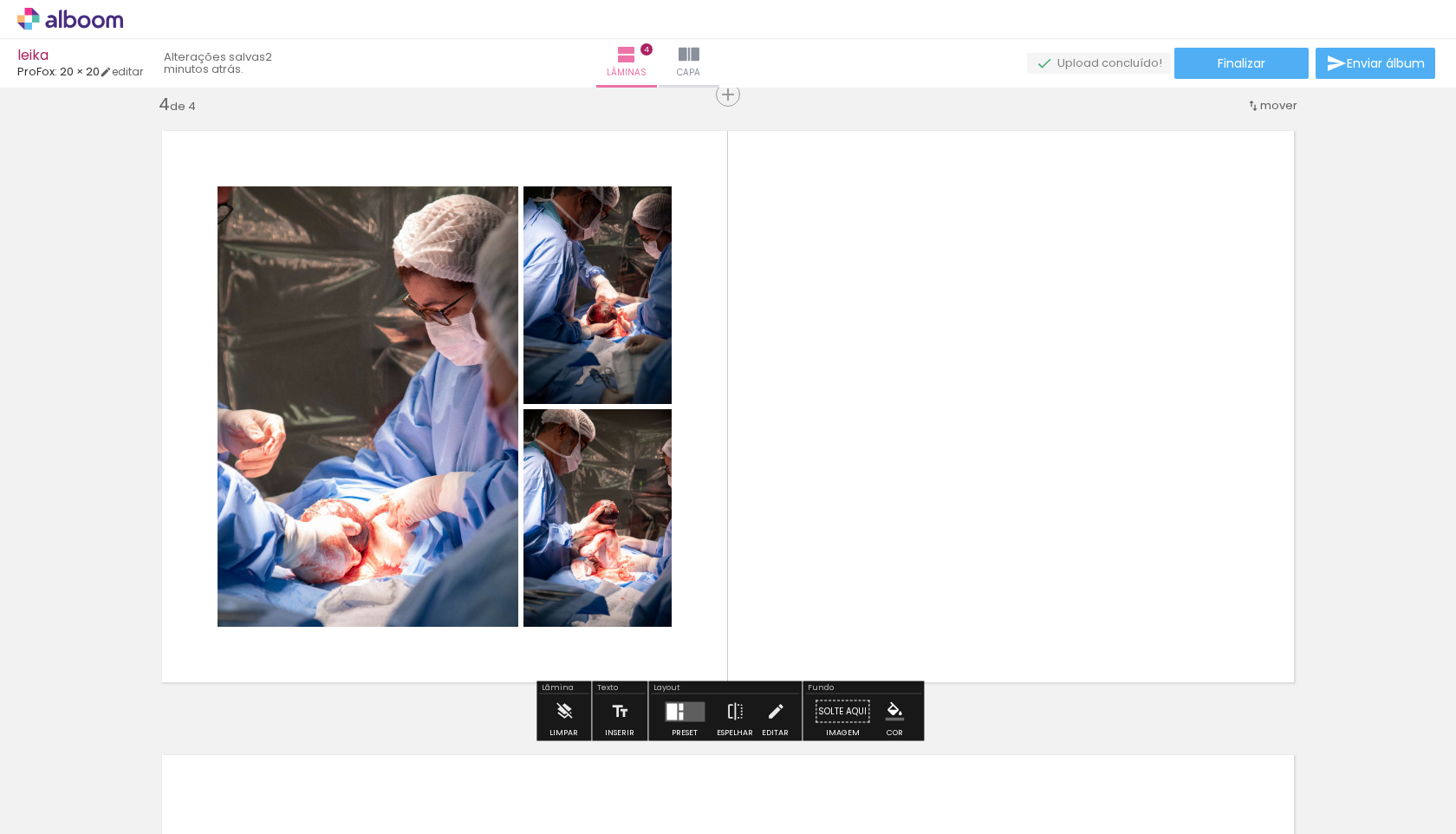 click at bounding box center (685, 711) 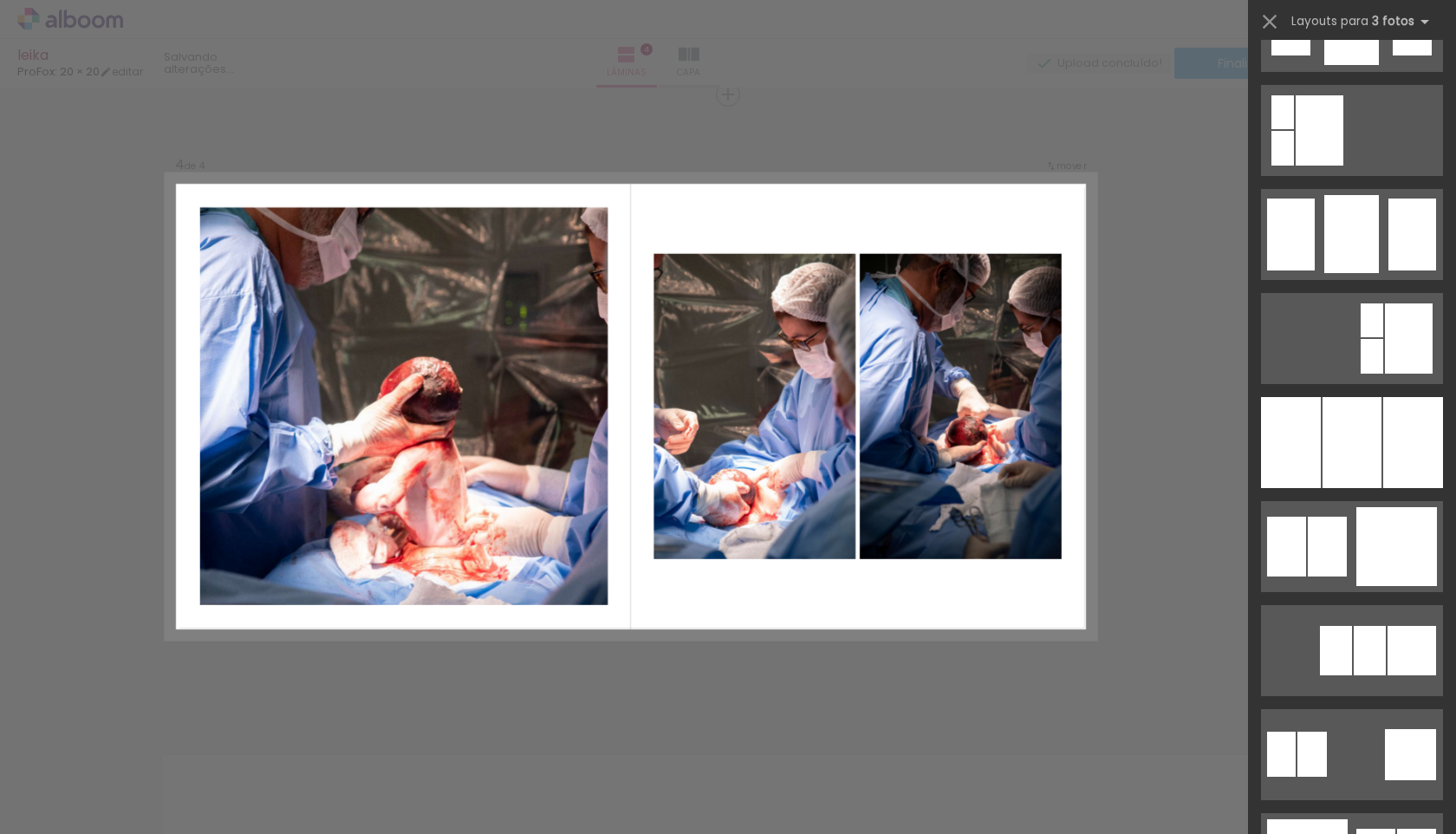 scroll, scrollTop: 1724, scrollLeft: 0, axis: vertical 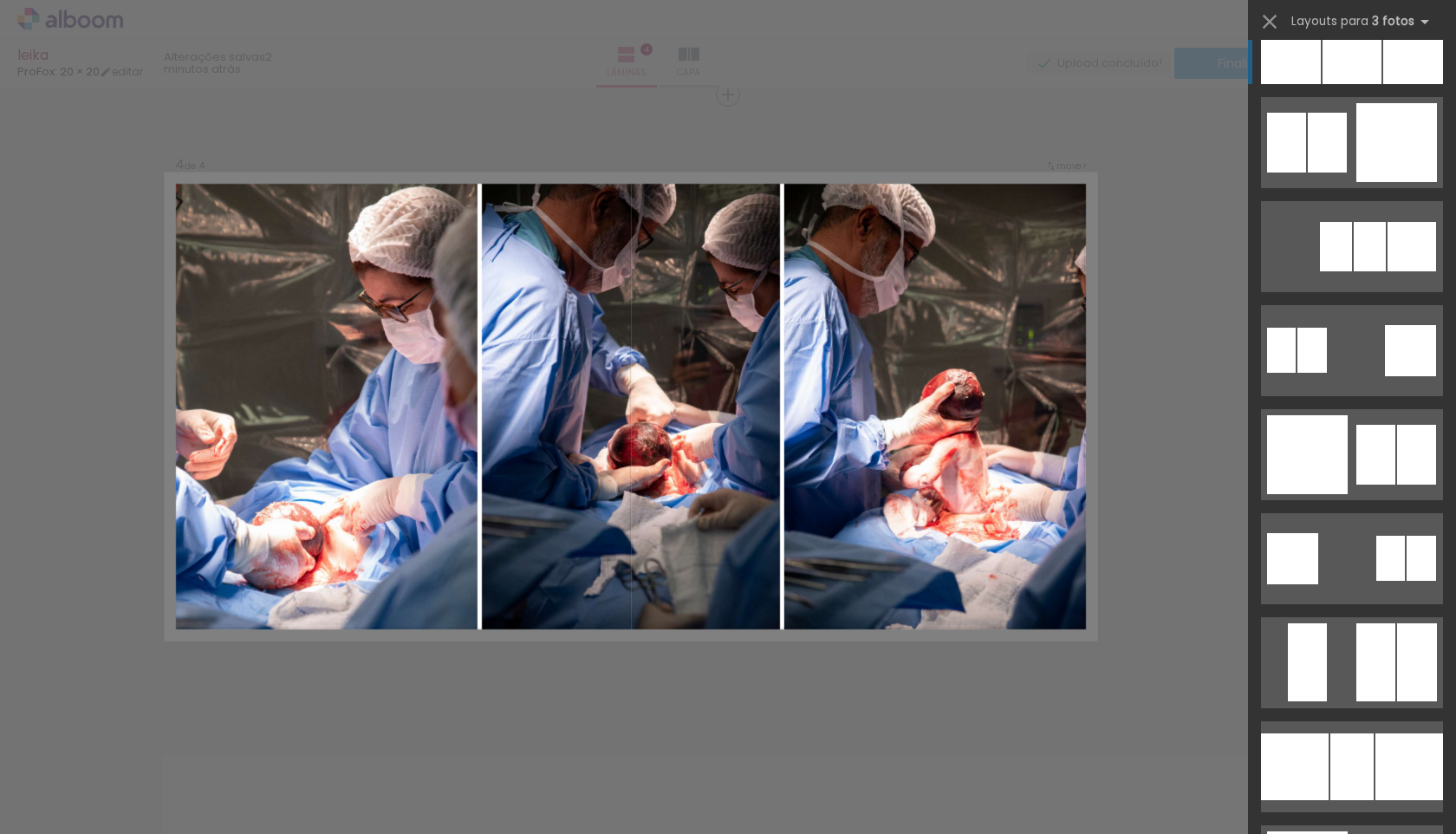 click at bounding box center [1352, 38] 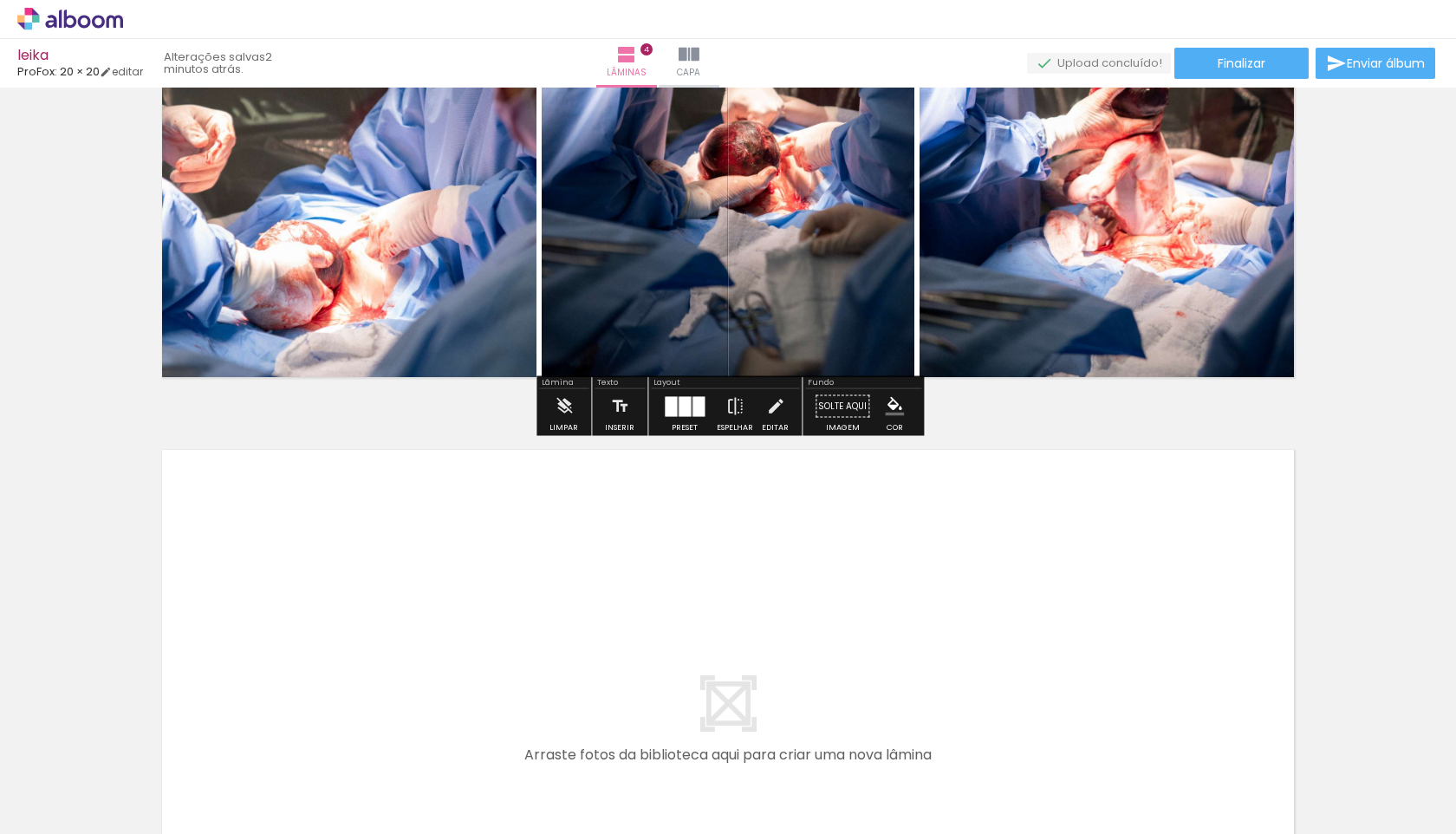 scroll, scrollTop: 2202, scrollLeft: 0, axis: vertical 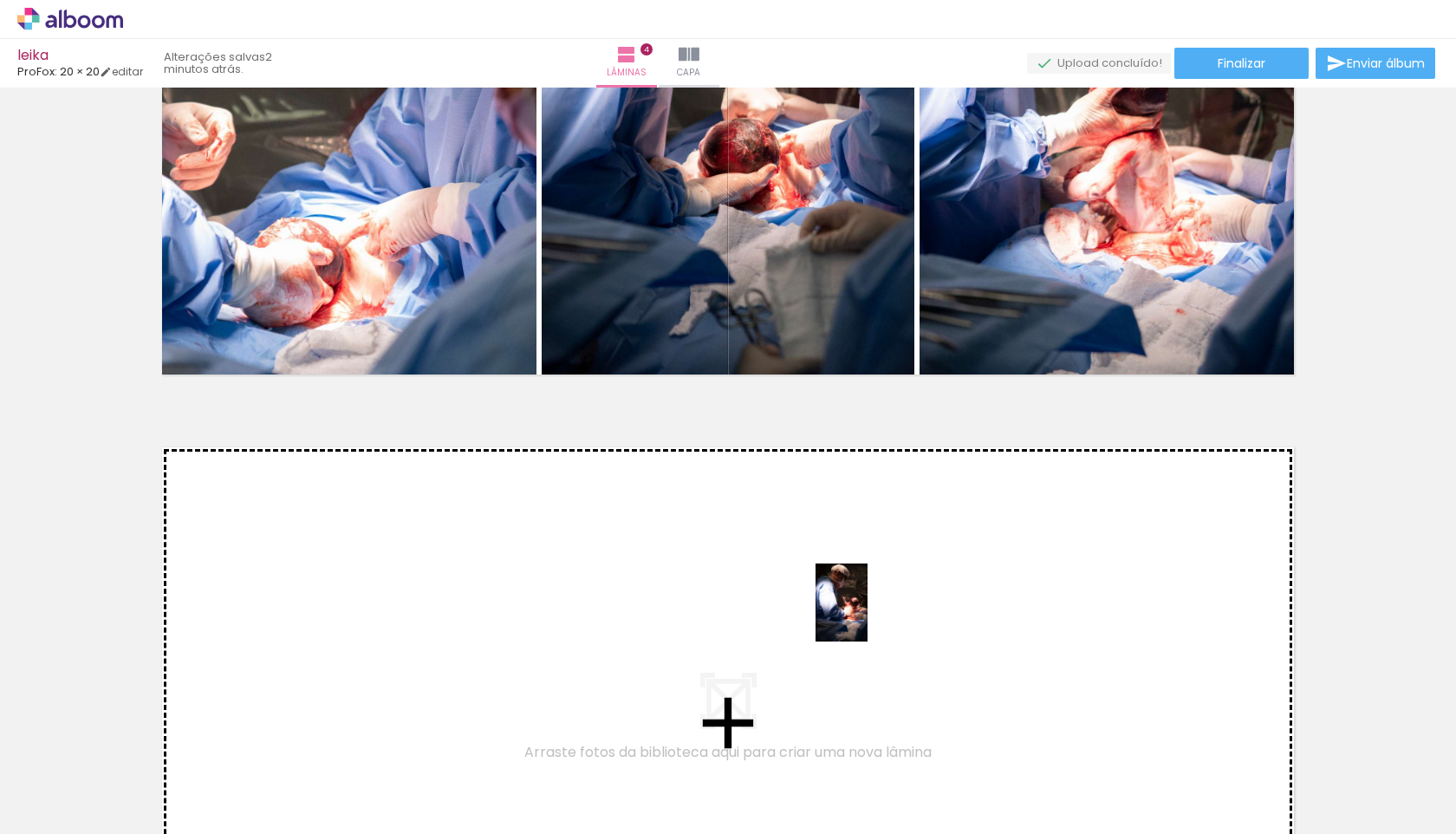 click at bounding box center [728, 417] 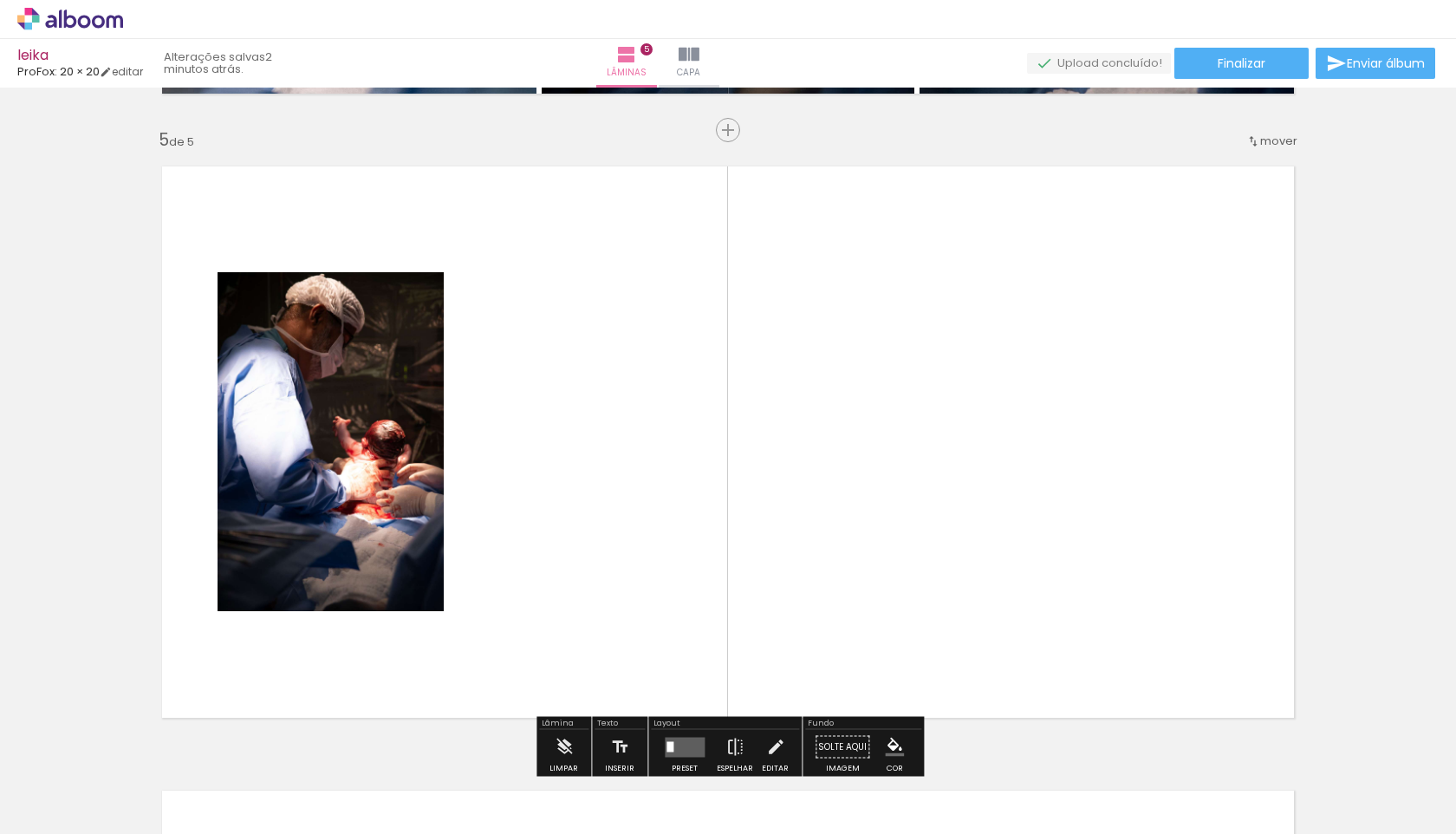 scroll, scrollTop: 2518, scrollLeft: 0, axis: vertical 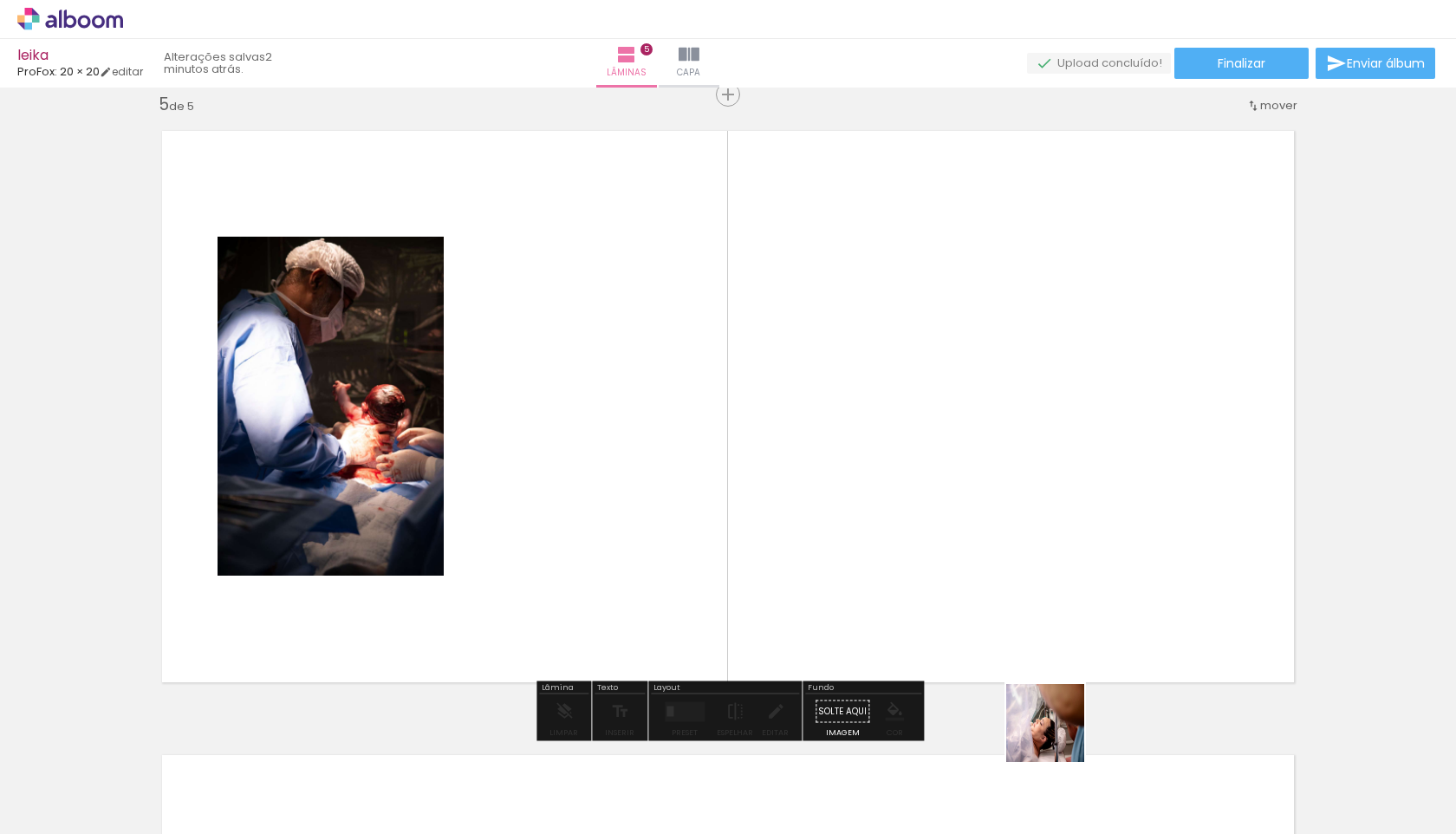 drag, startPoint x: 1058, startPoint y: 785, endPoint x: 1056, endPoint y: 579, distance: 206.0097 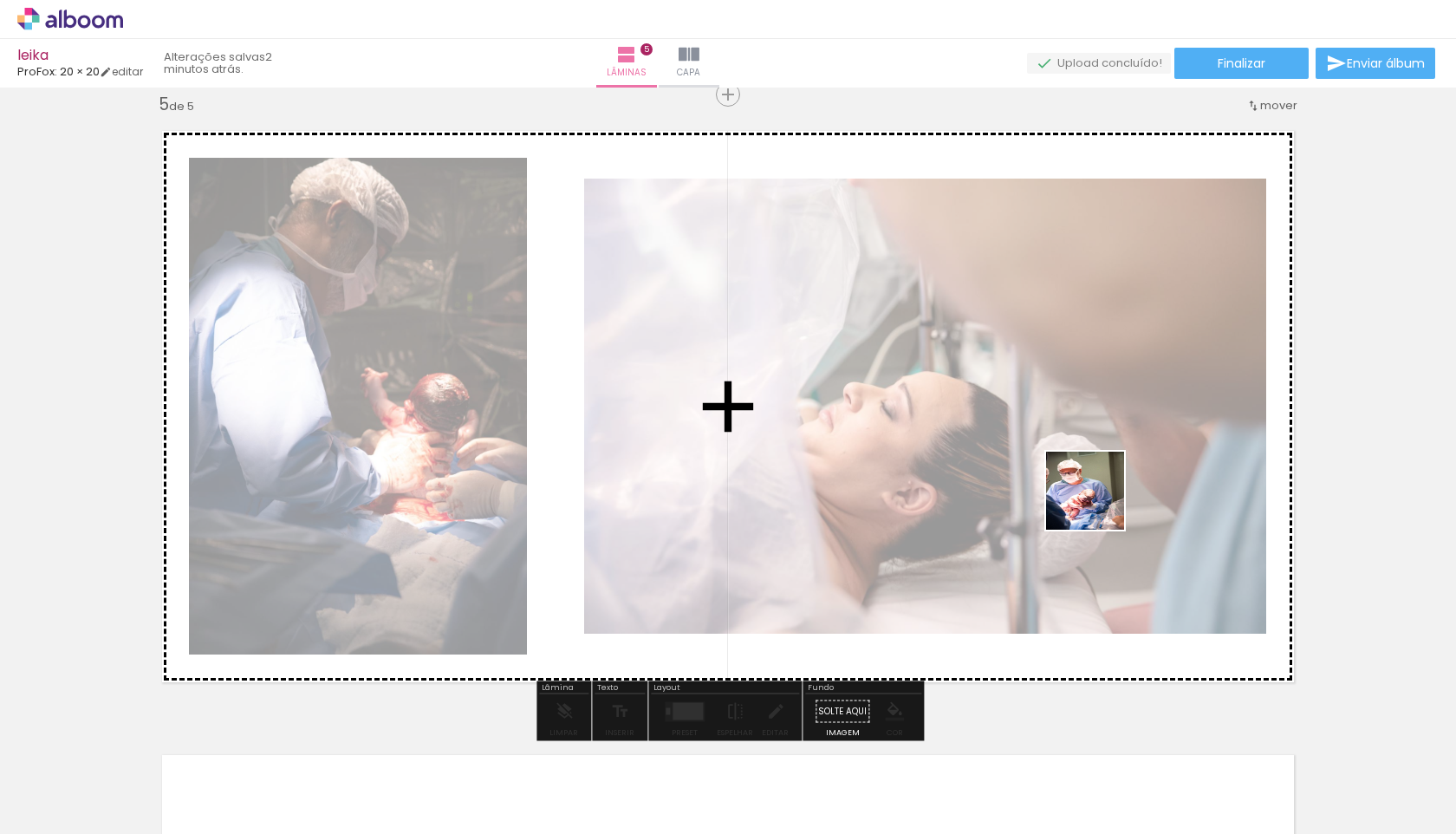 drag, startPoint x: 1140, startPoint y: 781, endPoint x: 1084, endPoint y: 472, distance: 314.03344 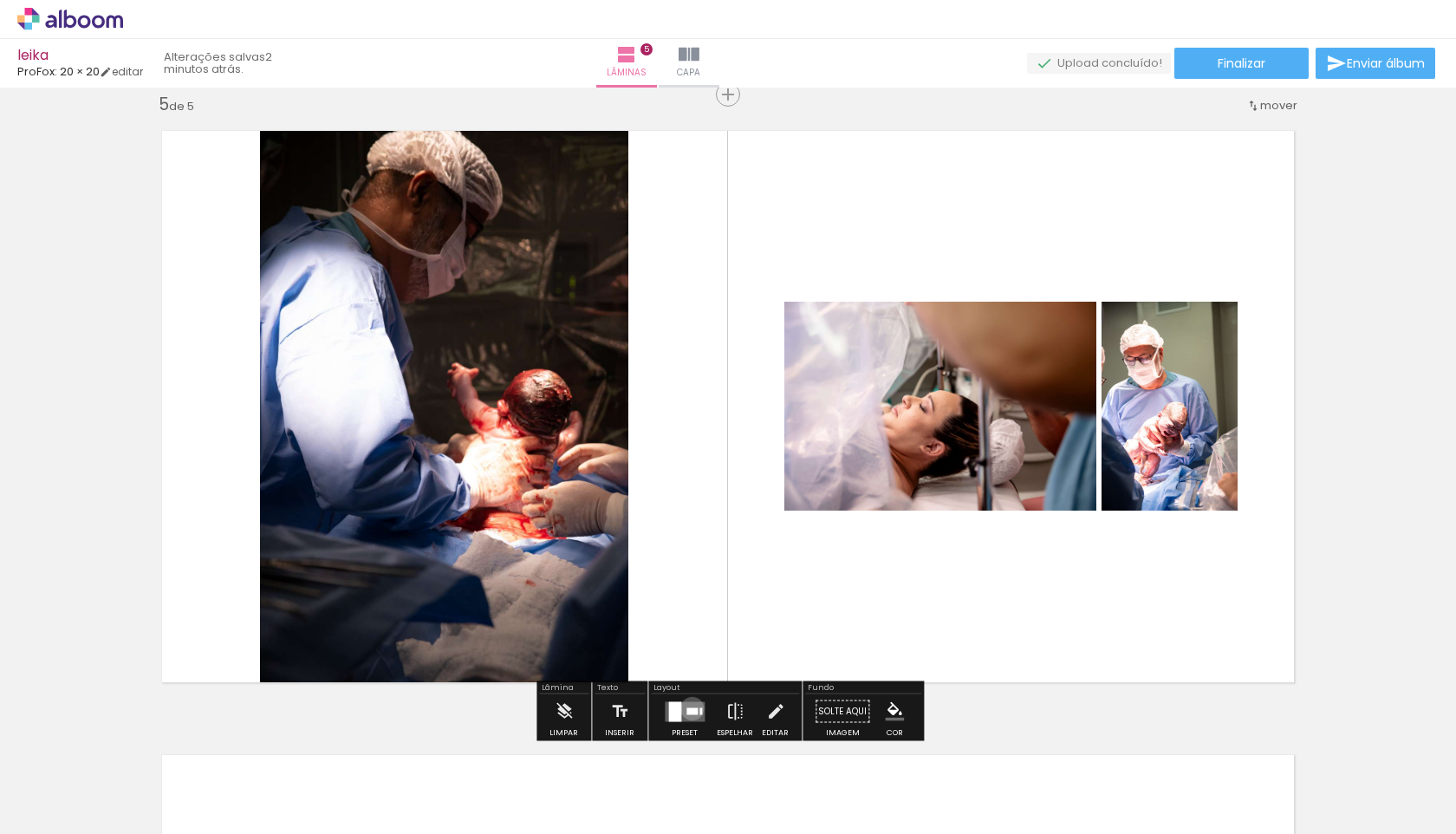 click at bounding box center [692, 711] 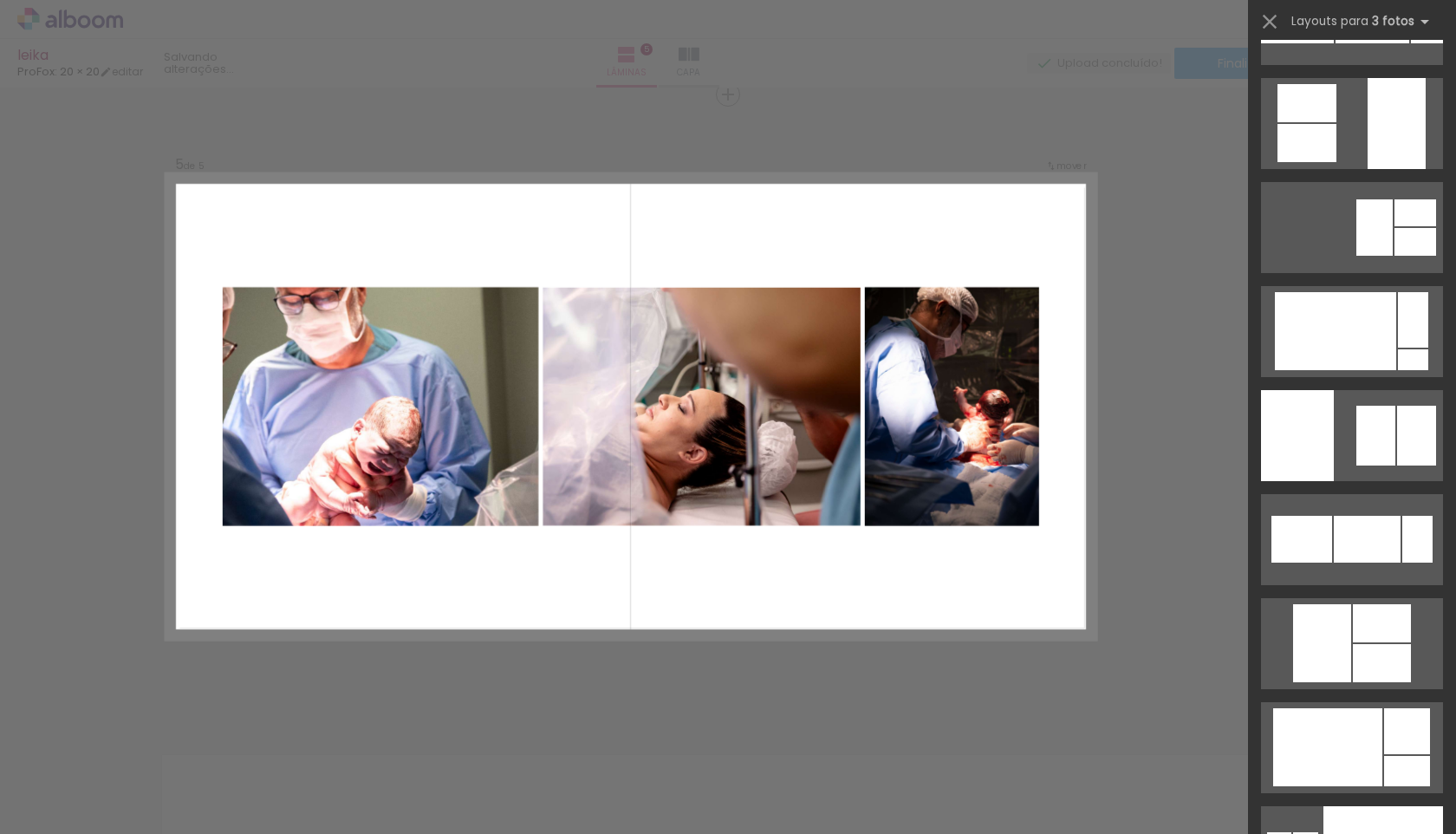 scroll, scrollTop: 9860, scrollLeft: 0, axis: vertical 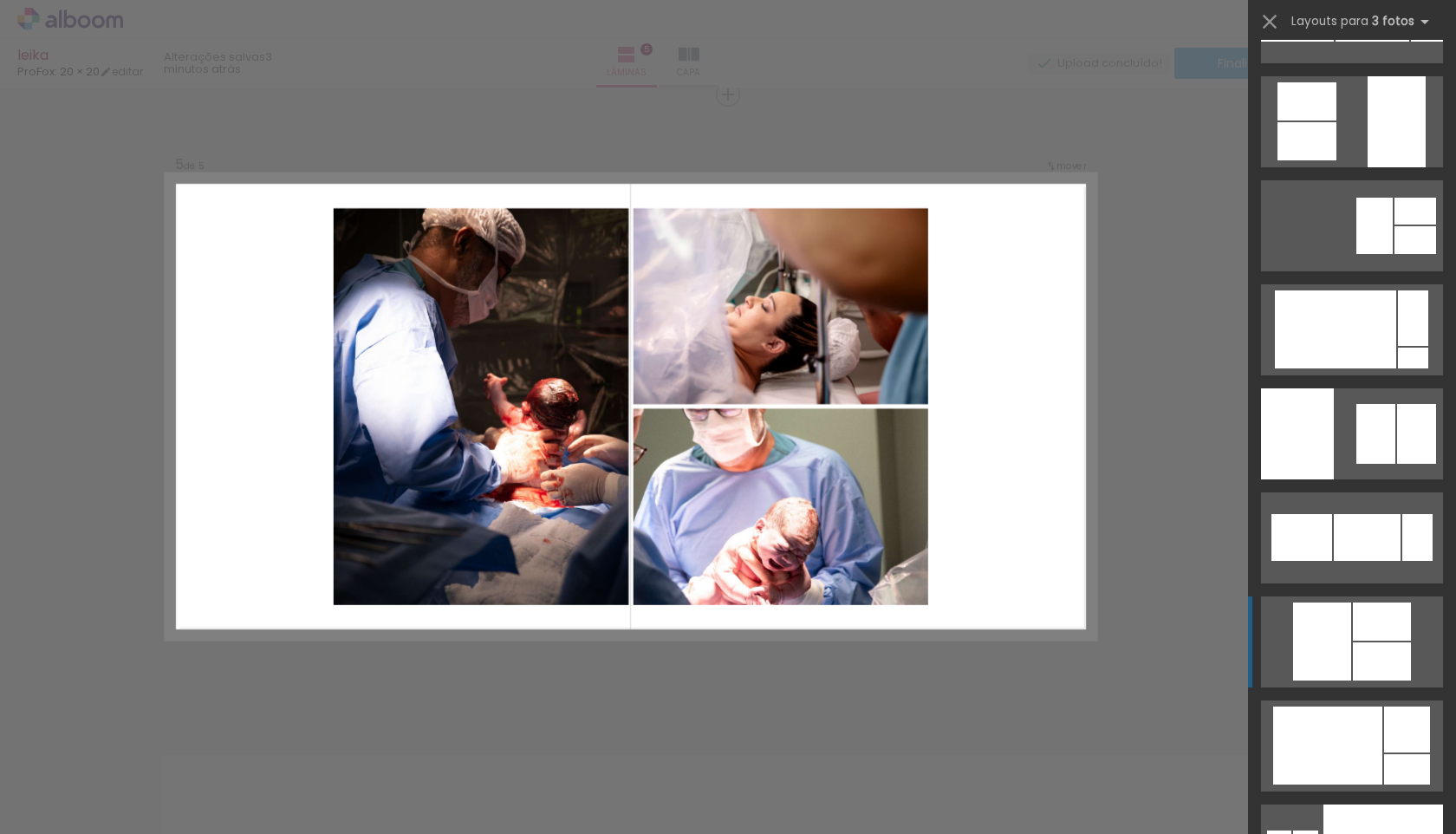 click at bounding box center [1408, -295] 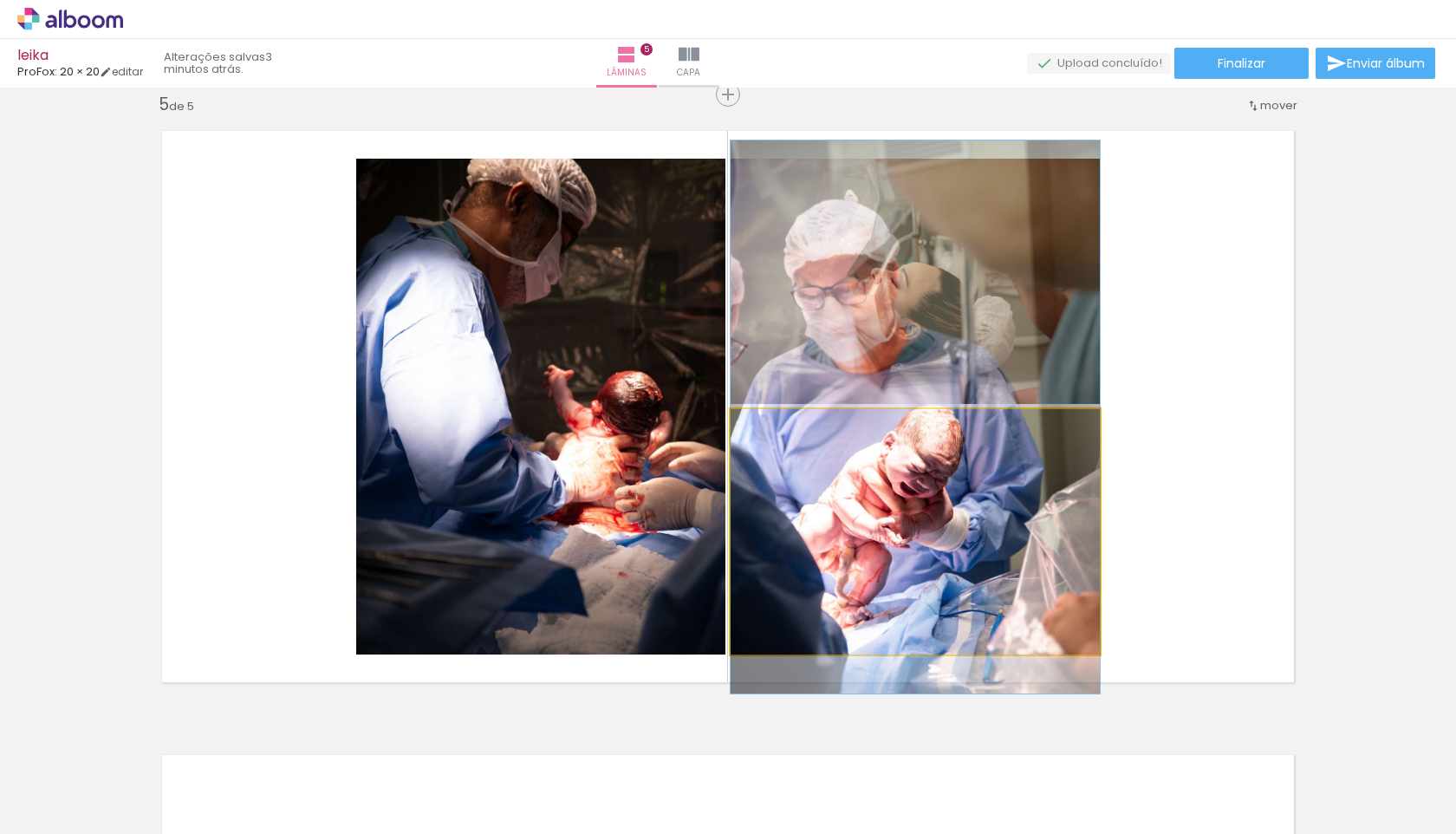drag, startPoint x: 941, startPoint y: 561, endPoint x: 946, endPoint y: 446, distance: 115.10864 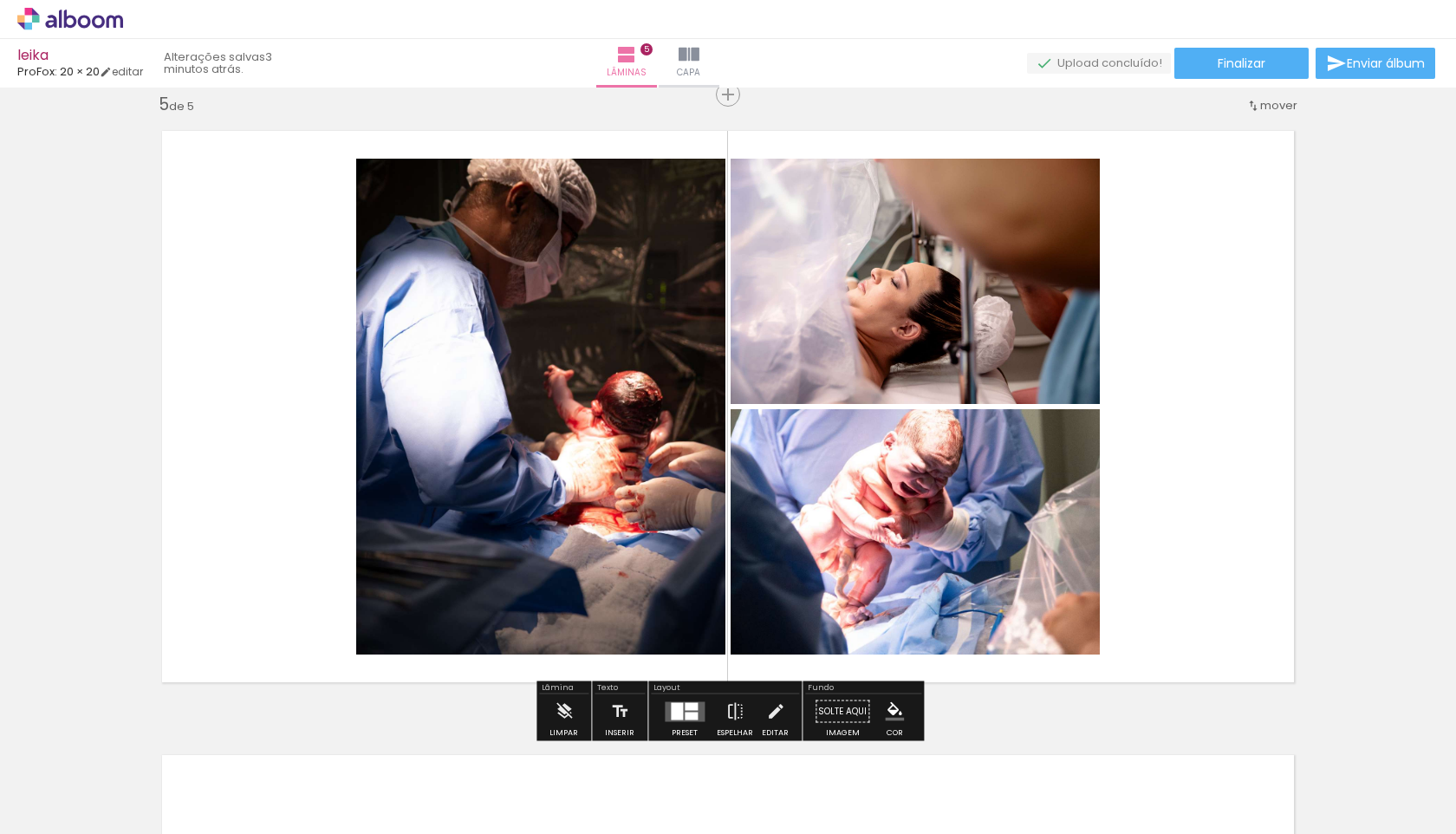 click at bounding box center (728, 407) 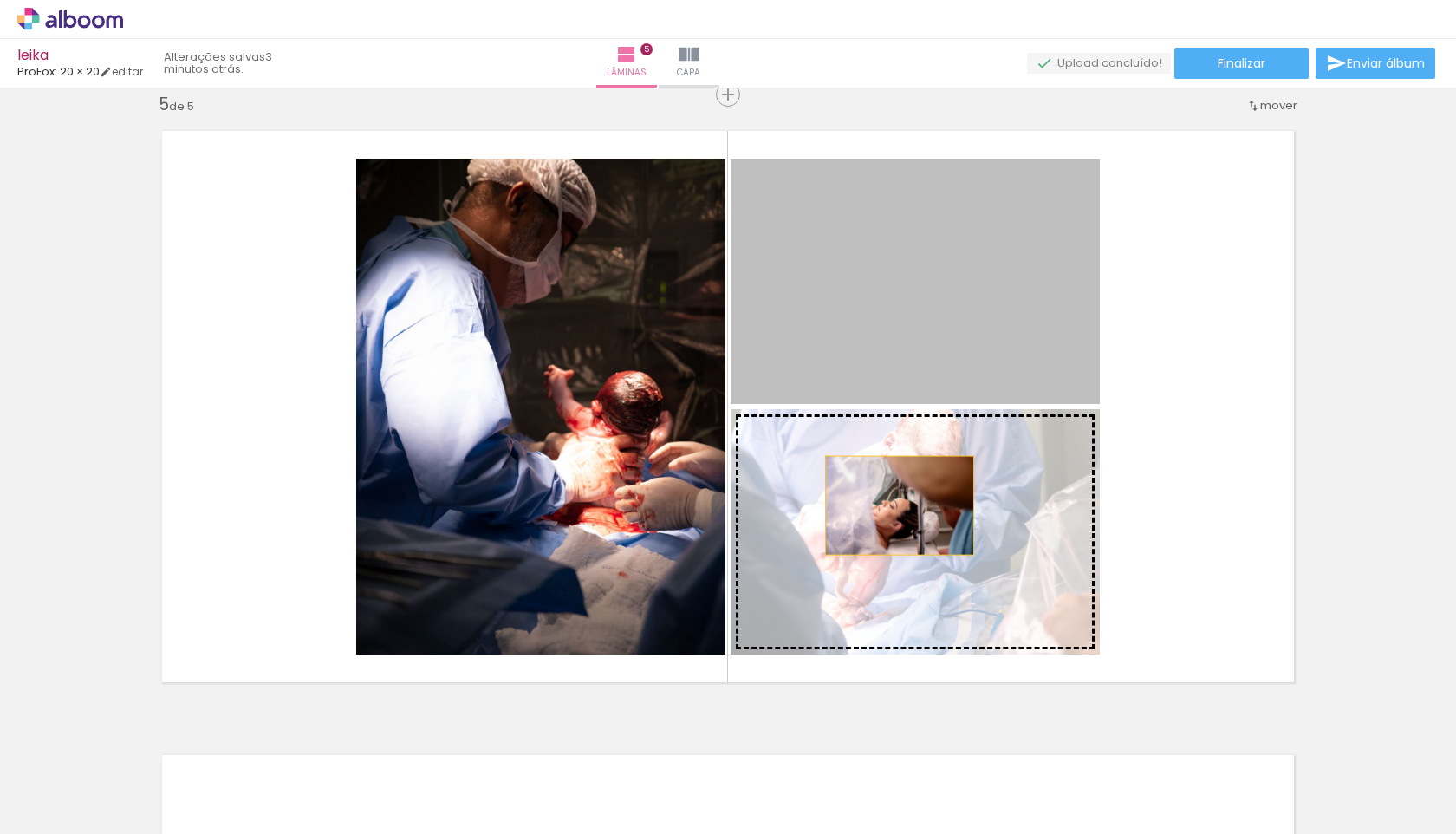 drag, startPoint x: 900, startPoint y: 343, endPoint x: 900, endPoint y: 513, distance: 170 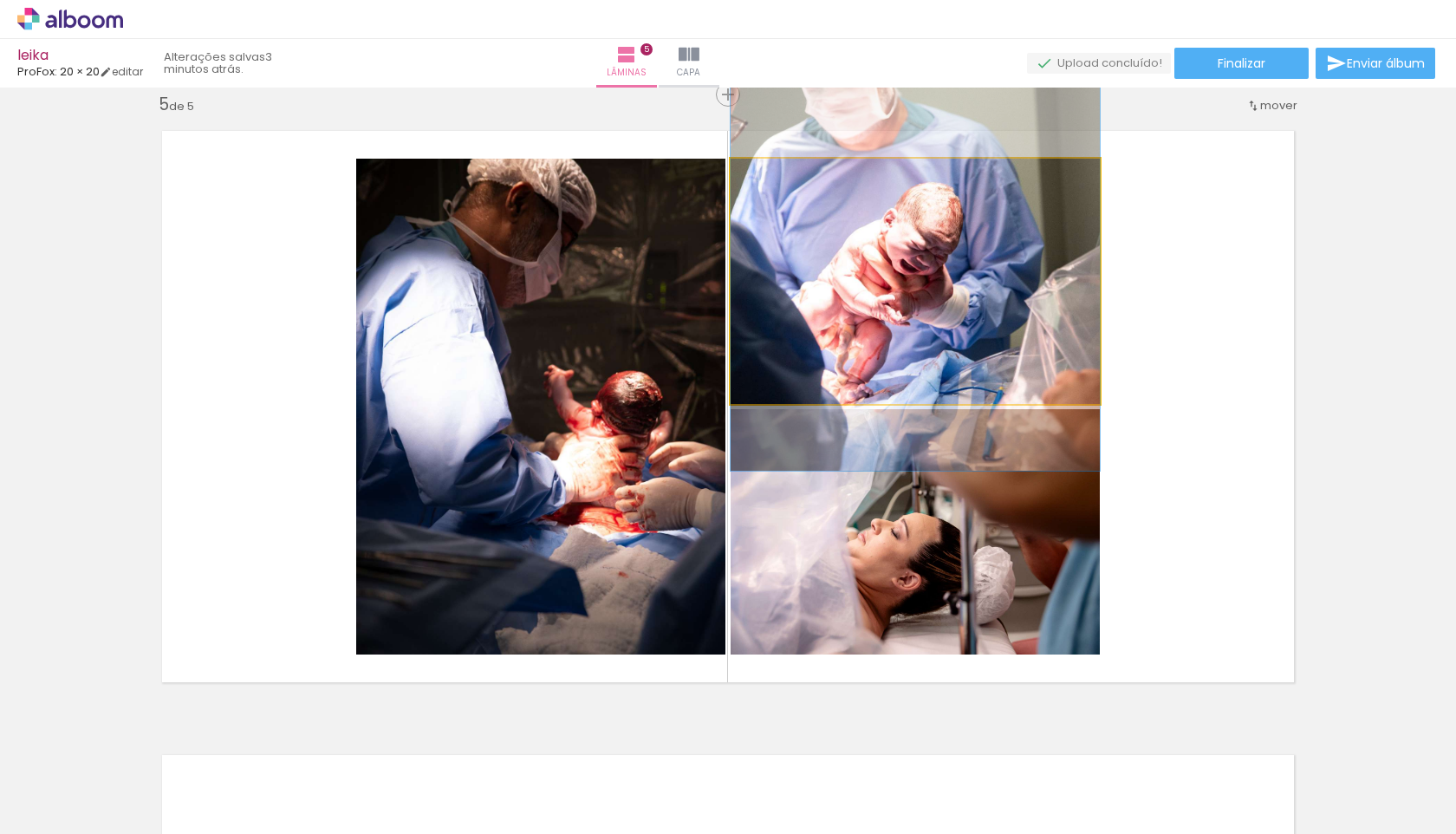 drag, startPoint x: 1048, startPoint y: 358, endPoint x: 1045, endPoint y: 271, distance: 87.05171 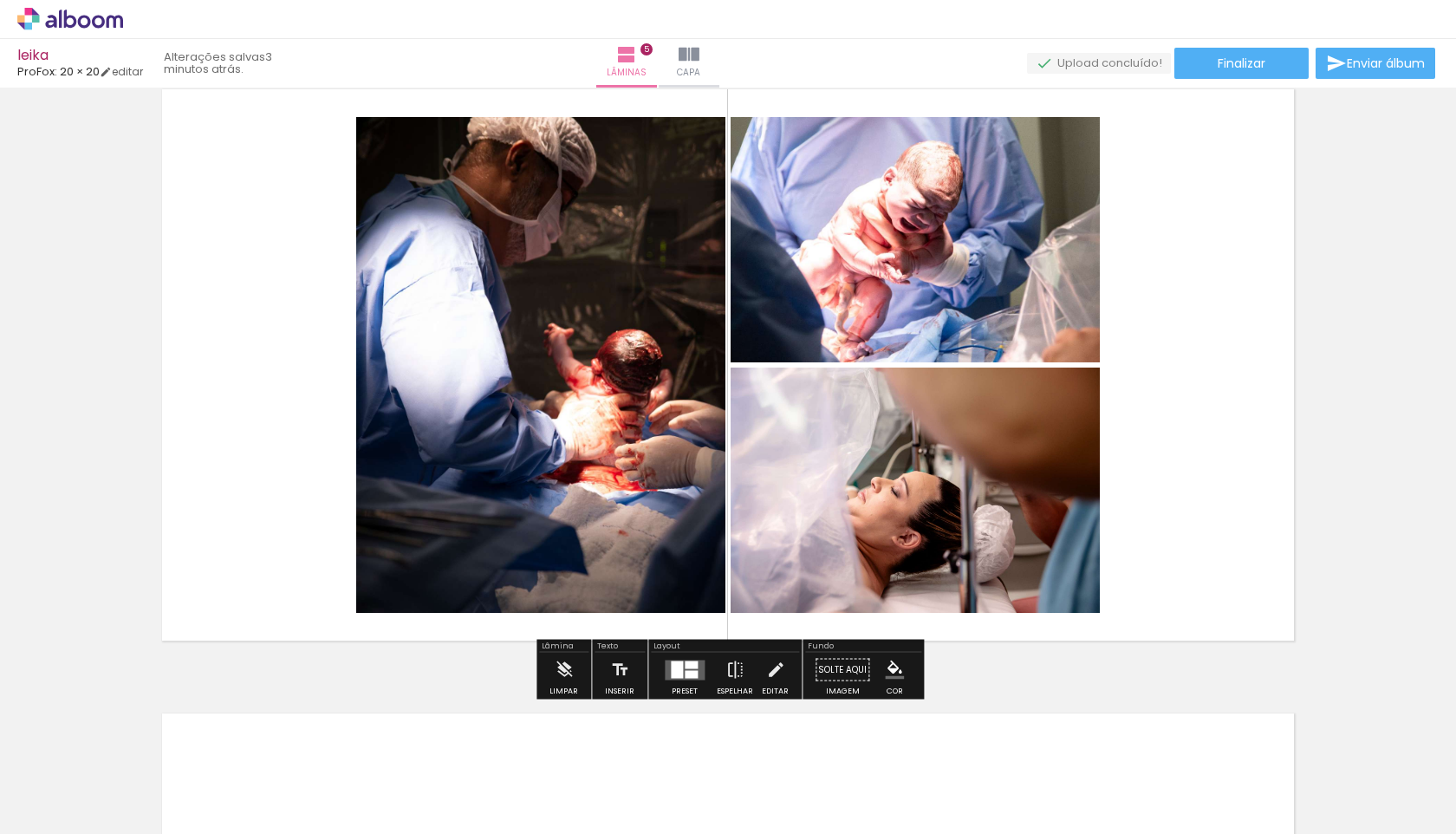 scroll, scrollTop: 2562, scrollLeft: 0, axis: vertical 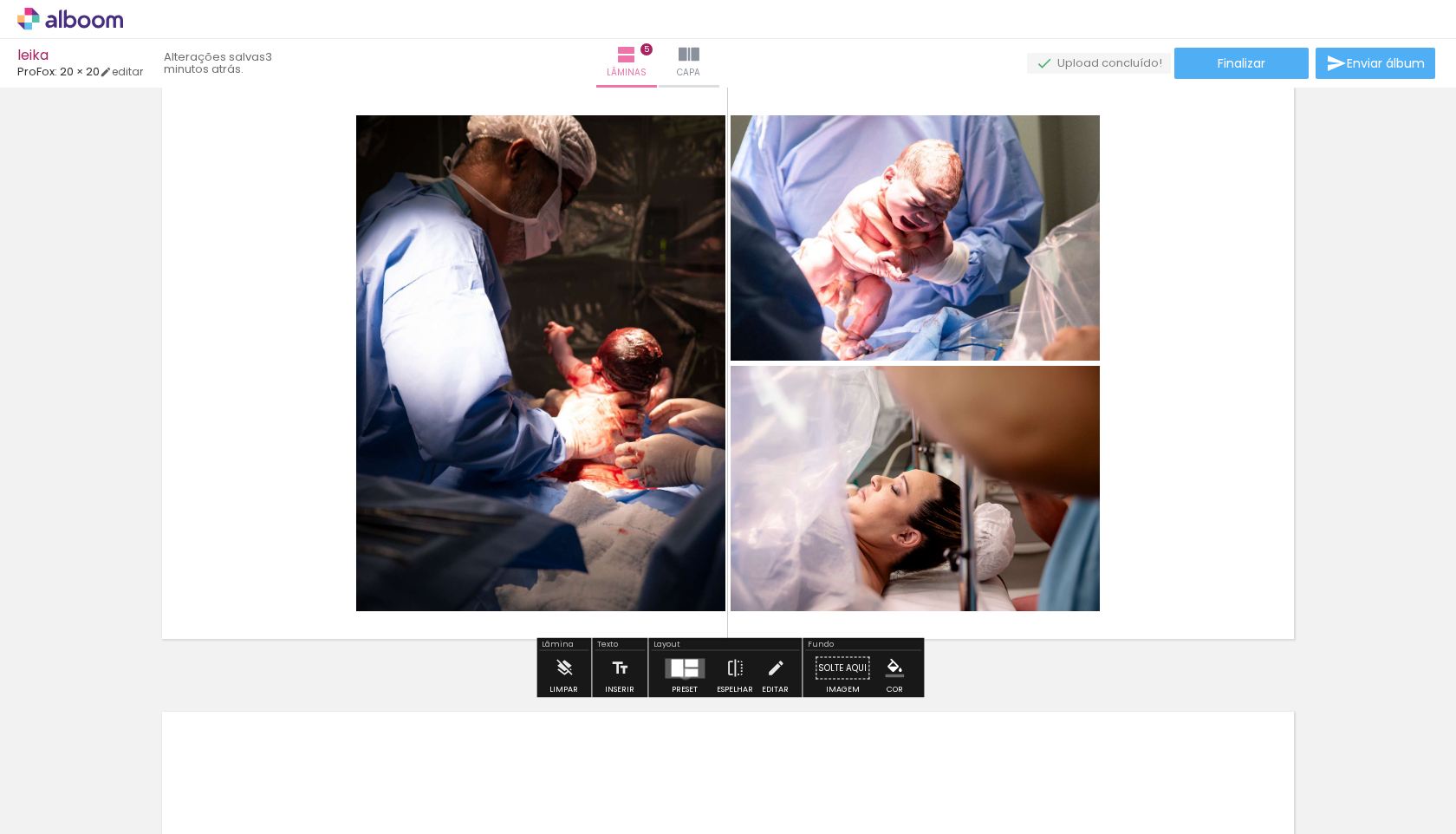 click at bounding box center [691, 672] 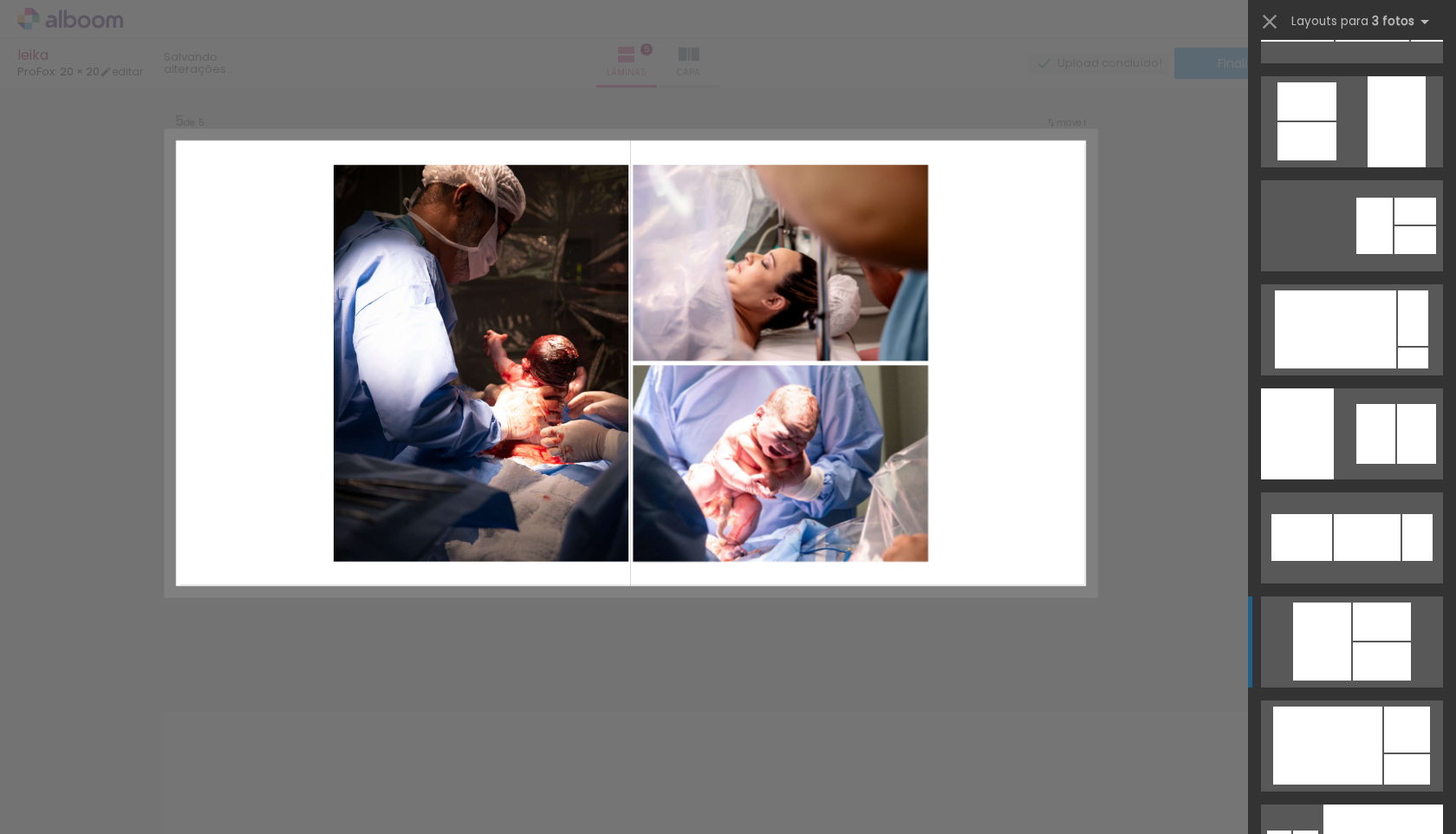 scroll, scrollTop: 10403, scrollLeft: 0, axis: vertical 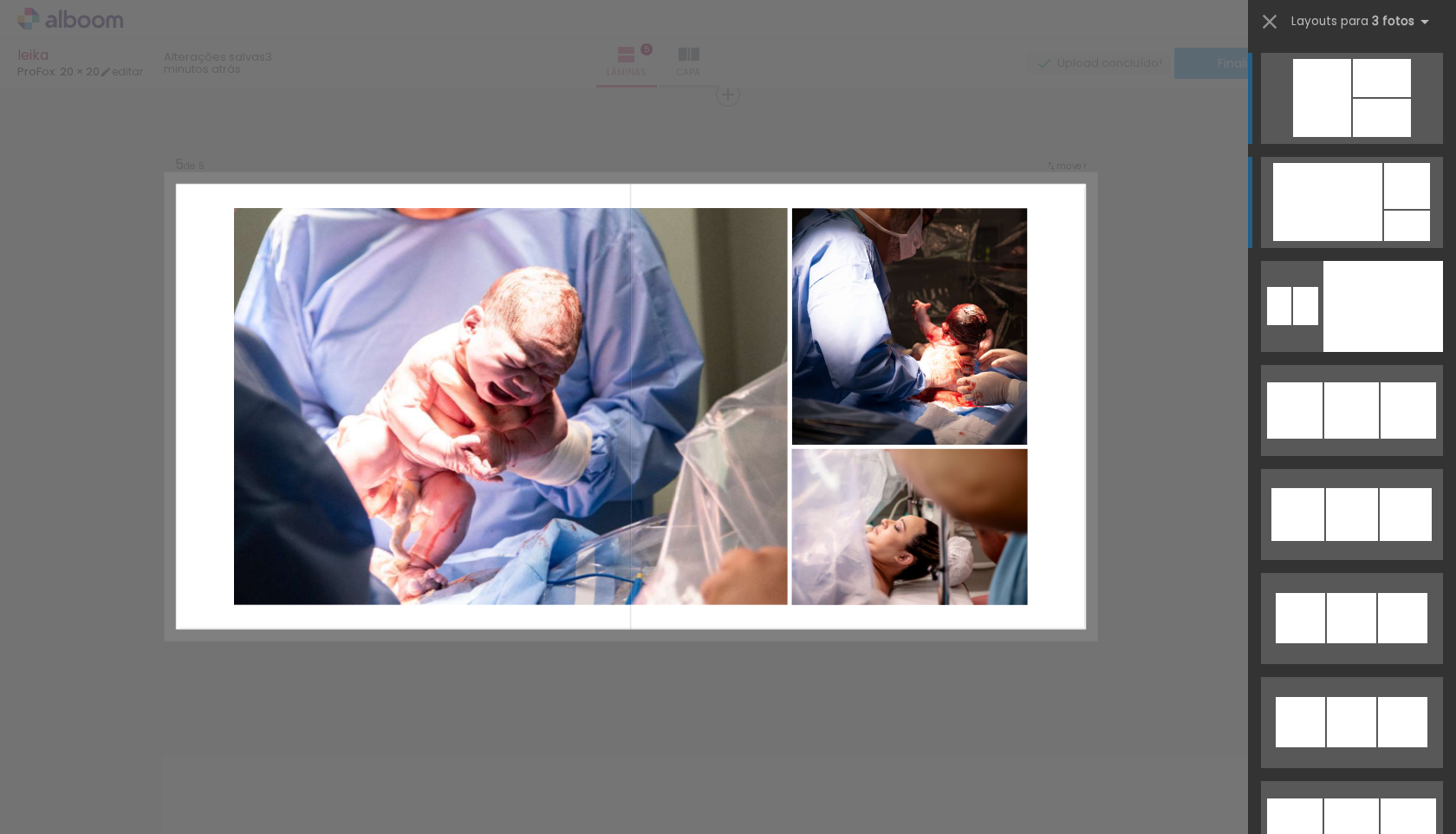 click at bounding box center (1336, -214) 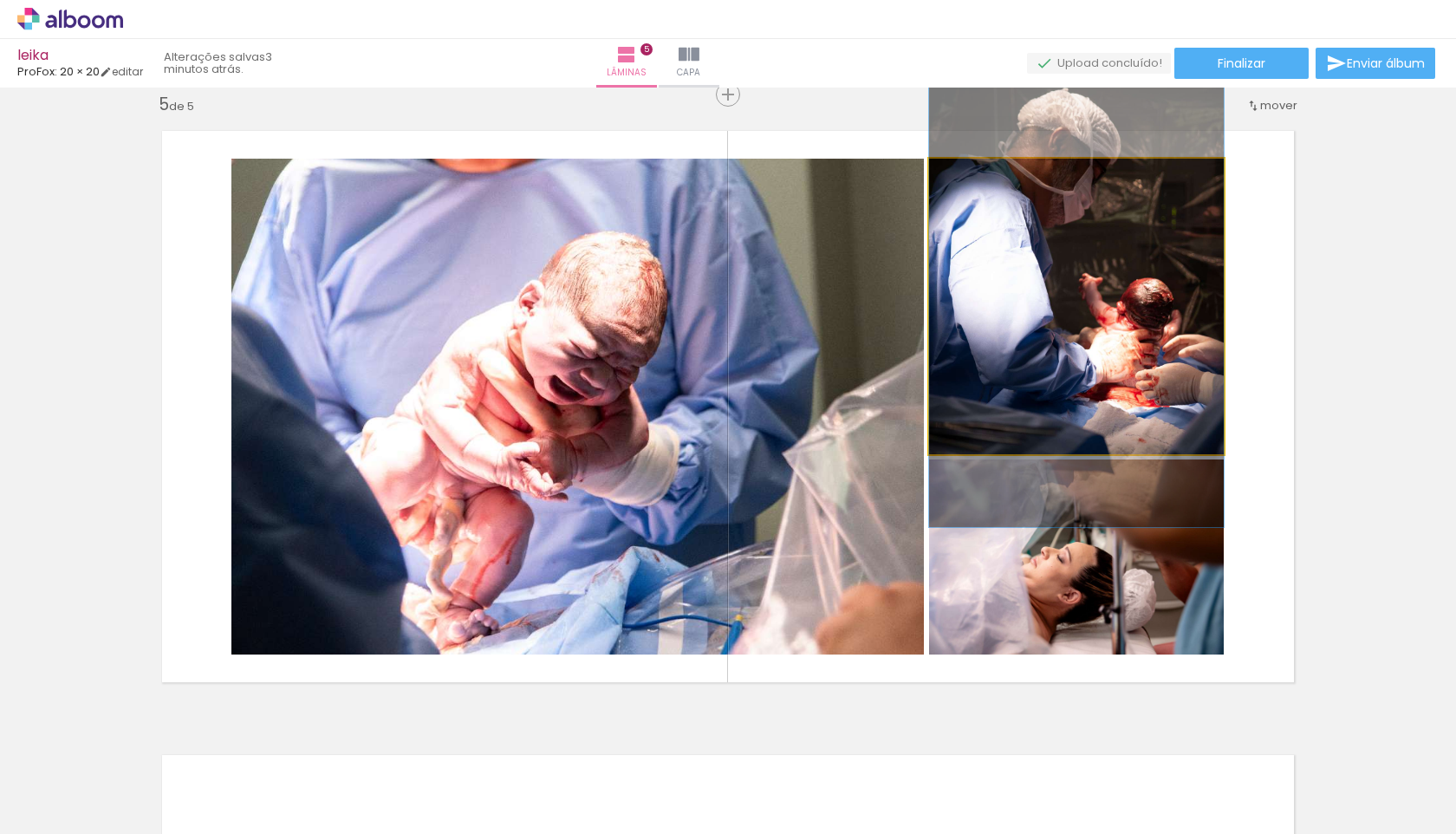 click 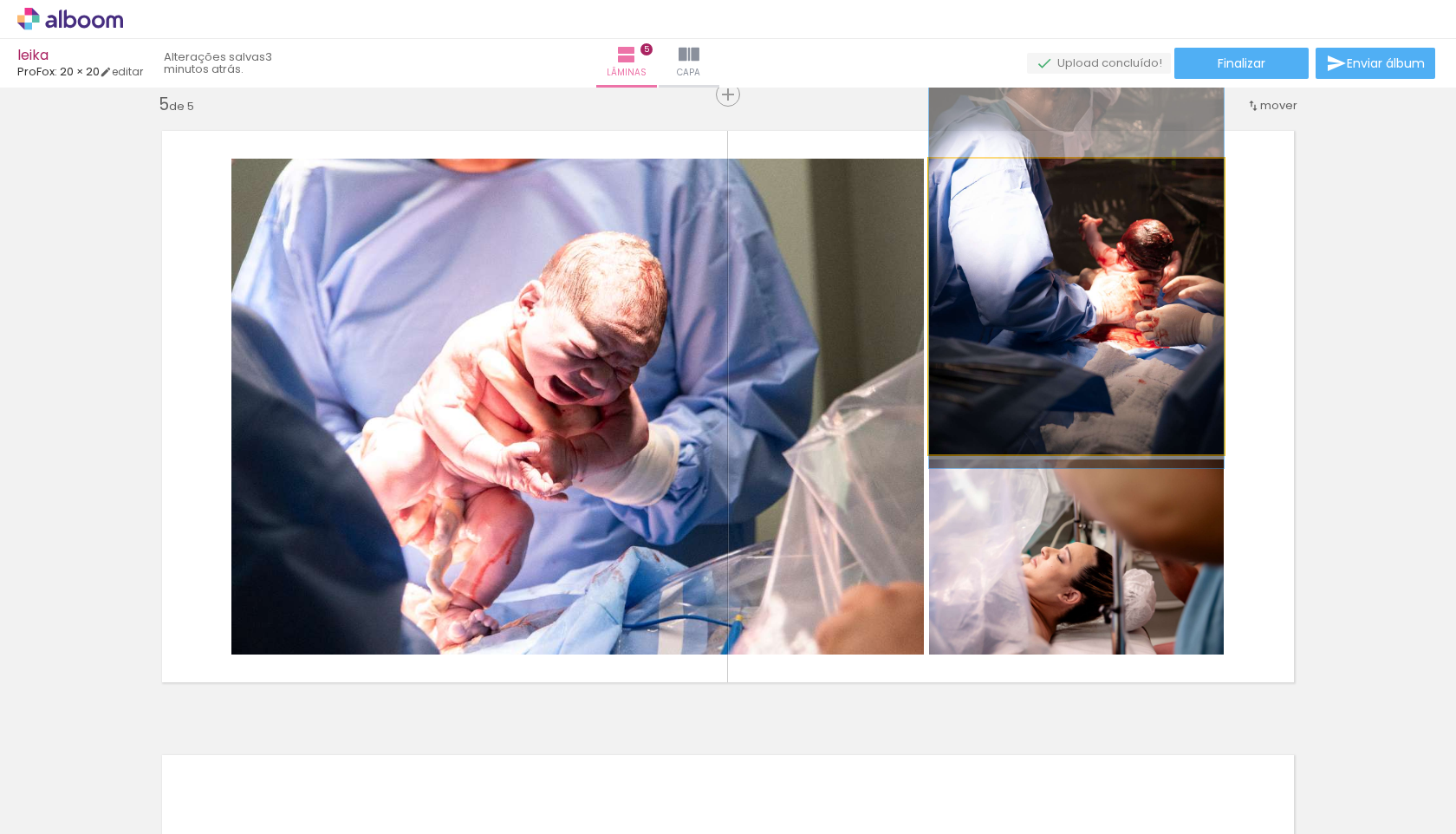 drag, startPoint x: 1073, startPoint y: 381, endPoint x: 1074, endPoint y: 323, distance: 58.00862 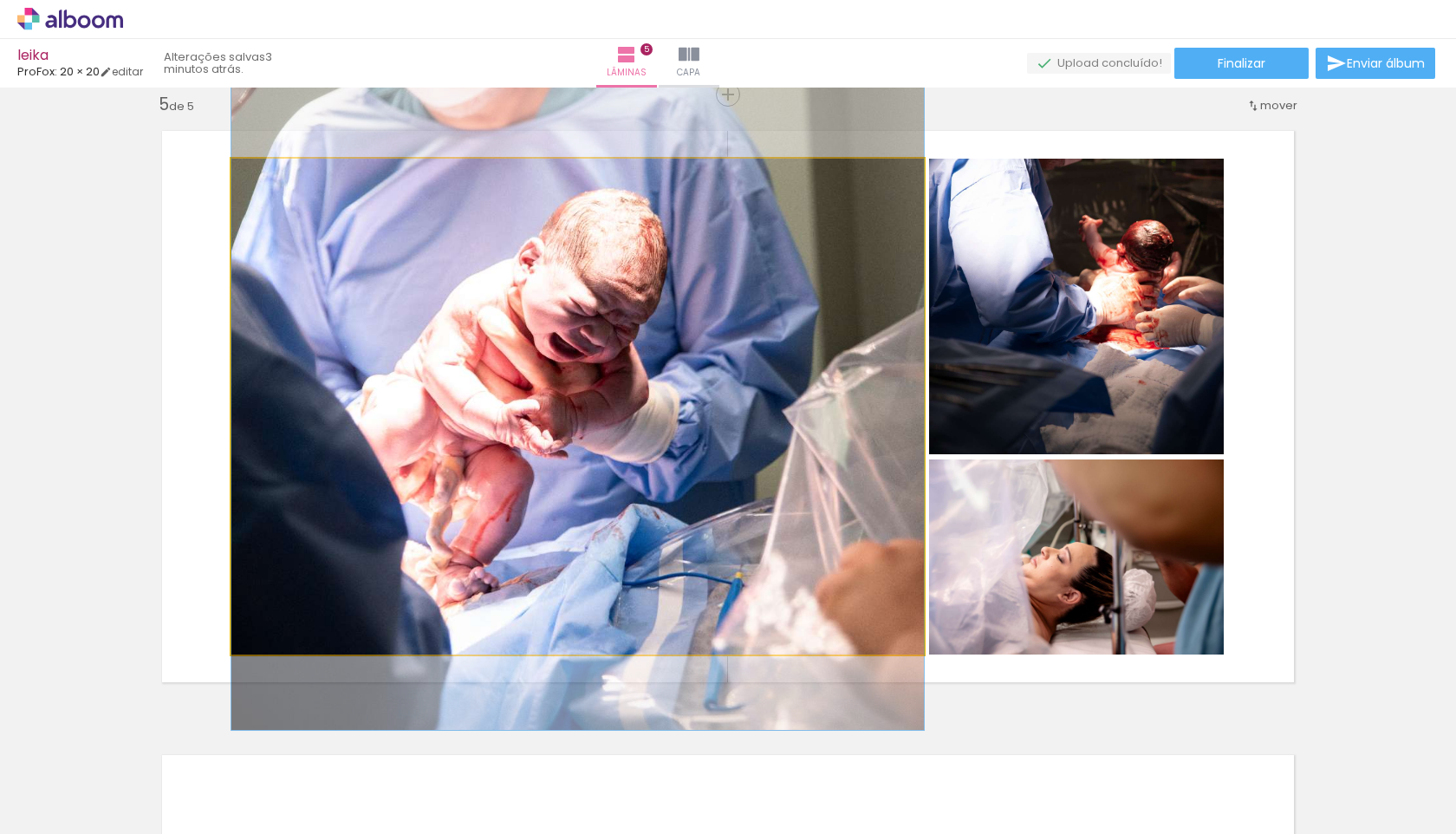 drag, startPoint x: 699, startPoint y: 502, endPoint x: 704, endPoint y: 459, distance: 43.28972 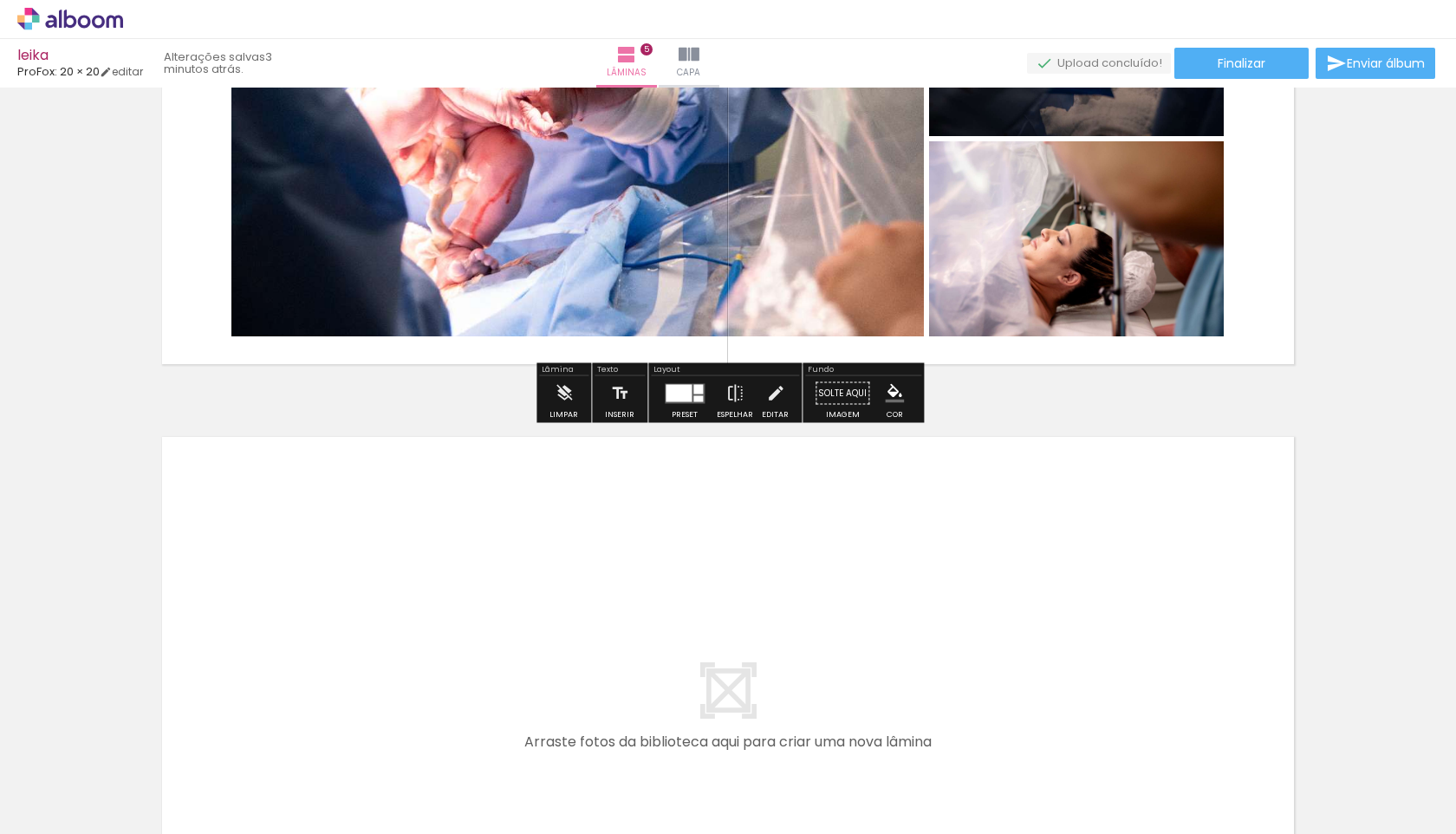 scroll, scrollTop: 2840, scrollLeft: 0, axis: vertical 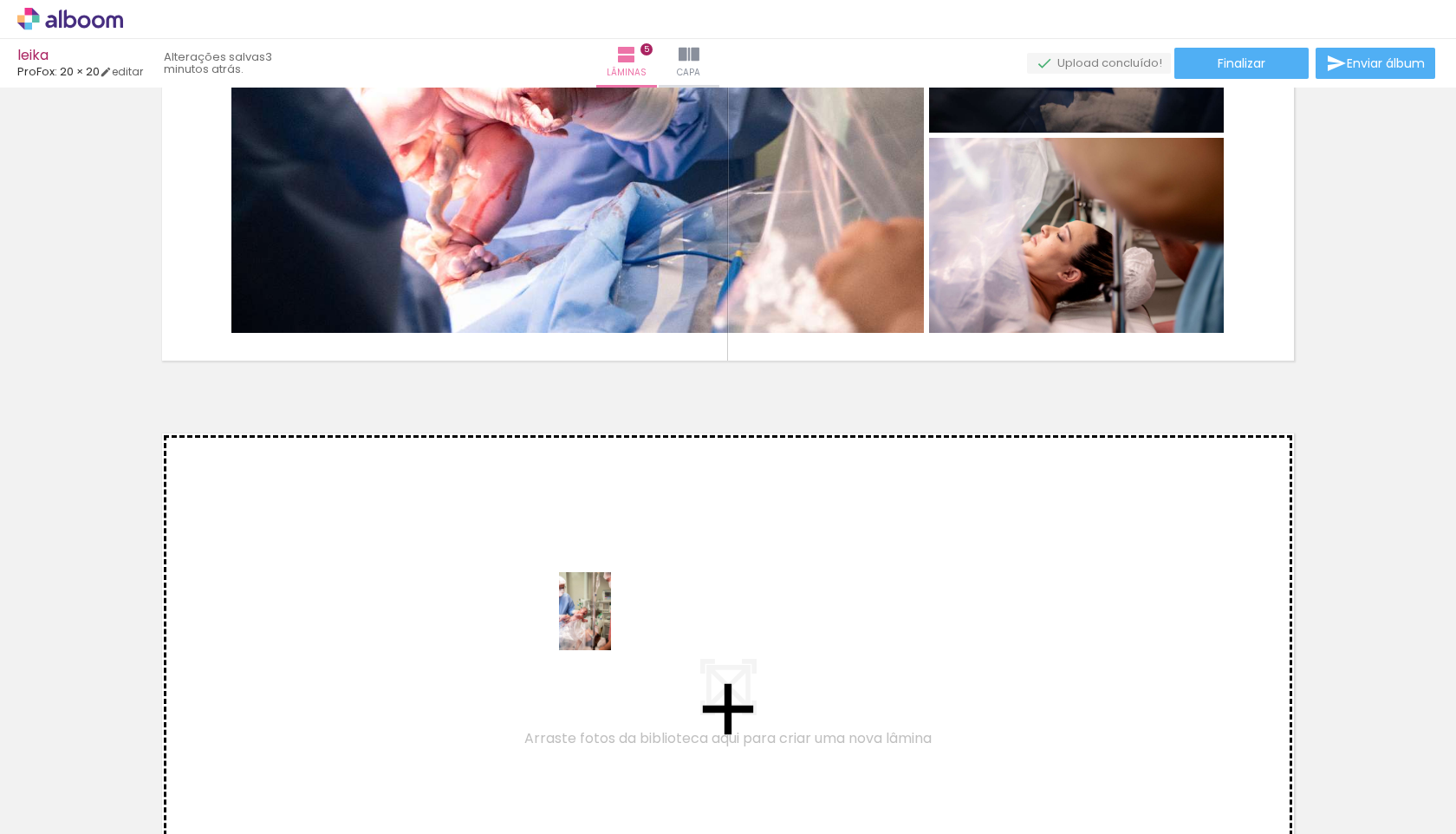 drag, startPoint x: 630, startPoint y: 793, endPoint x: 611, endPoint y: 624, distance: 170.0647 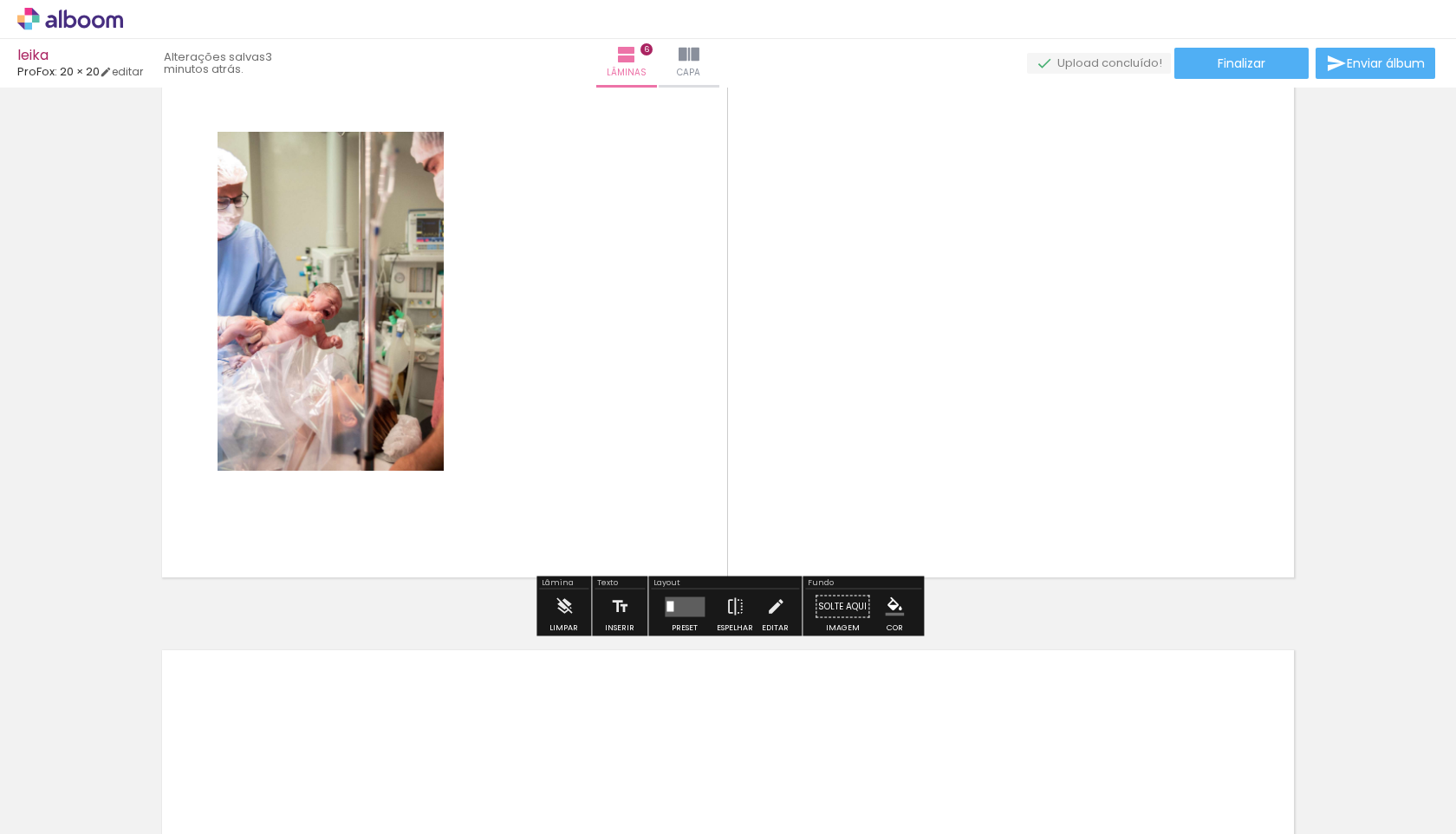 scroll, scrollTop: 3245, scrollLeft: 0, axis: vertical 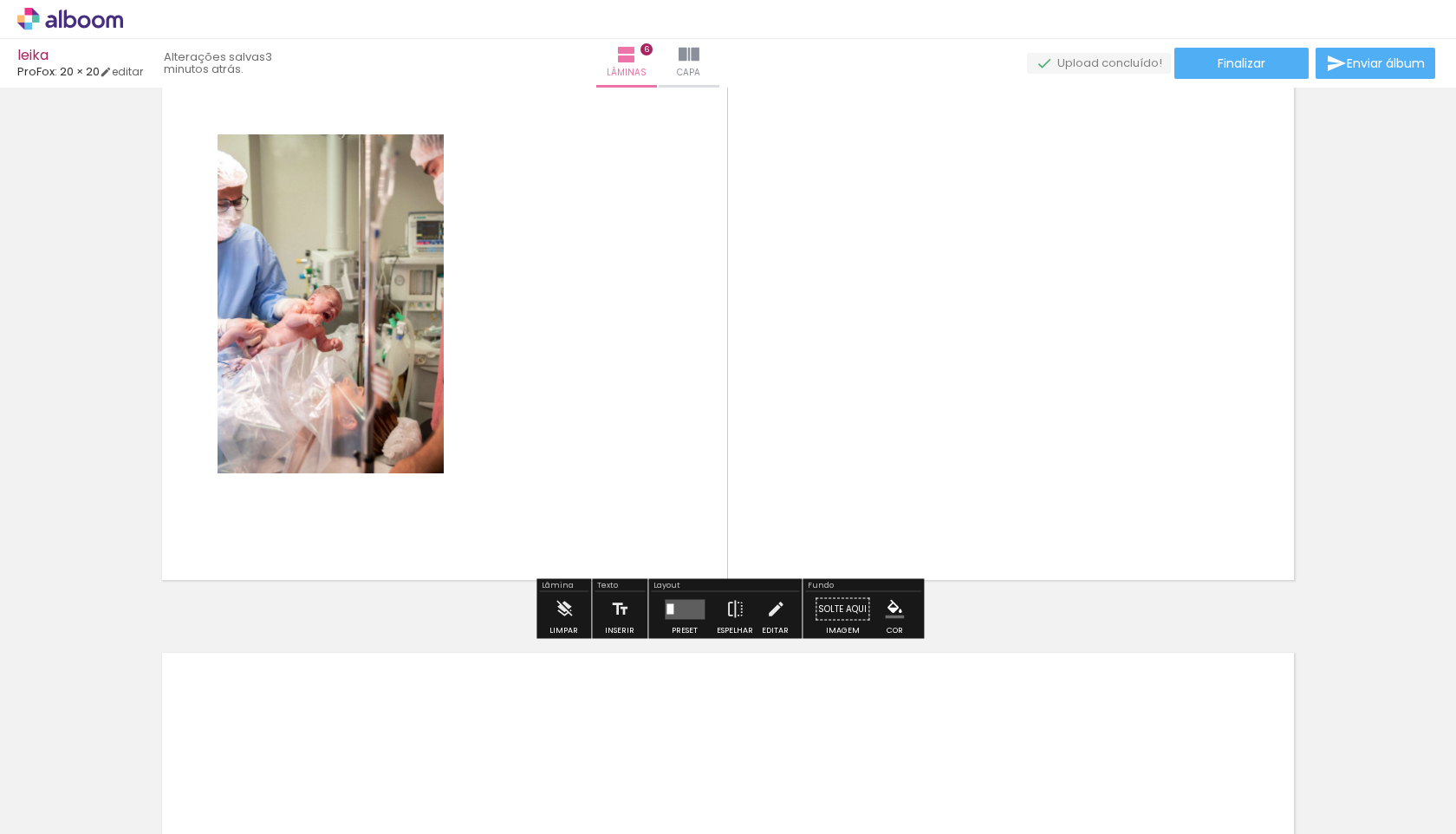 click at bounding box center (718, 775) 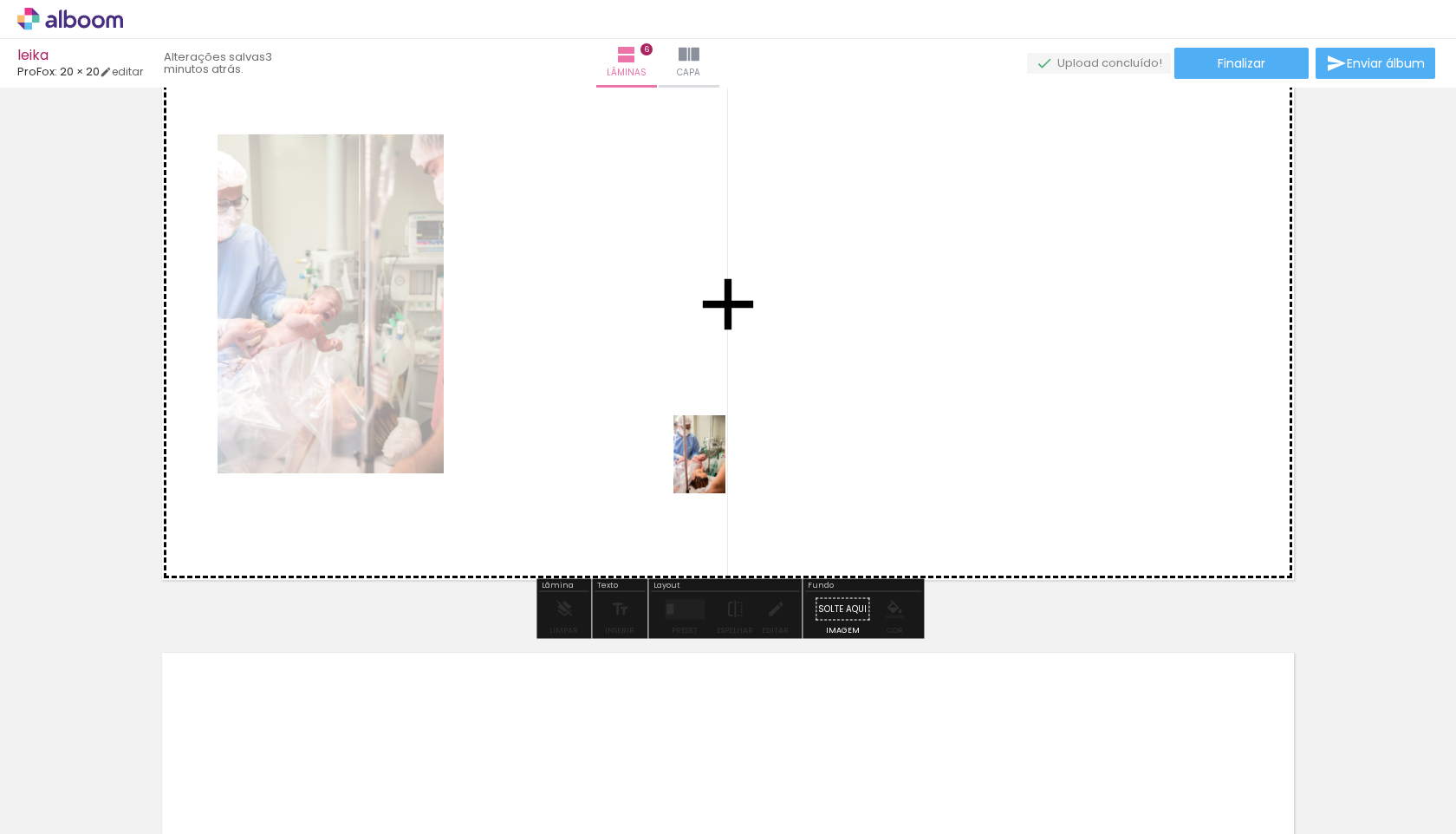 drag, startPoint x: 724, startPoint y: 784, endPoint x: 725, endPoint y: 466, distance: 318.00157 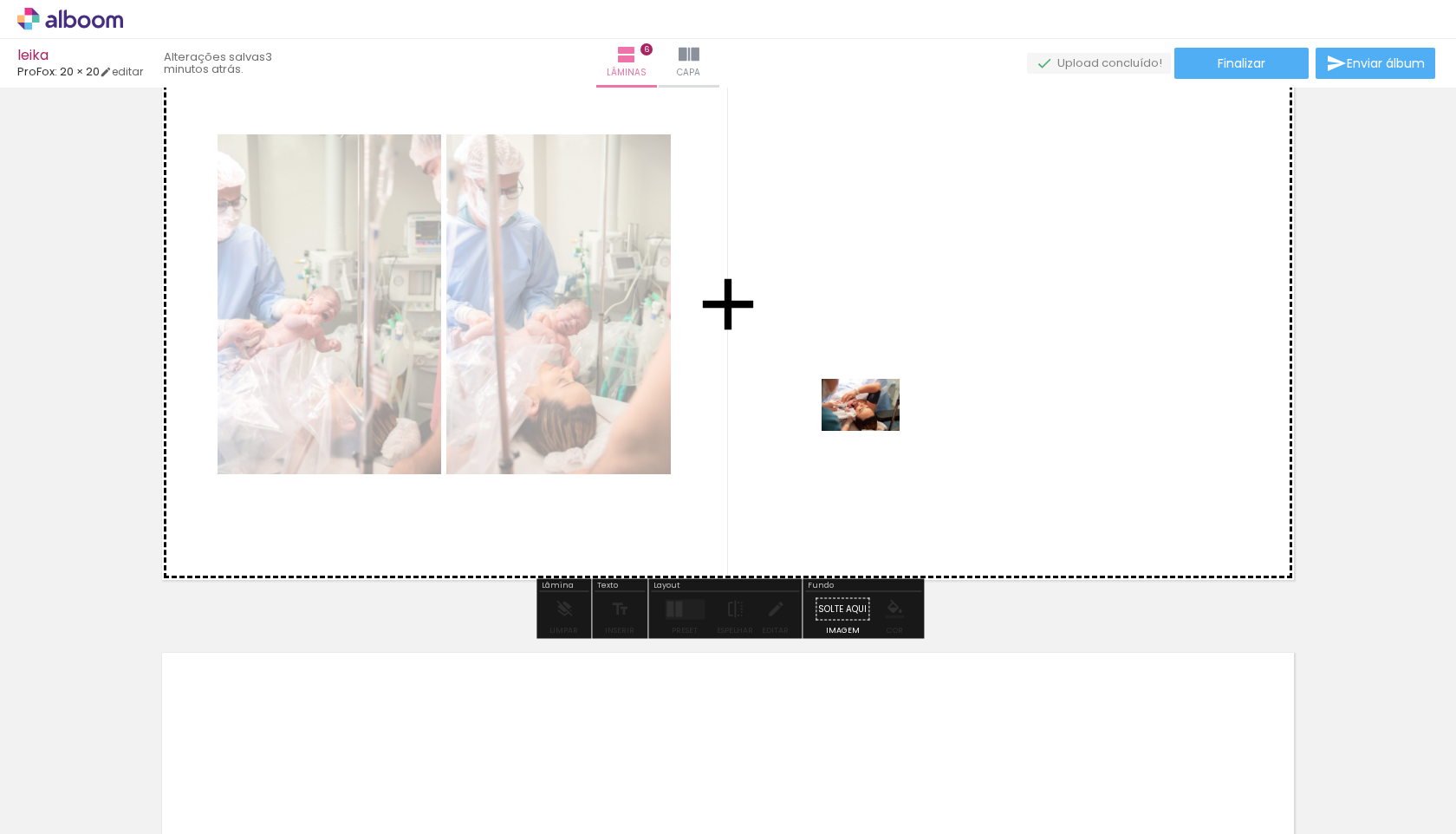 drag, startPoint x: 843, startPoint y: 785, endPoint x: 874, endPoint y: 431, distance: 355.35475 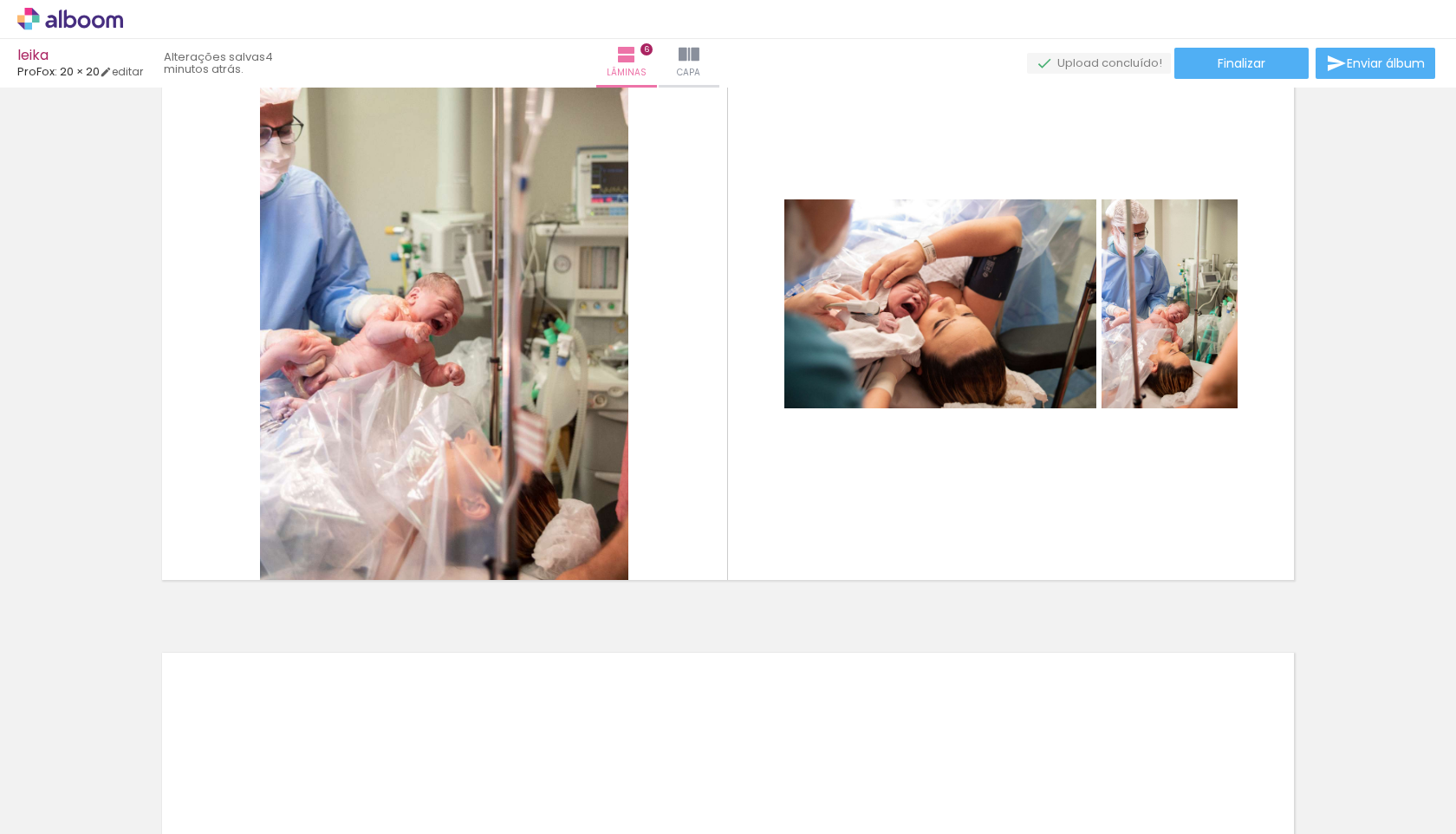scroll, scrollTop: 0, scrollLeft: 1212, axis: horizontal 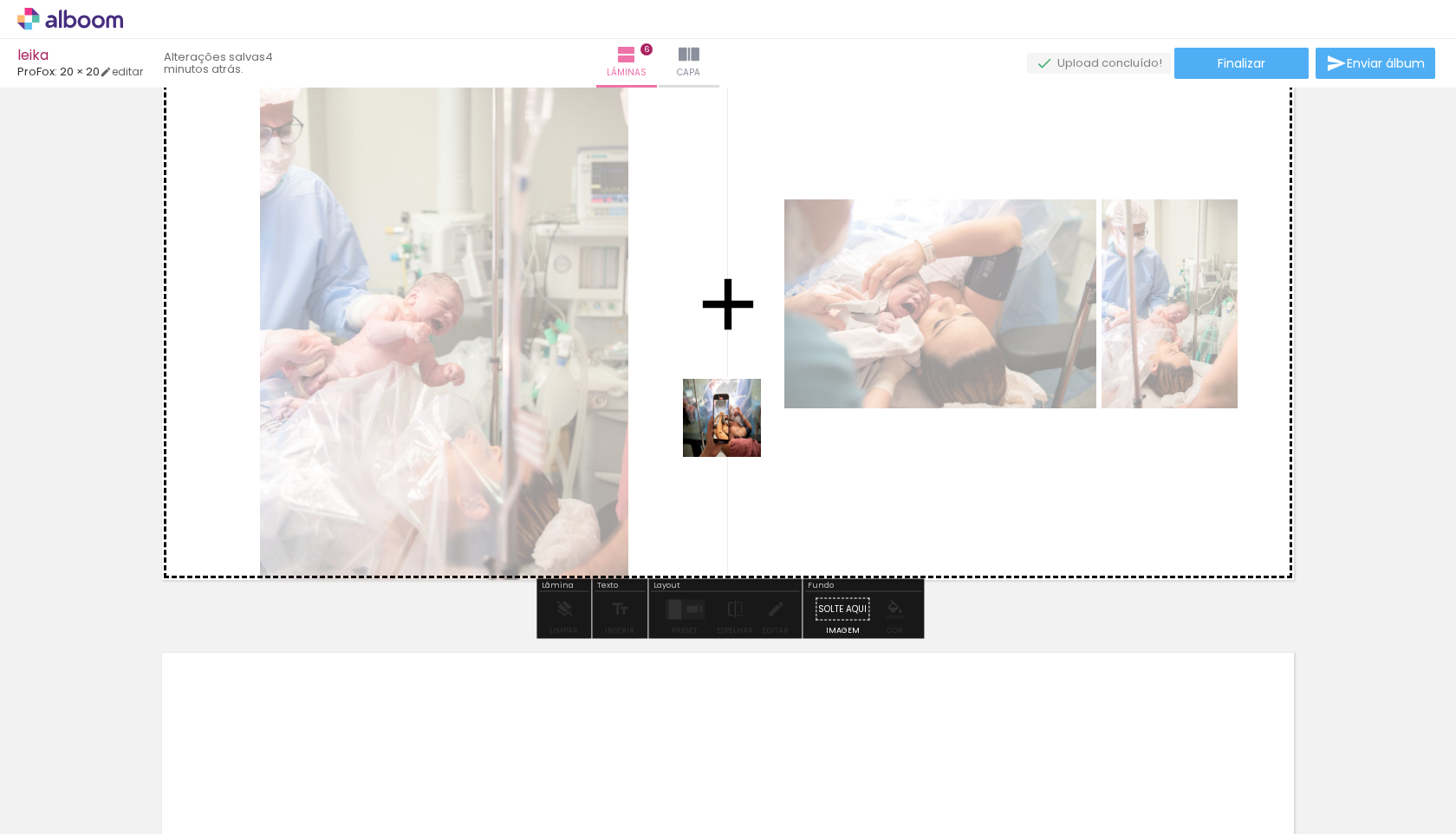drag, startPoint x: 634, startPoint y: 785, endPoint x: 737, endPoint y: 426, distance: 373.4836 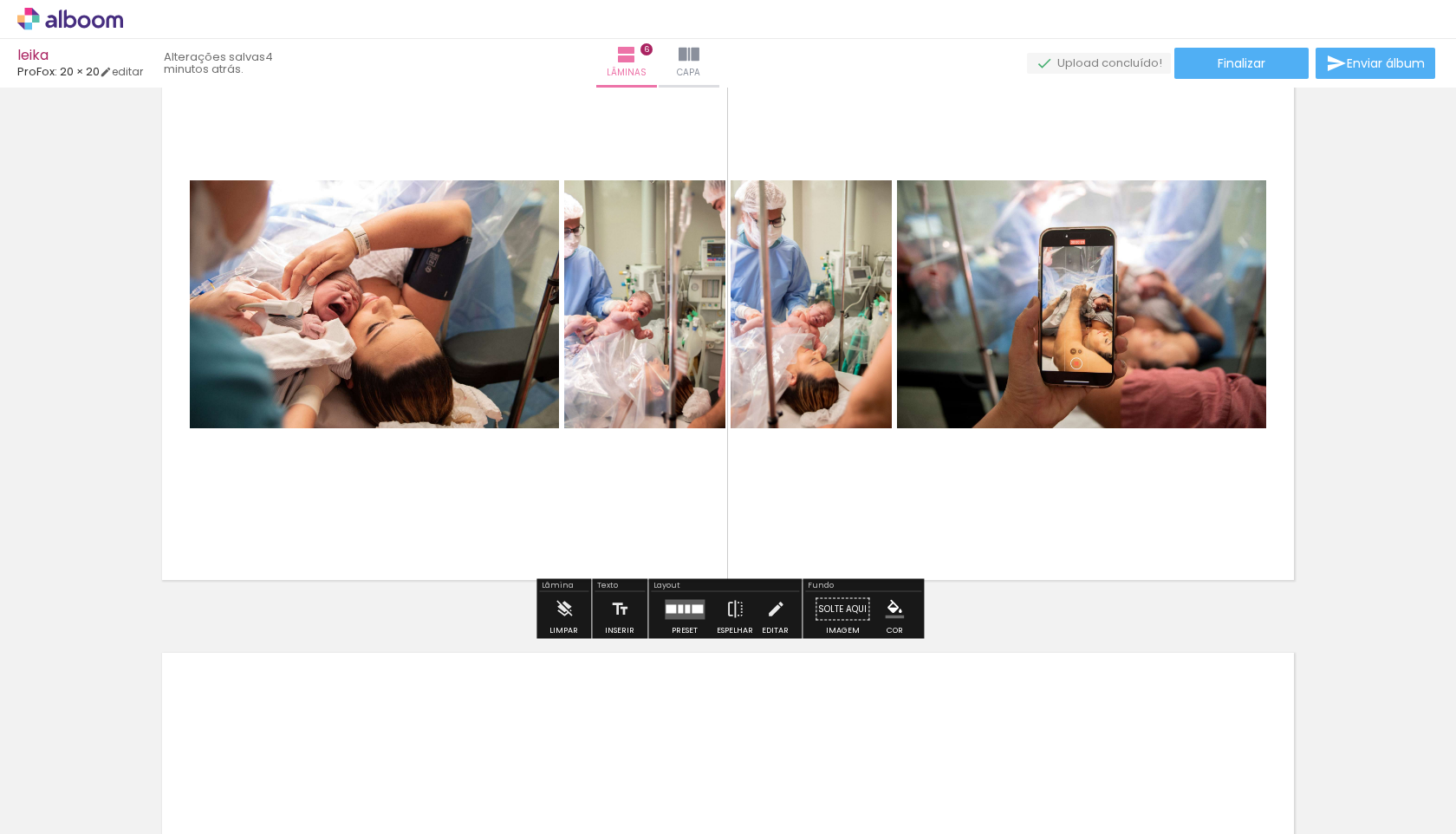 click at bounding box center (685, 609) 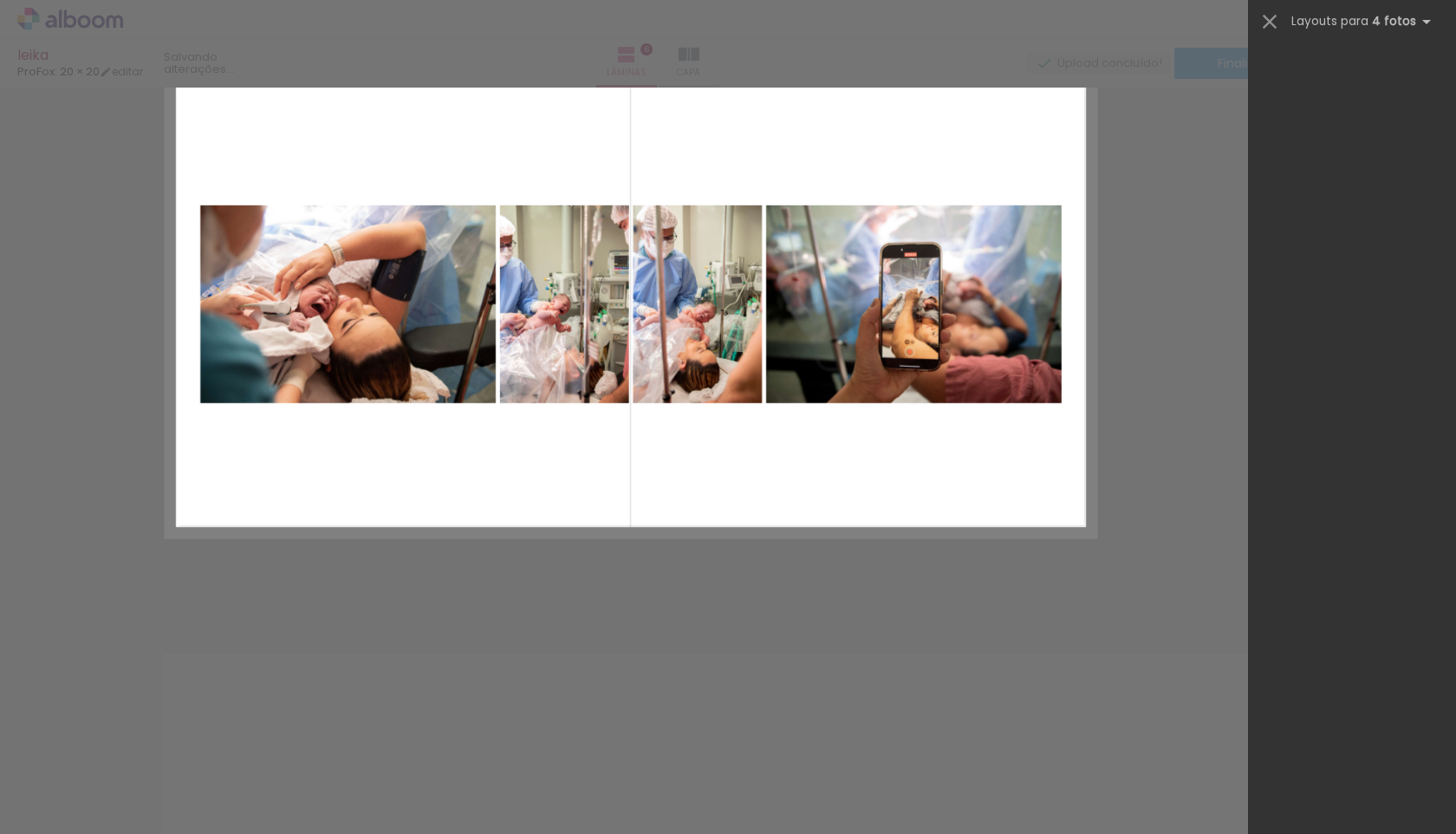 scroll, scrollTop: 0, scrollLeft: 0, axis: both 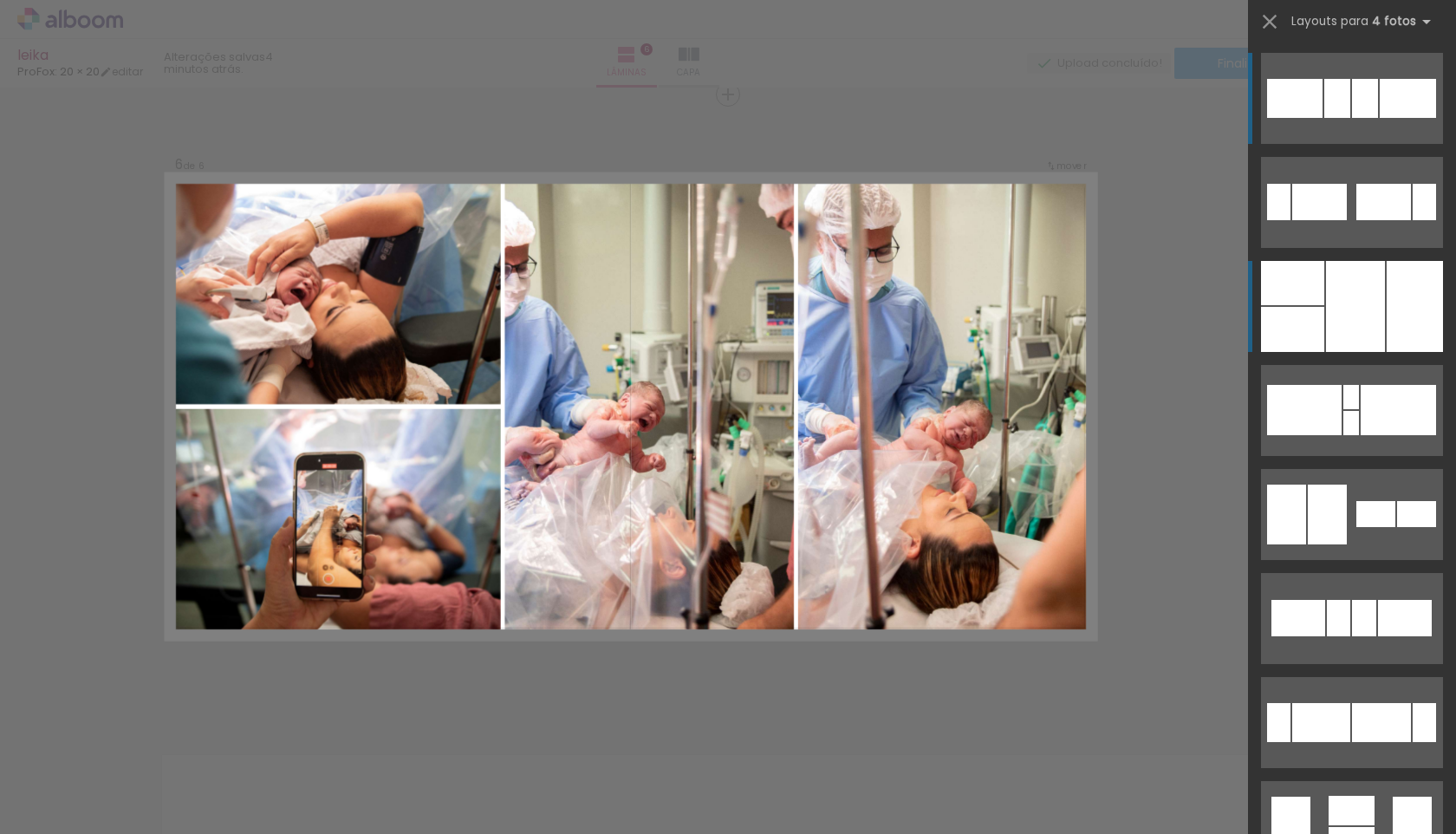 click at bounding box center [1355, 306] 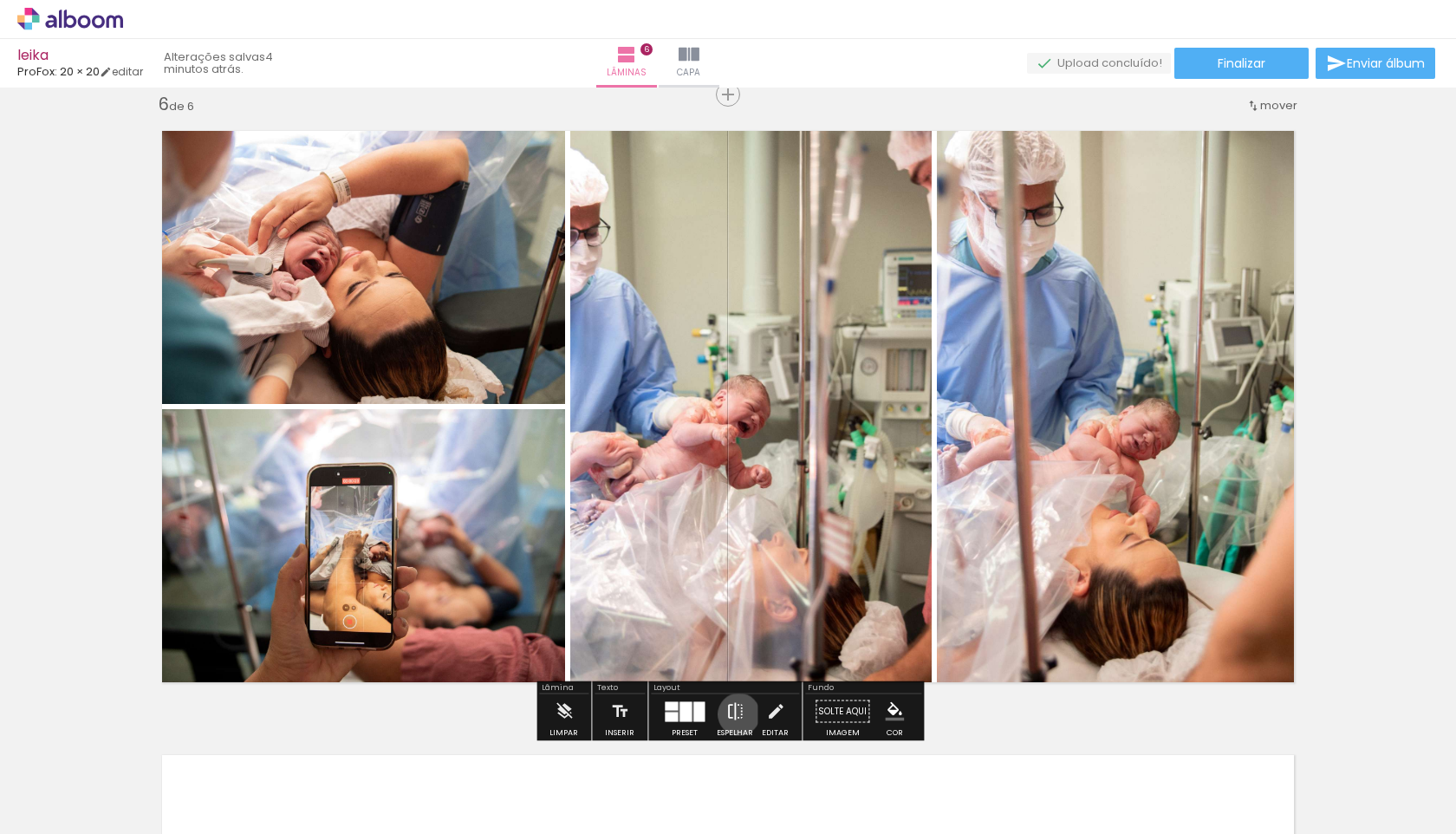 click at bounding box center [735, 712] 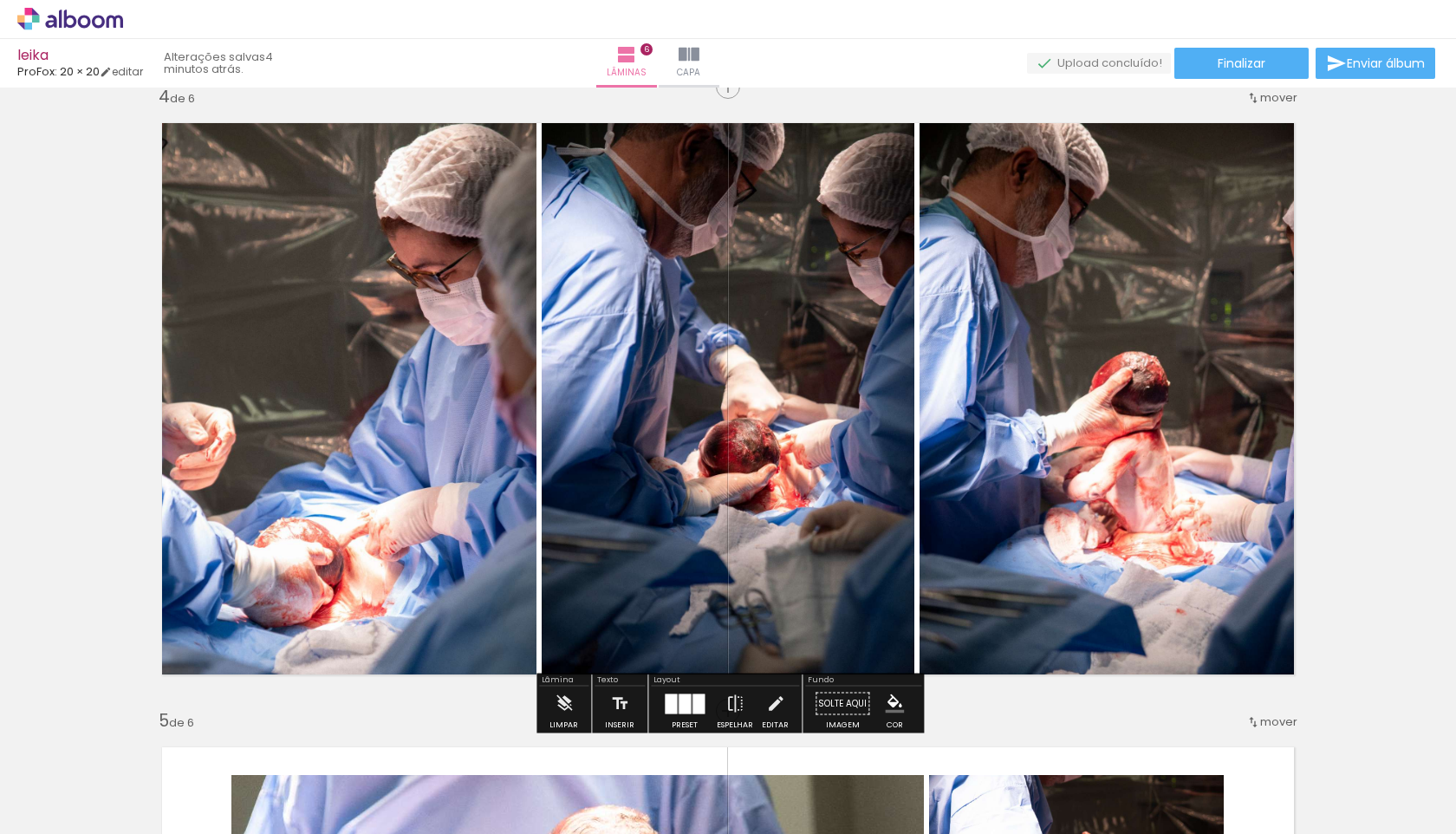 scroll, scrollTop: 1923, scrollLeft: 0, axis: vertical 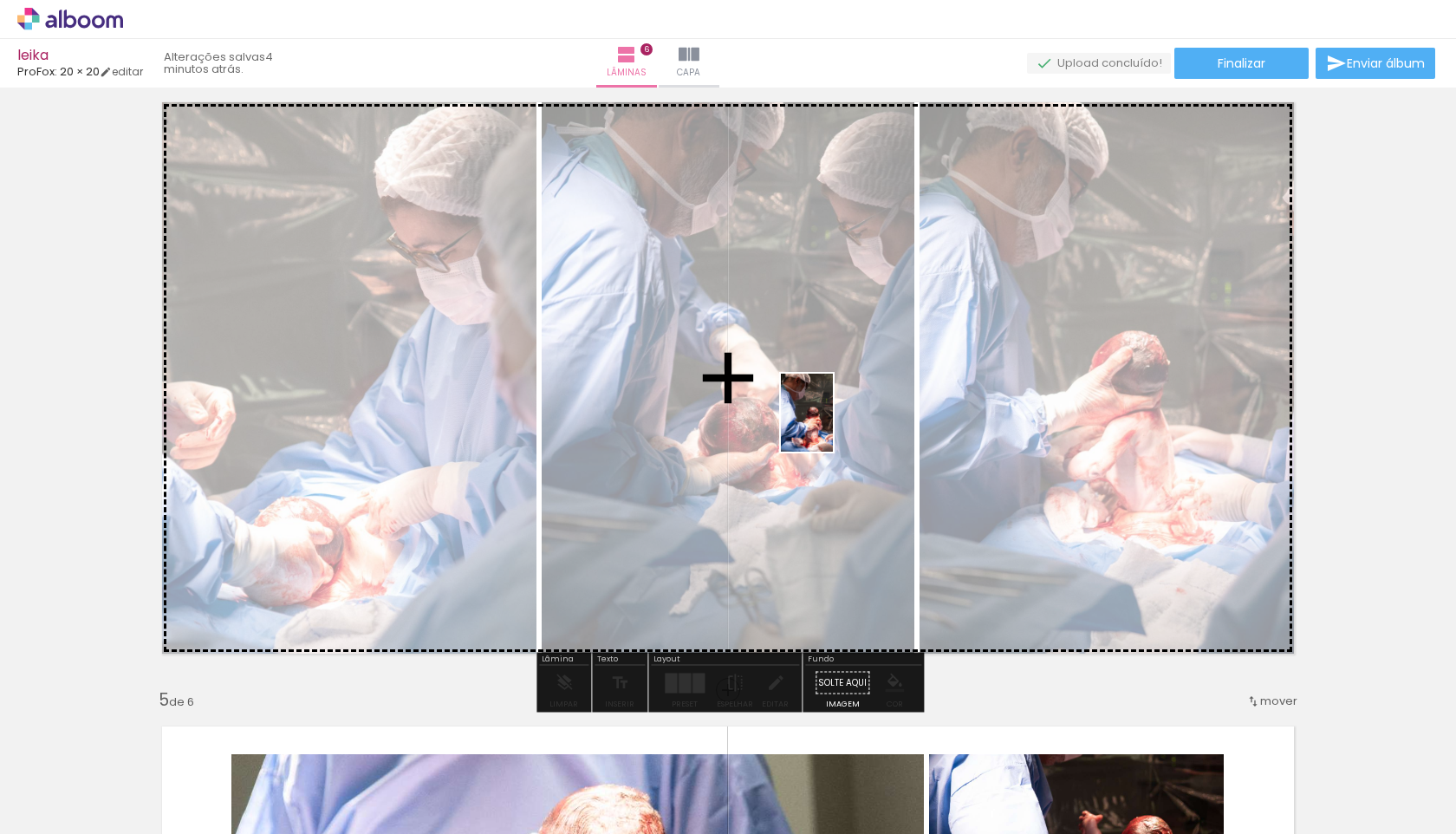 drag, startPoint x: 827, startPoint y: 791, endPoint x: 833, endPoint y: 424, distance: 367.04904 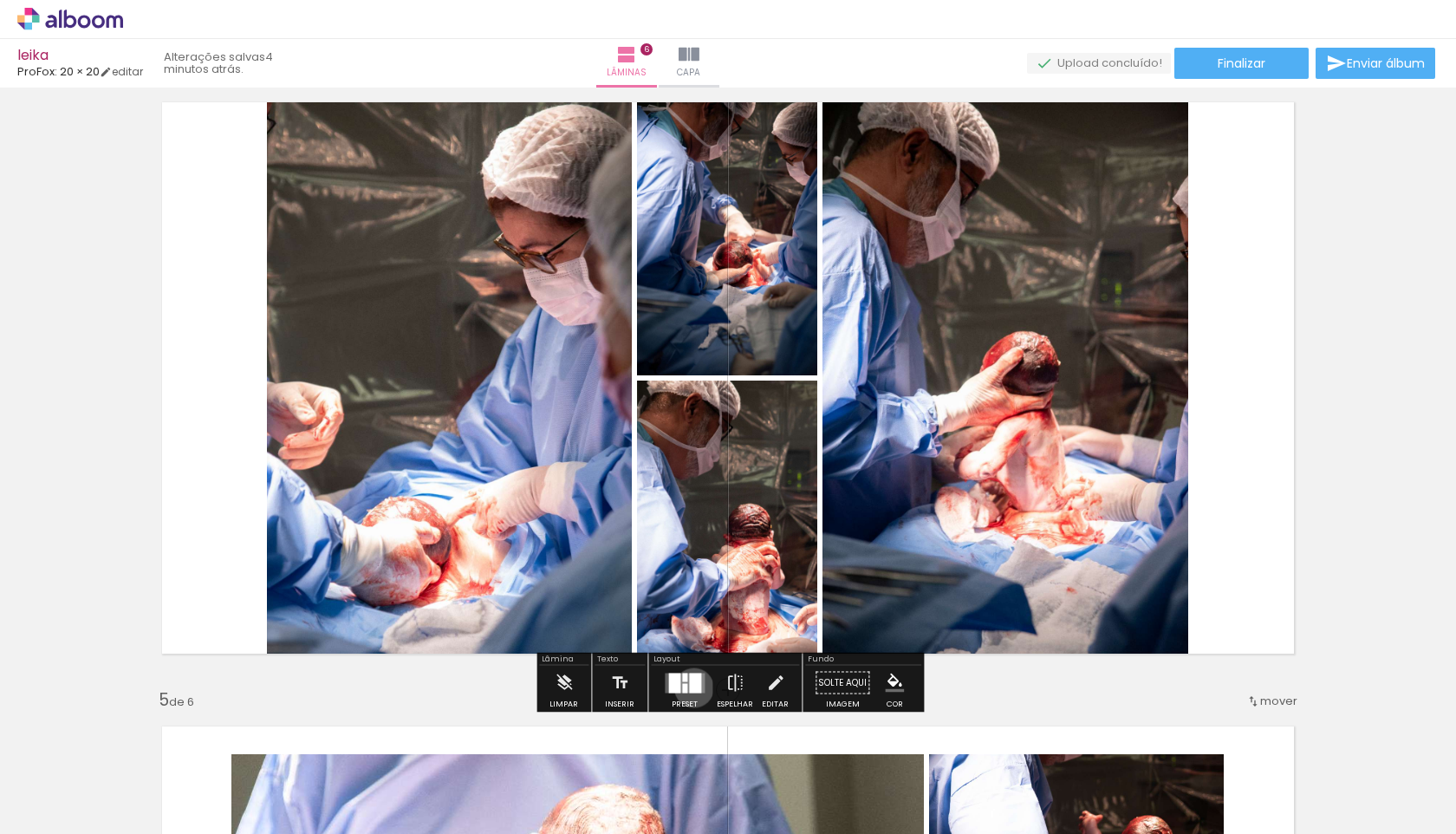click at bounding box center [695, 682] 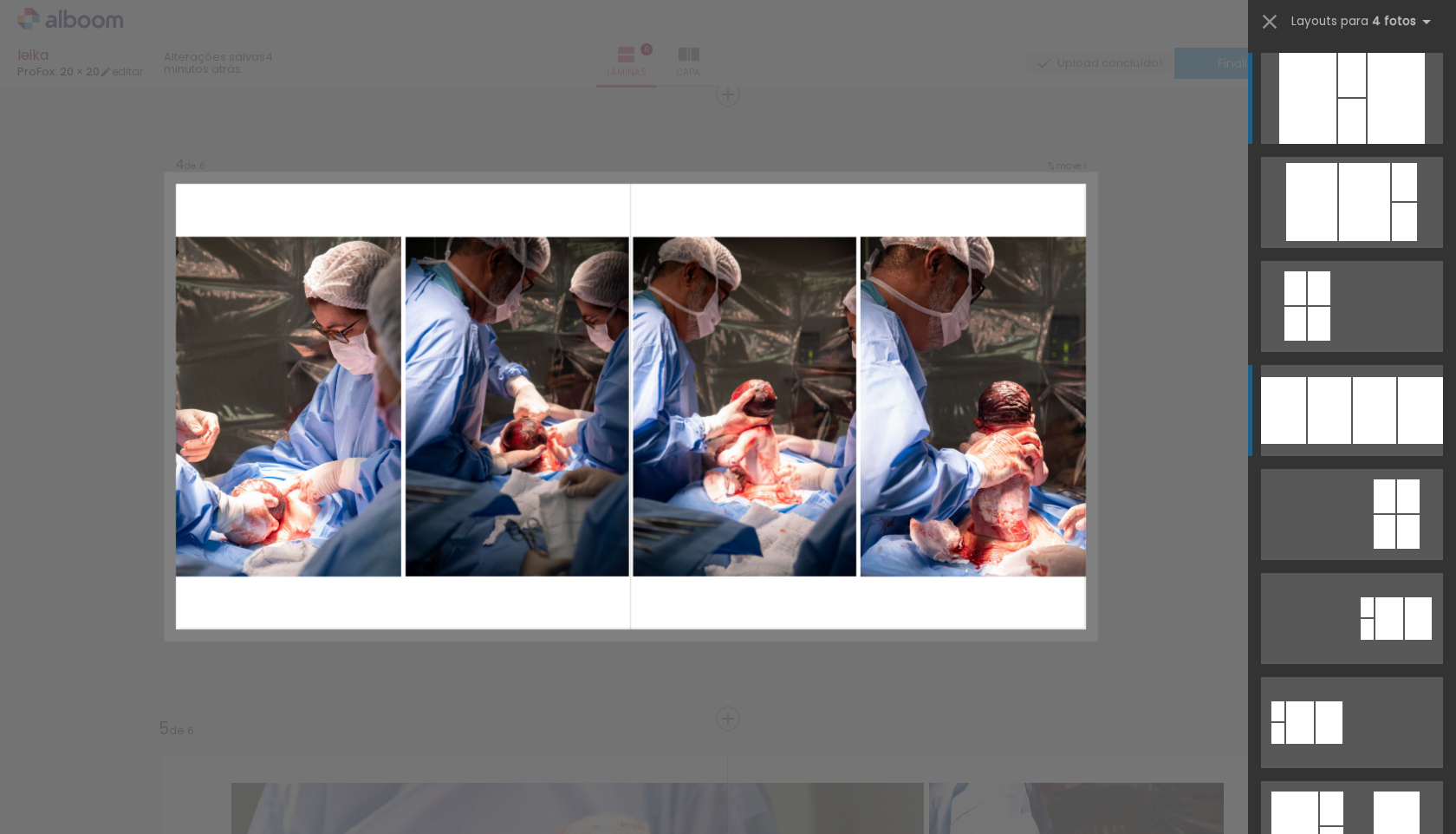 scroll, scrollTop: 1894, scrollLeft: 0, axis: vertical 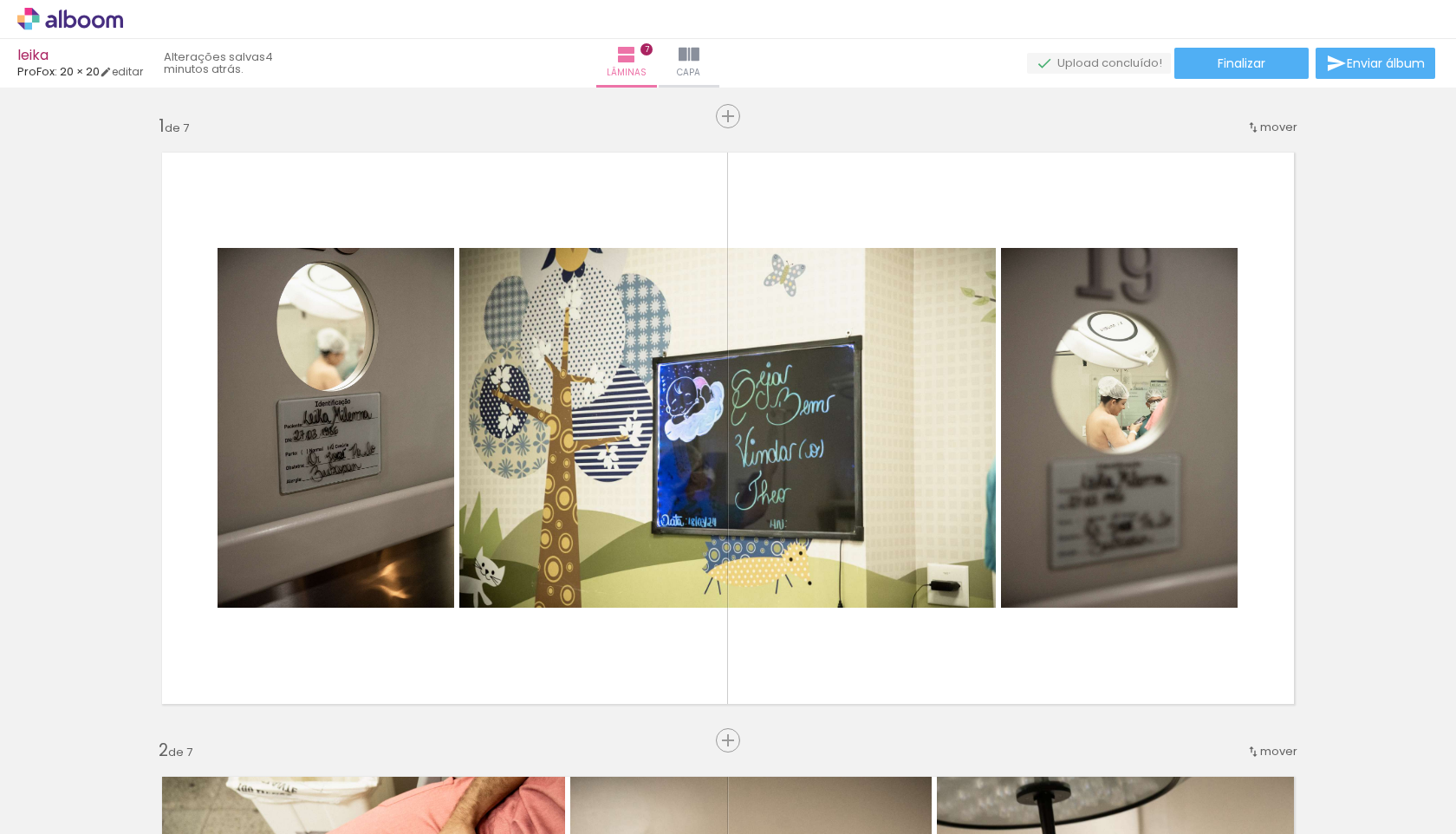 click at bounding box center (728, 417) 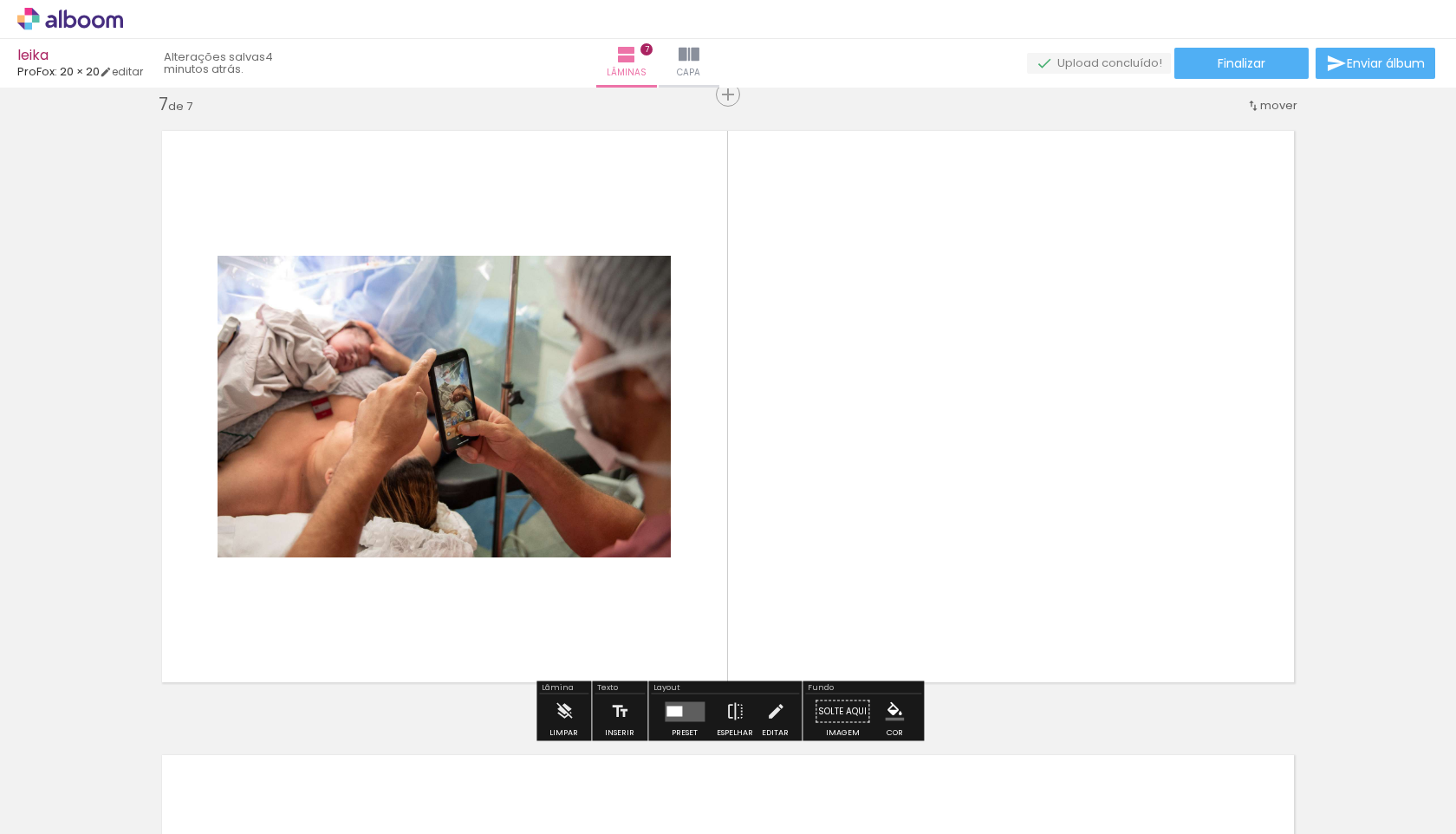 scroll, scrollTop: 0, scrollLeft: 1212, axis: horizontal 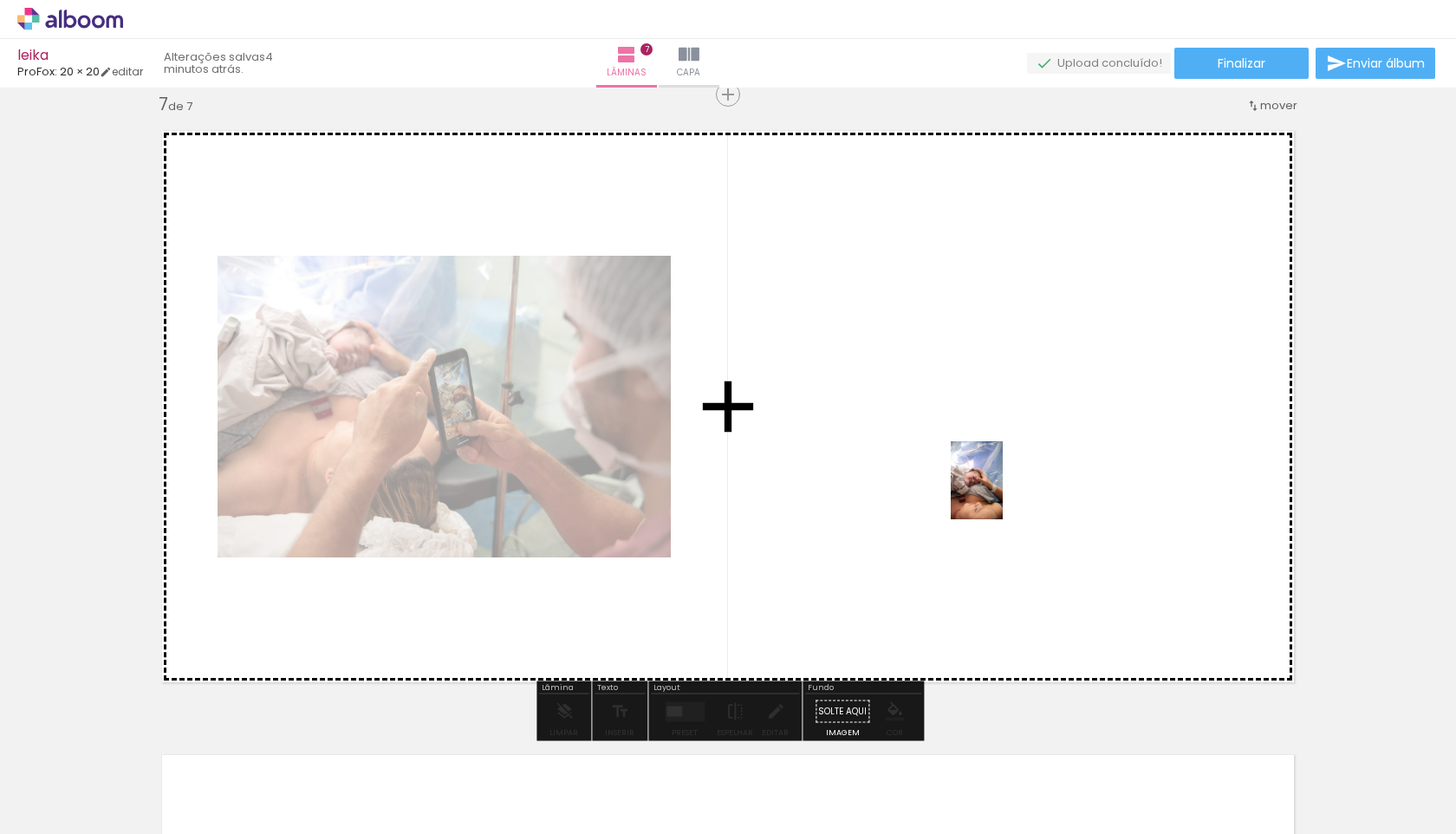 drag, startPoint x: 1003, startPoint y: 785, endPoint x: 1003, endPoint y: 493, distance: 292 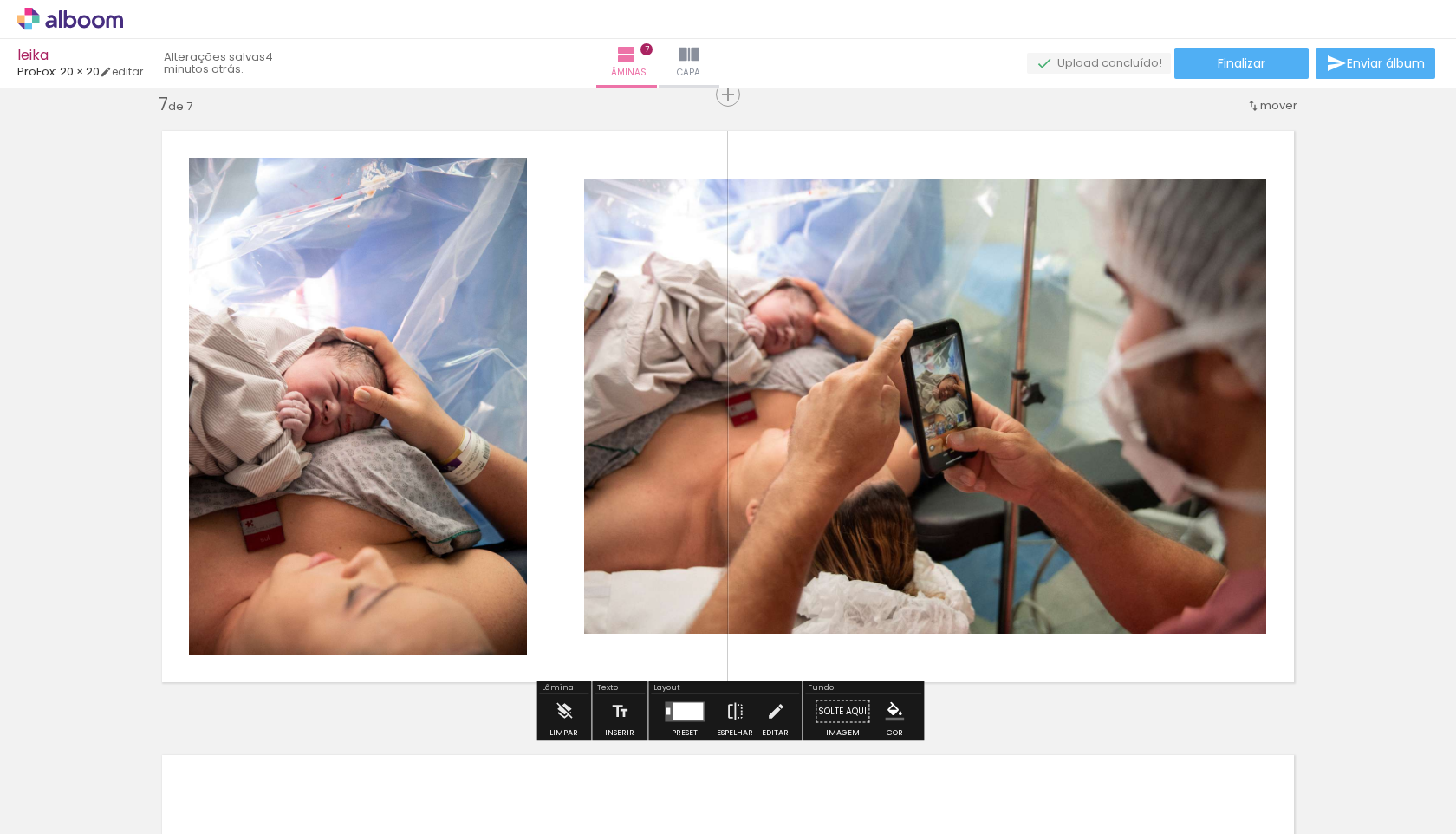 click at bounding box center [687, 711] 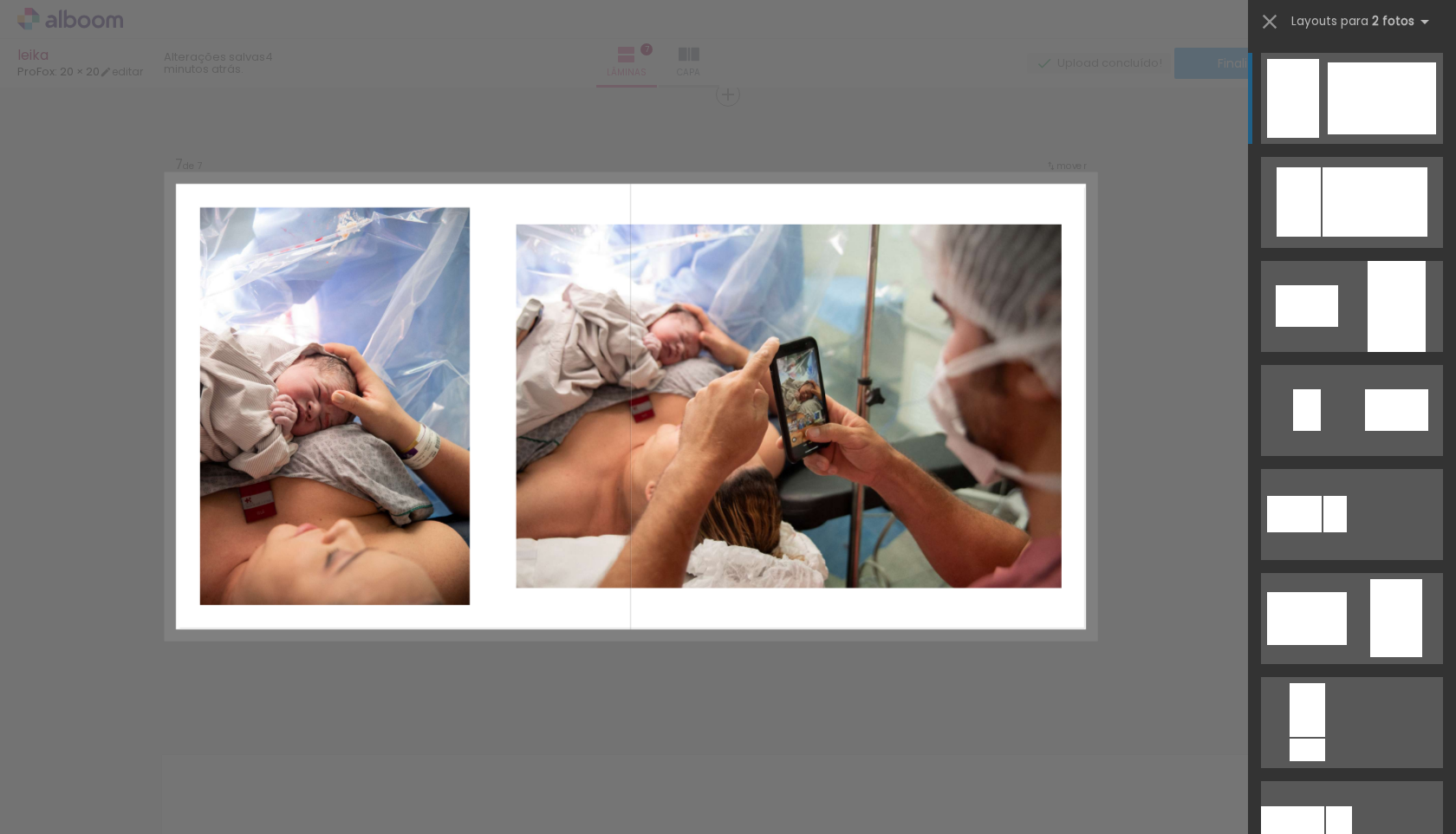 click on "Confirmar Cancelar" at bounding box center [728, -1162] 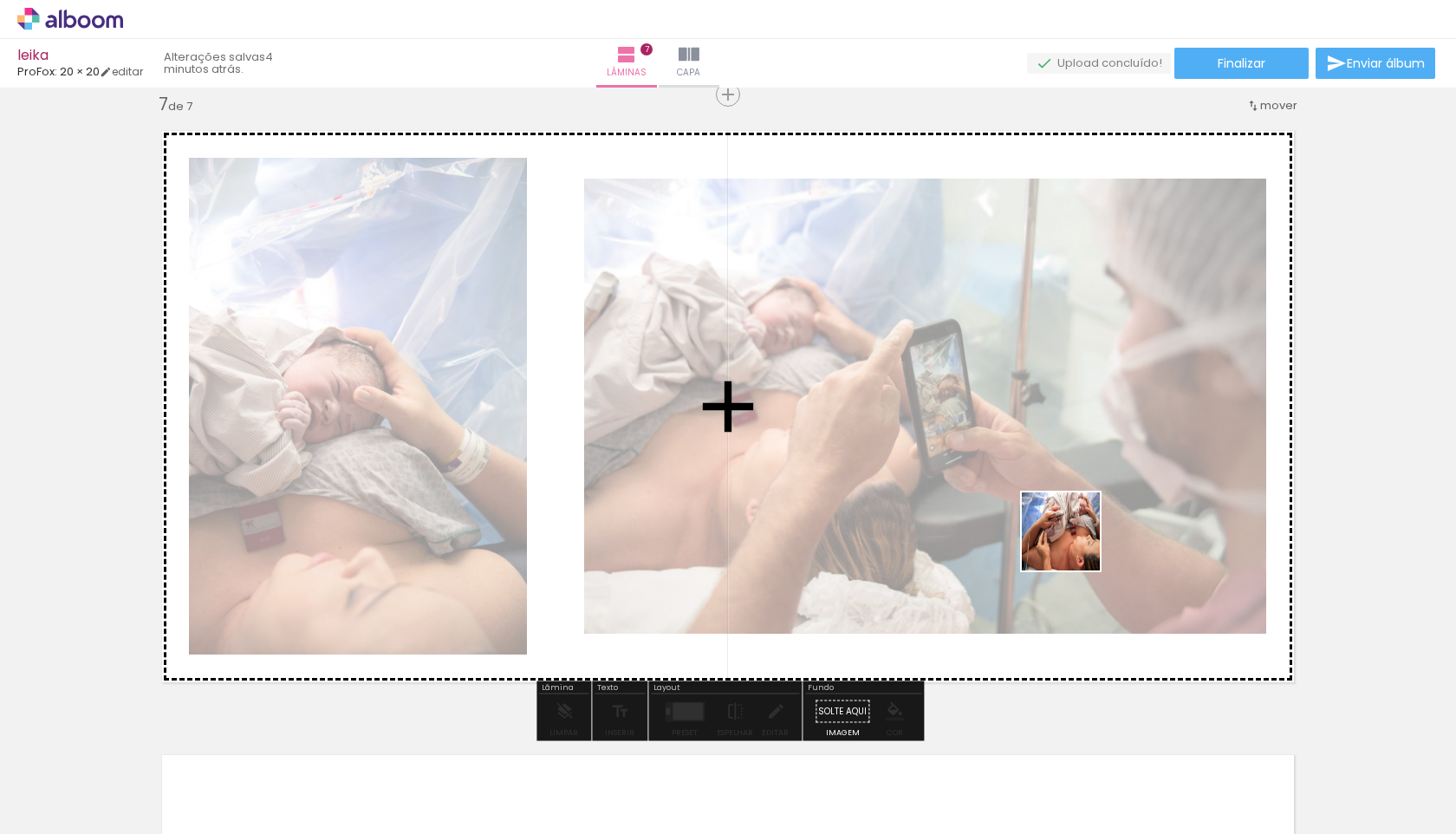 drag, startPoint x: 1121, startPoint y: 791, endPoint x: 1067, endPoint y: 510, distance: 286.14157 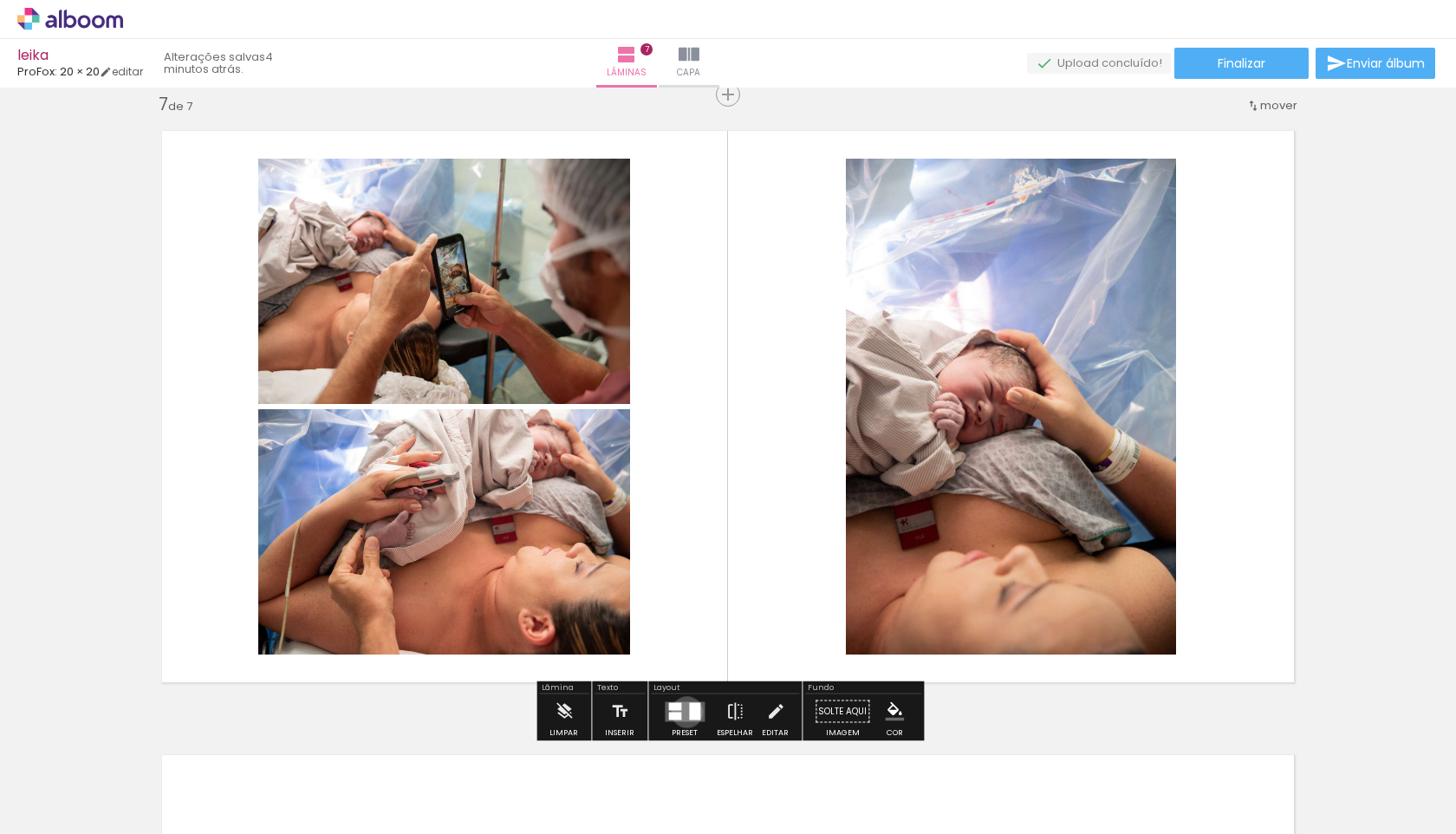 click at bounding box center [685, 711] 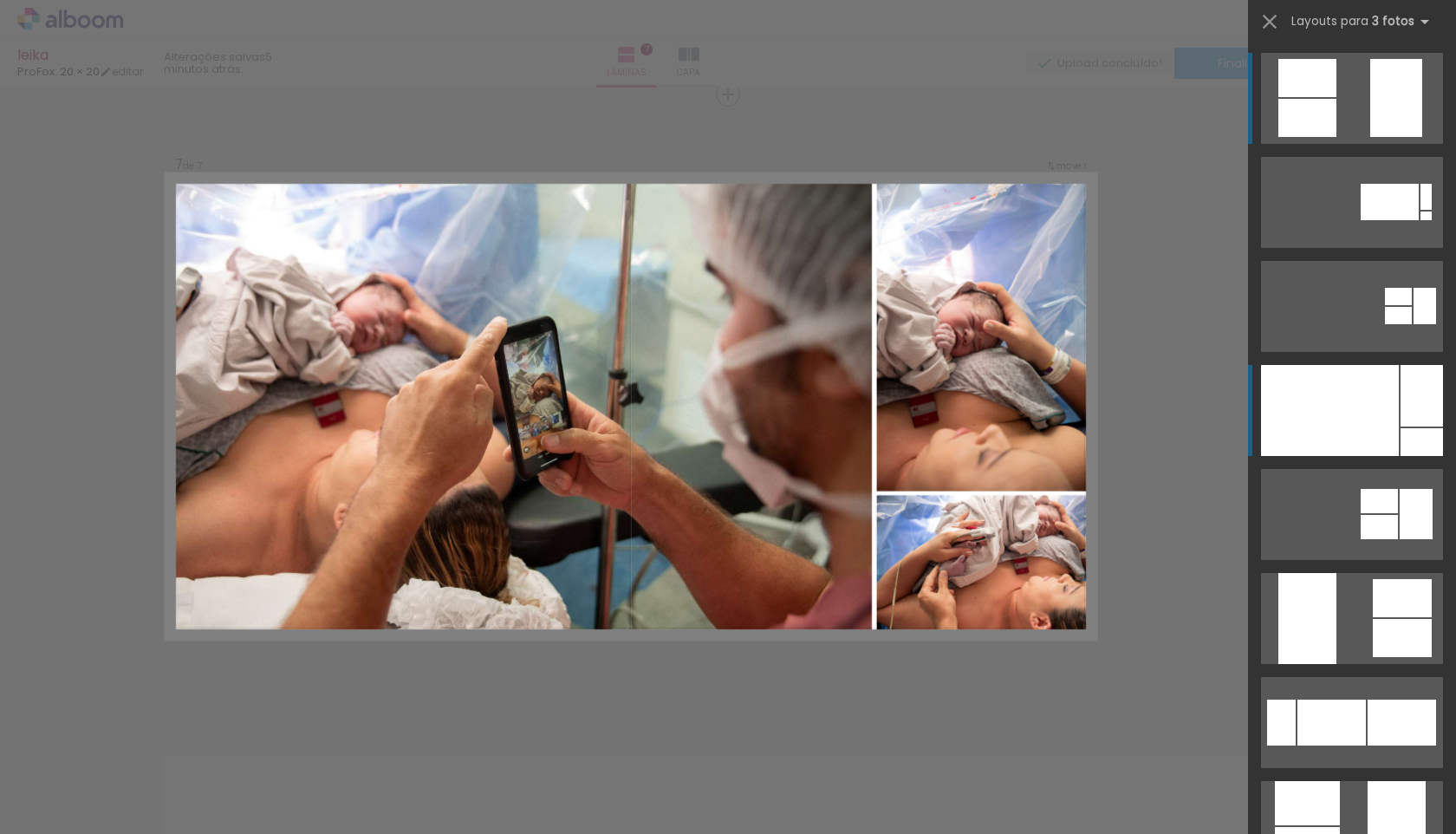 click at bounding box center [1329, 410] 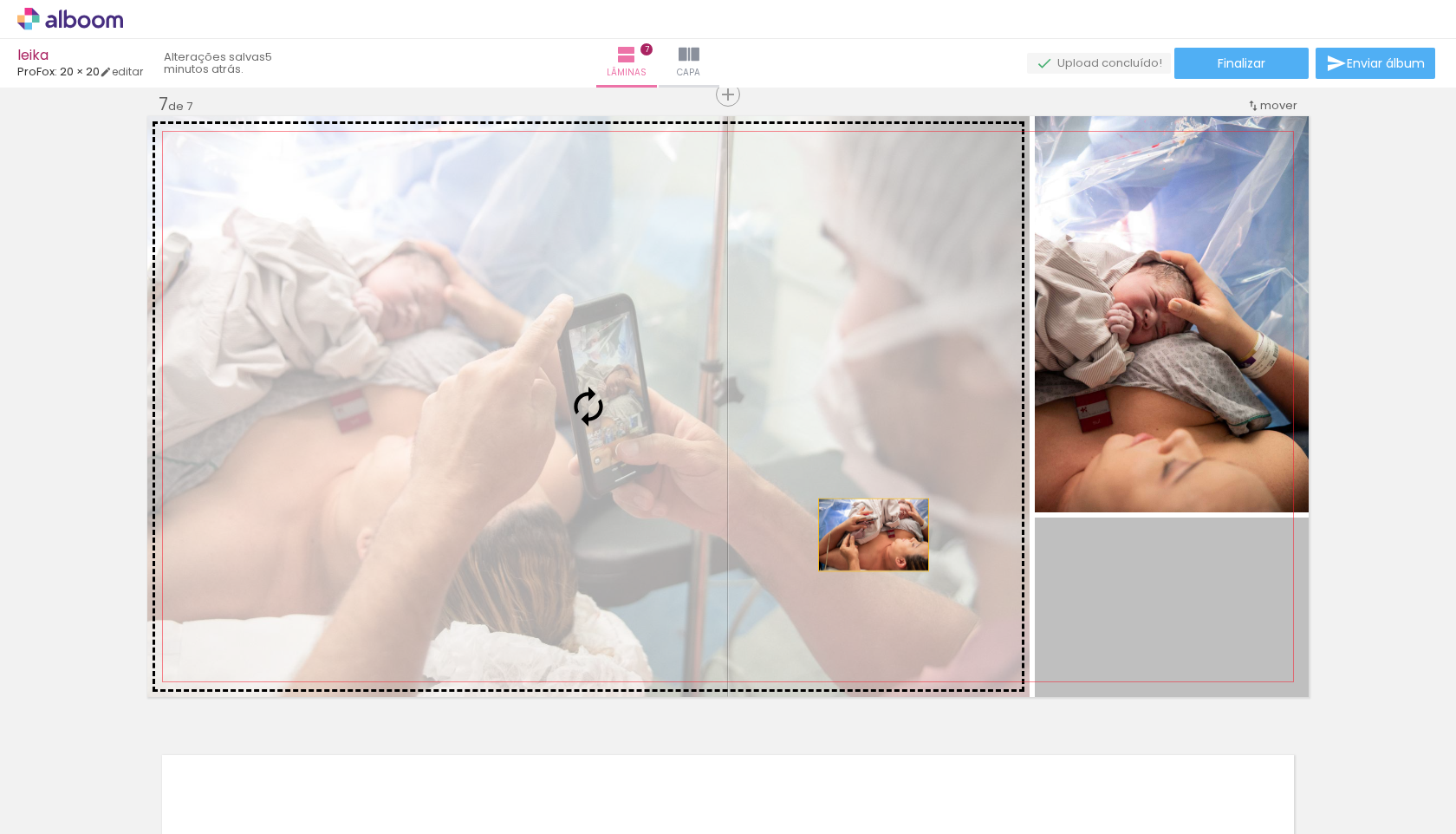drag, startPoint x: 1259, startPoint y: 627, endPoint x: 822, endPoint y: 517, distance: 450.6318 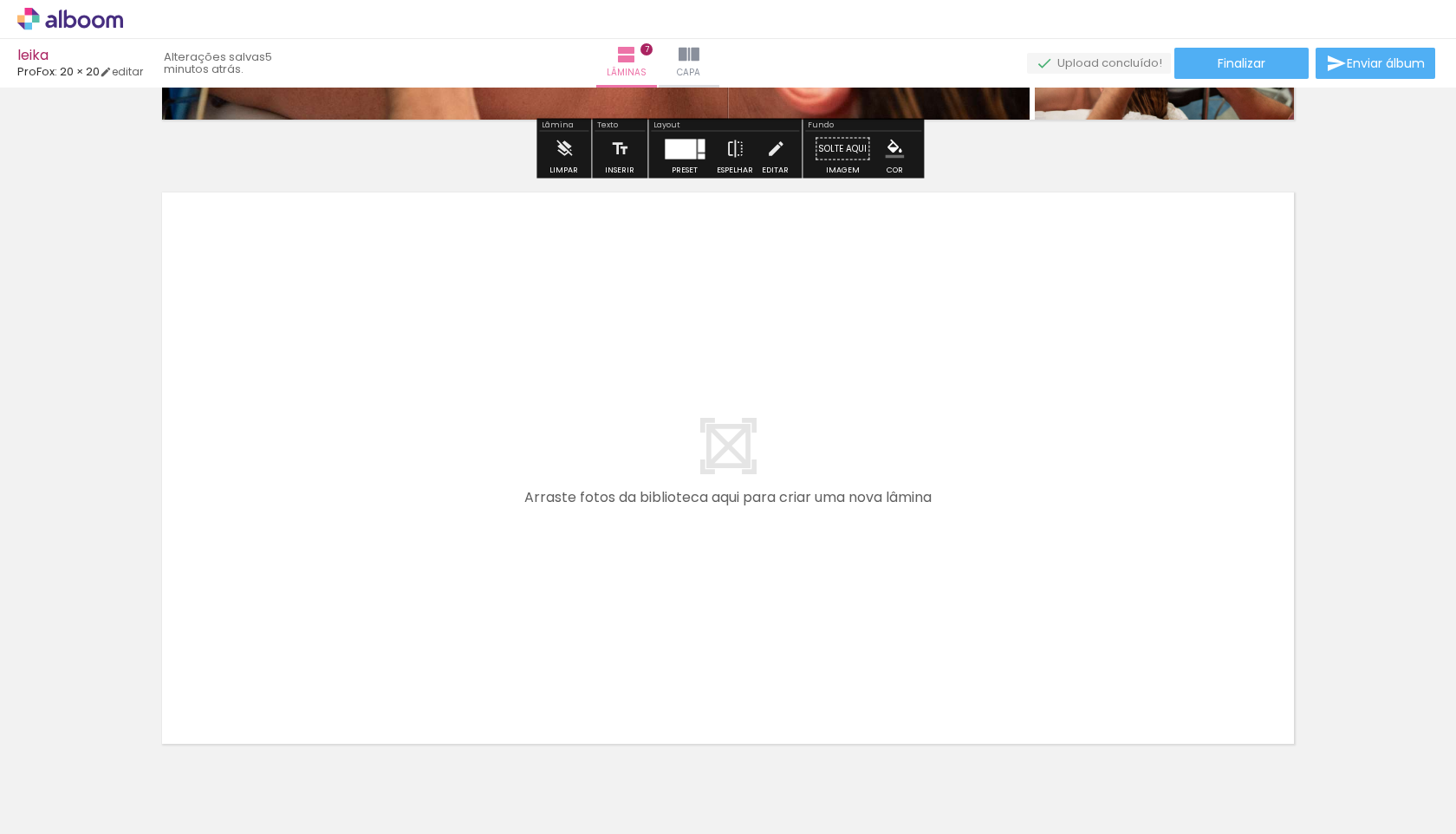 scroll, scrollTop: 4331, scrollLeft: 0, axis: vertical 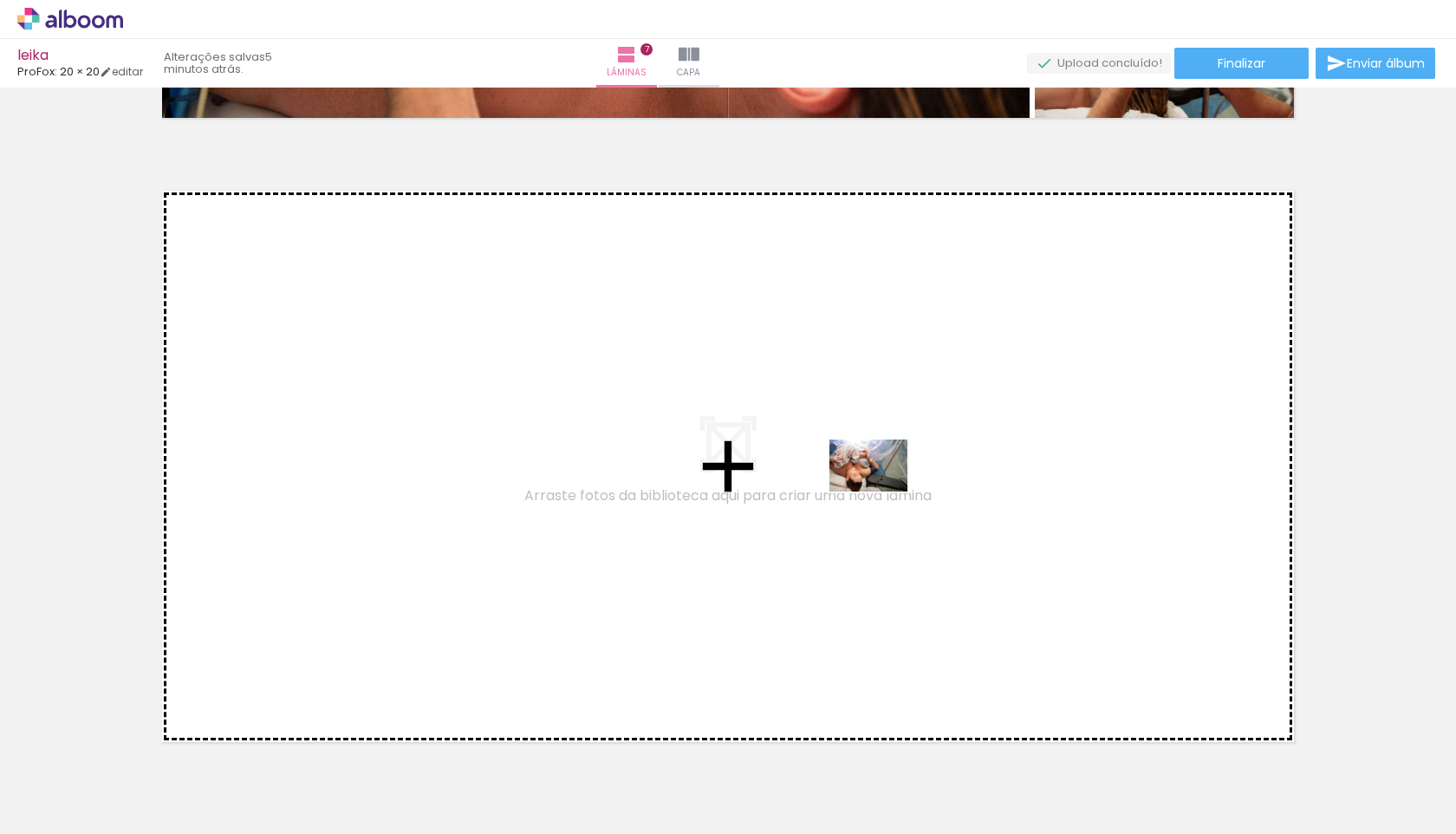 drag, startPoint x: 1205, startPoint y: 777, endPoint x: 881, endPoint y: 491, distance: 432.1713 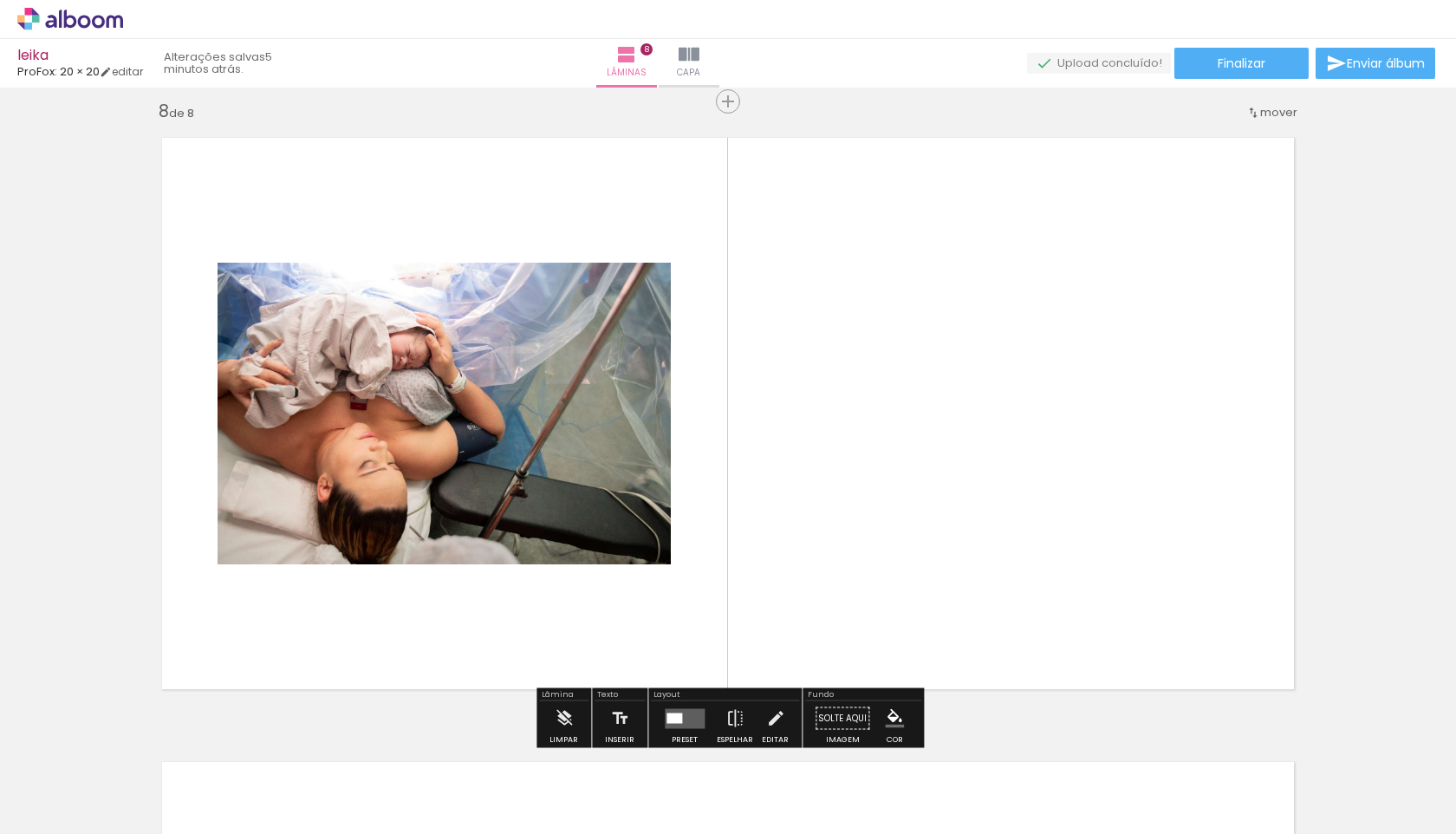 scroll, scrollTop: 4391, scrollLeft: 0, axis: vertical 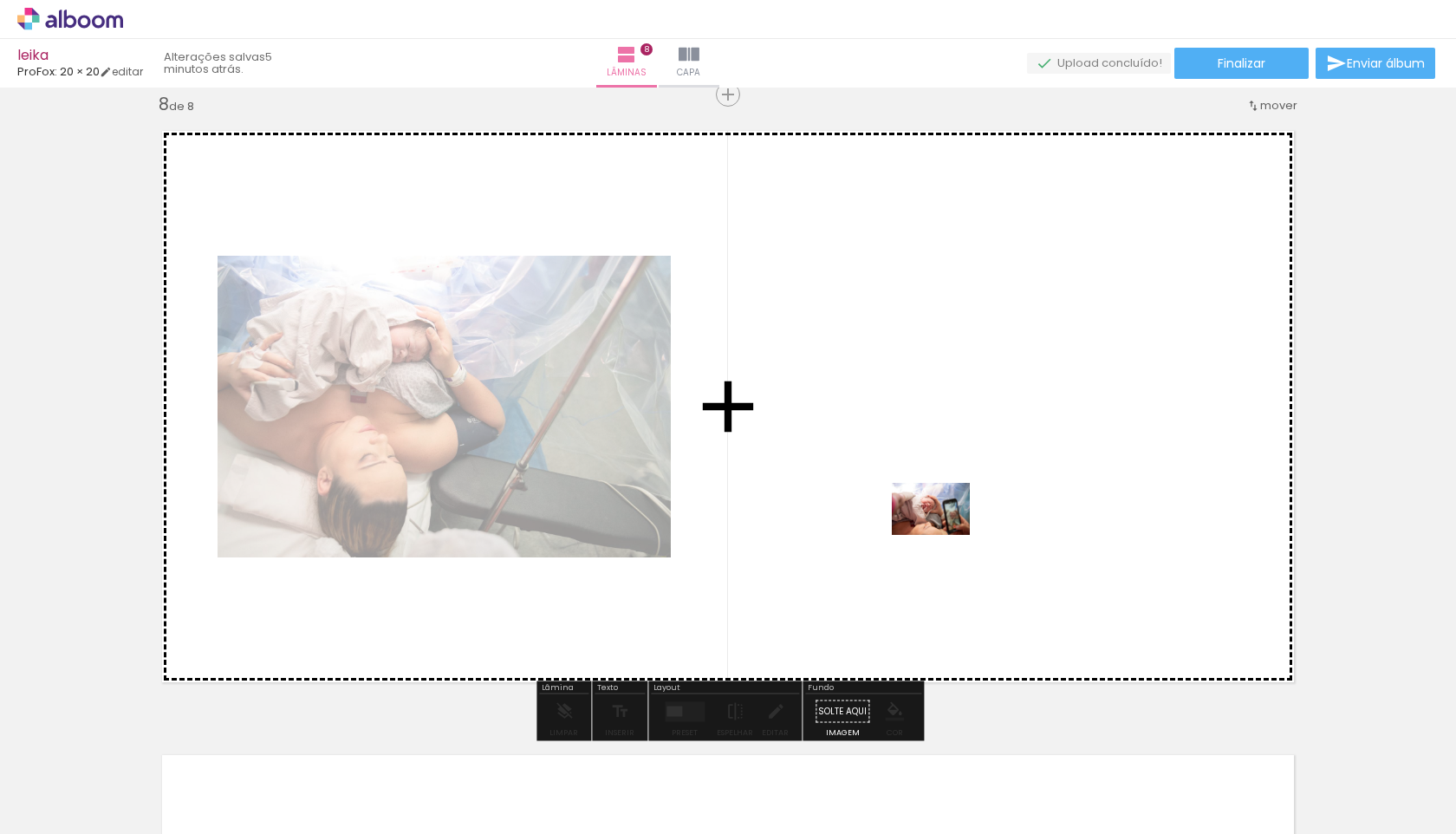 drag, startPoint x: 1290, startPoint y: 798, endPoint x: 945, endPoint y: 535, distance: 433.81332 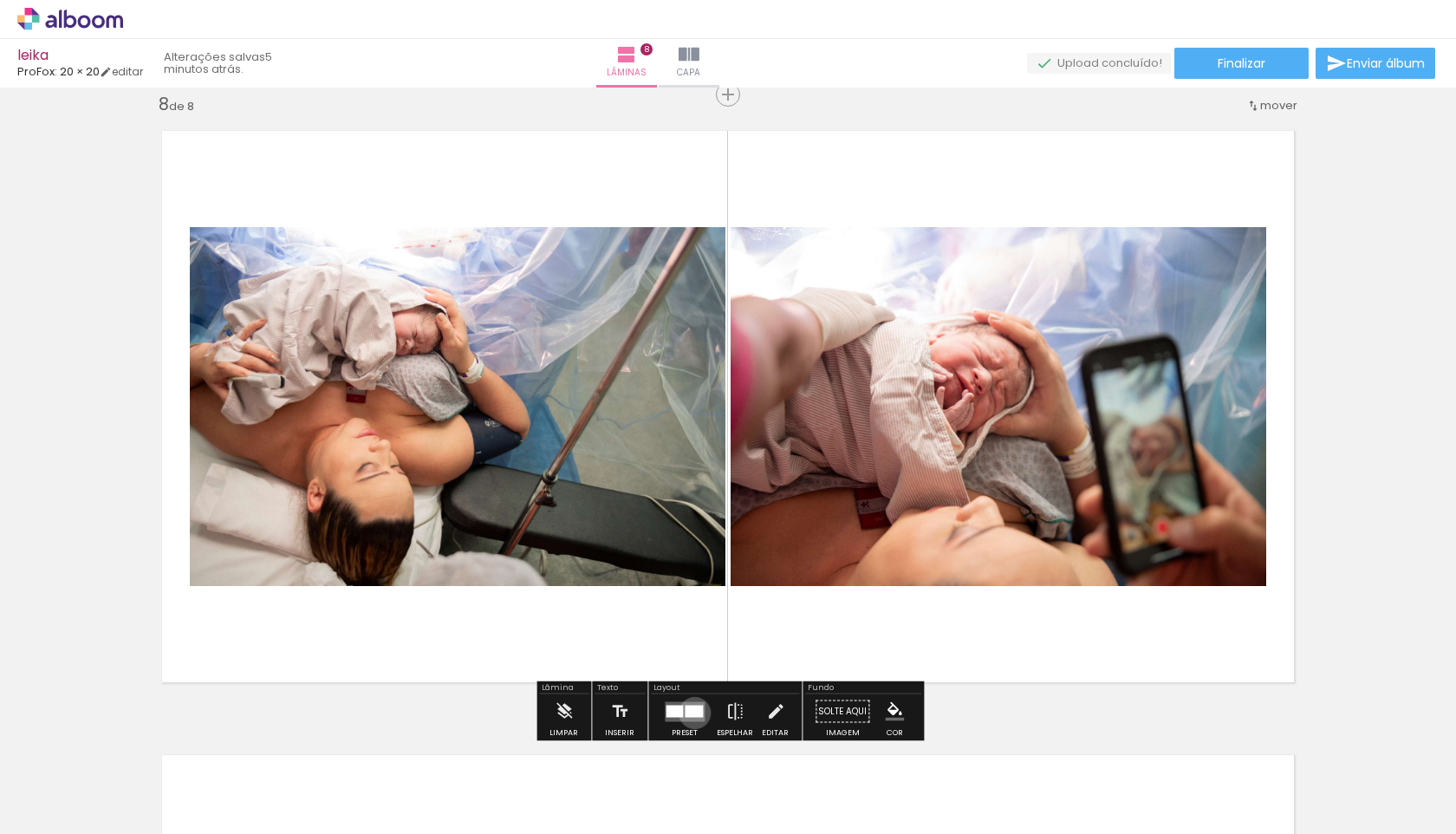 click at bounding box center (693, 711) 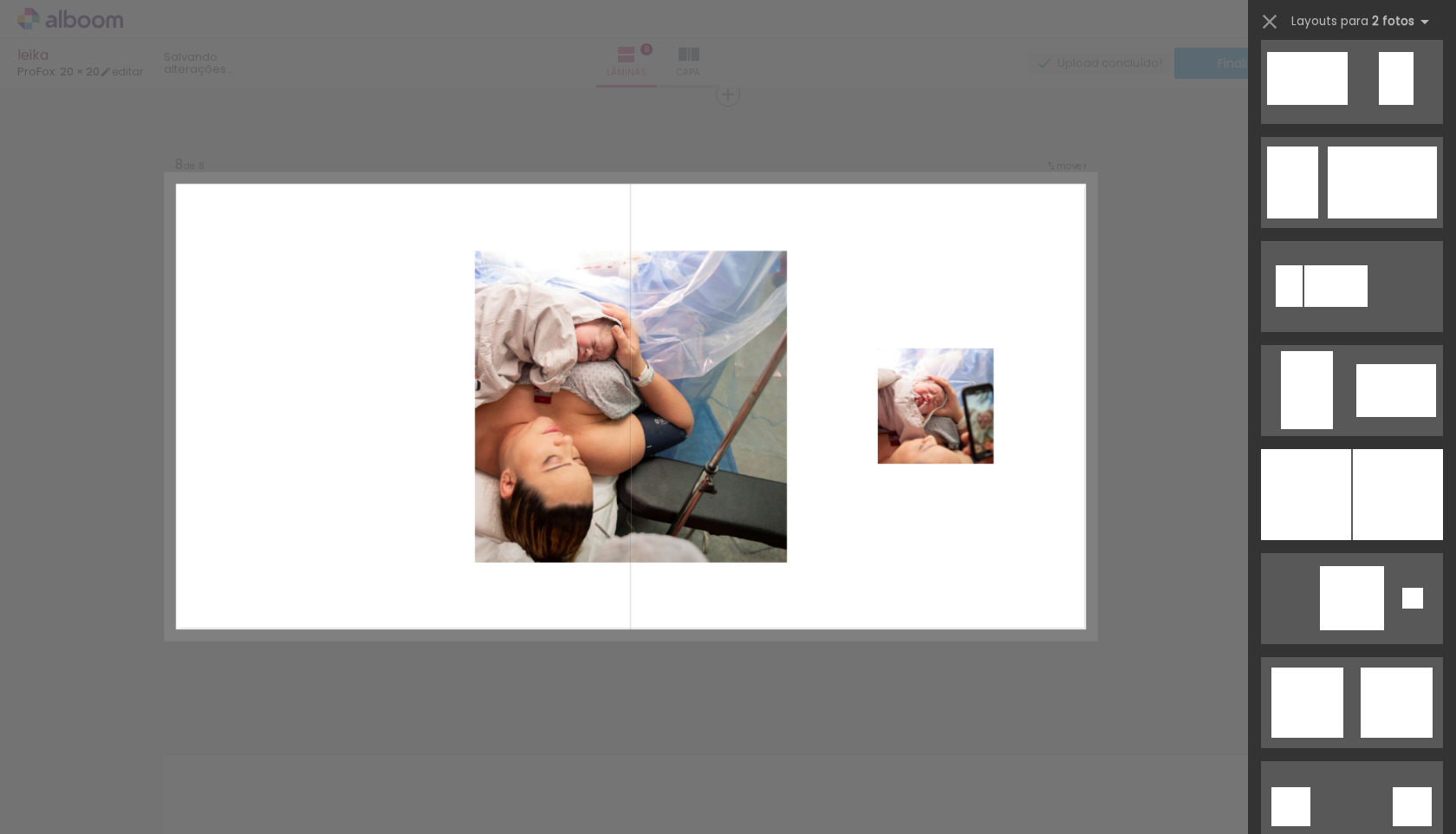 scroll, scrollTop: 4005, scrollLeft: 0, axis: vertical 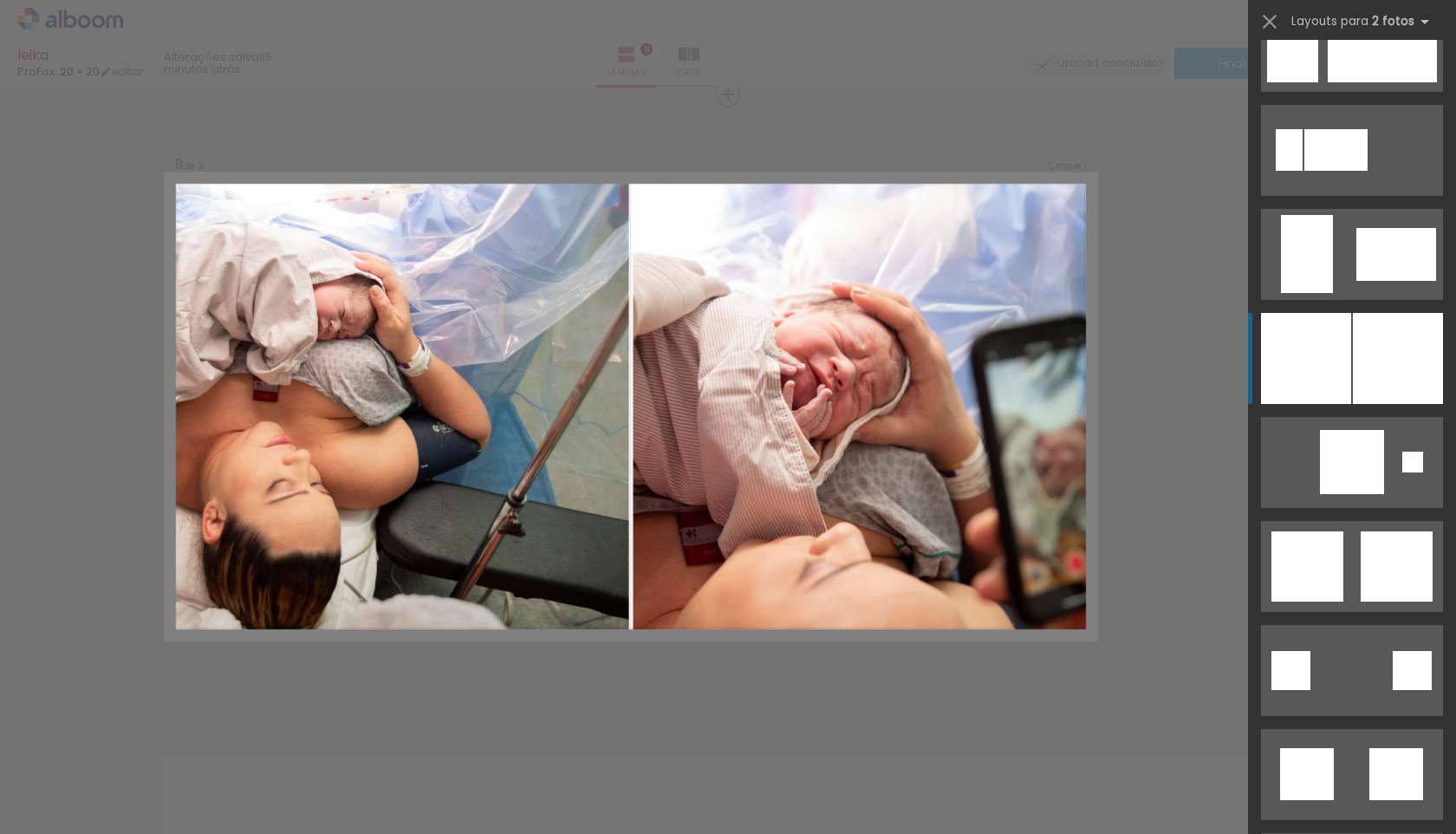 click at bounding box center (1292, -370) 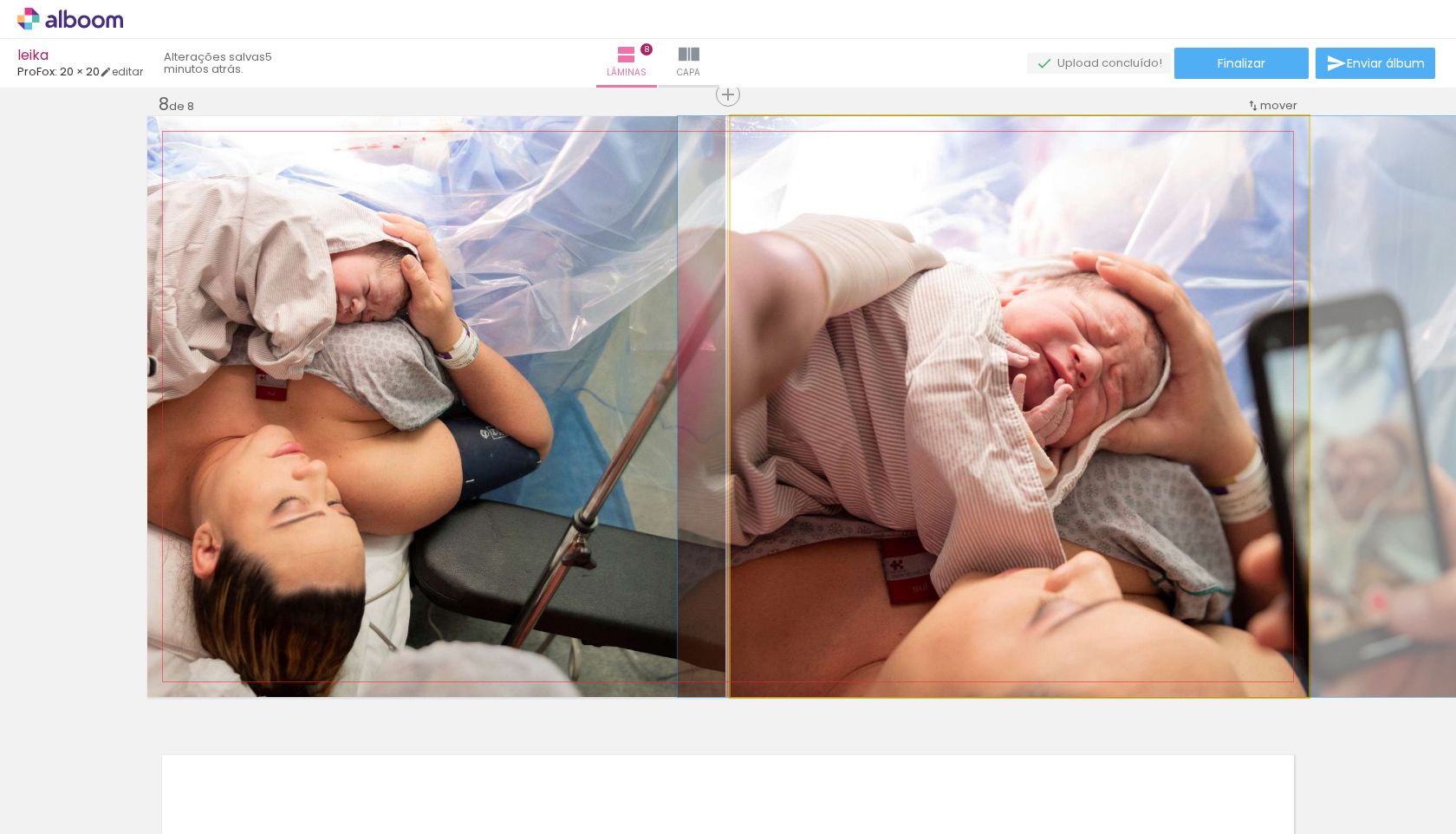 drag, startPoint x: 1047, startPoint y: 420, endPoint x: 1141, endPoint y: 427, distance: 94.26028 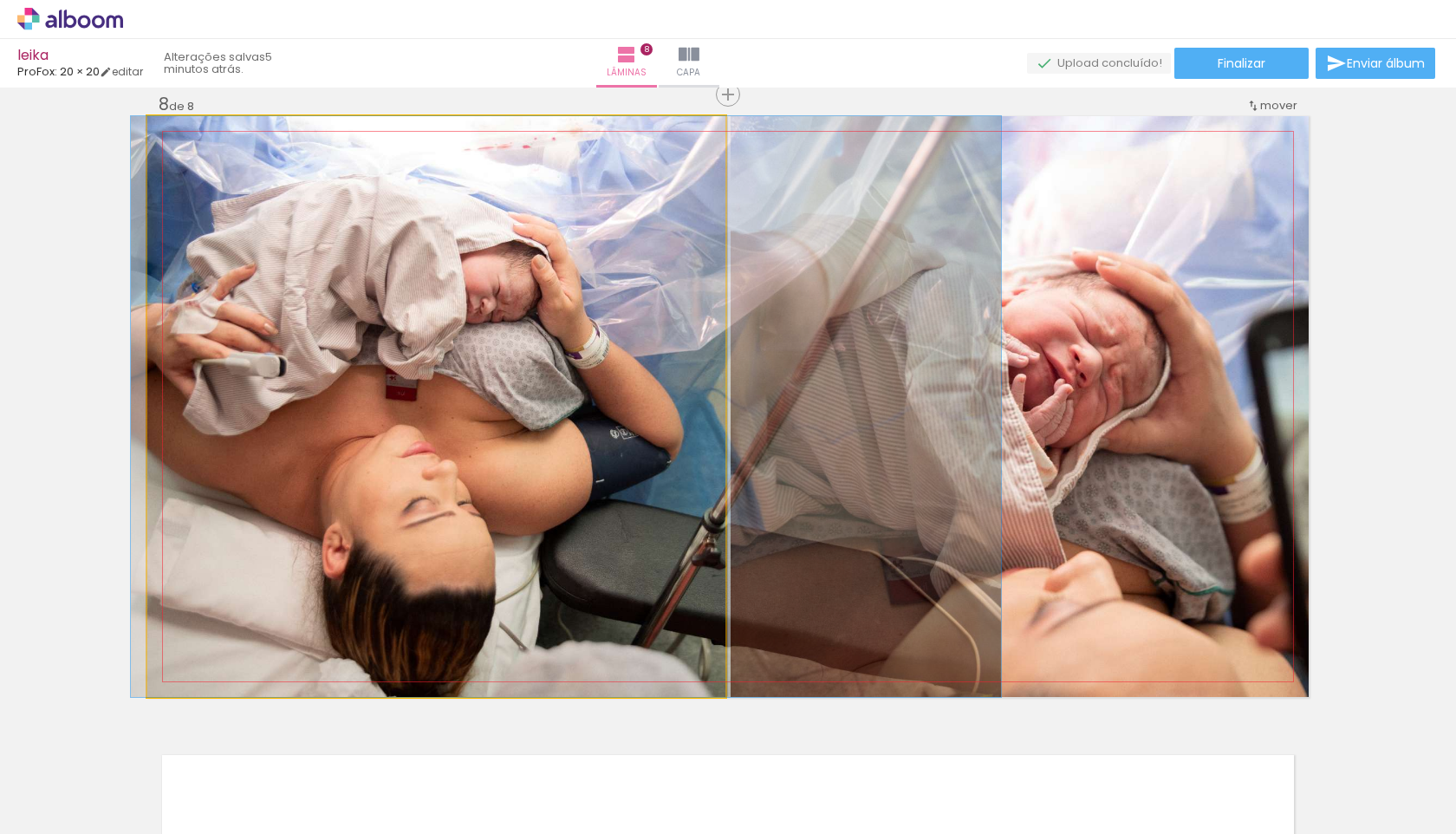 drag, startPoint x: 503, startPoint y: 431, endPoint x: 633, endPoint y: 455, distance: 132.19682 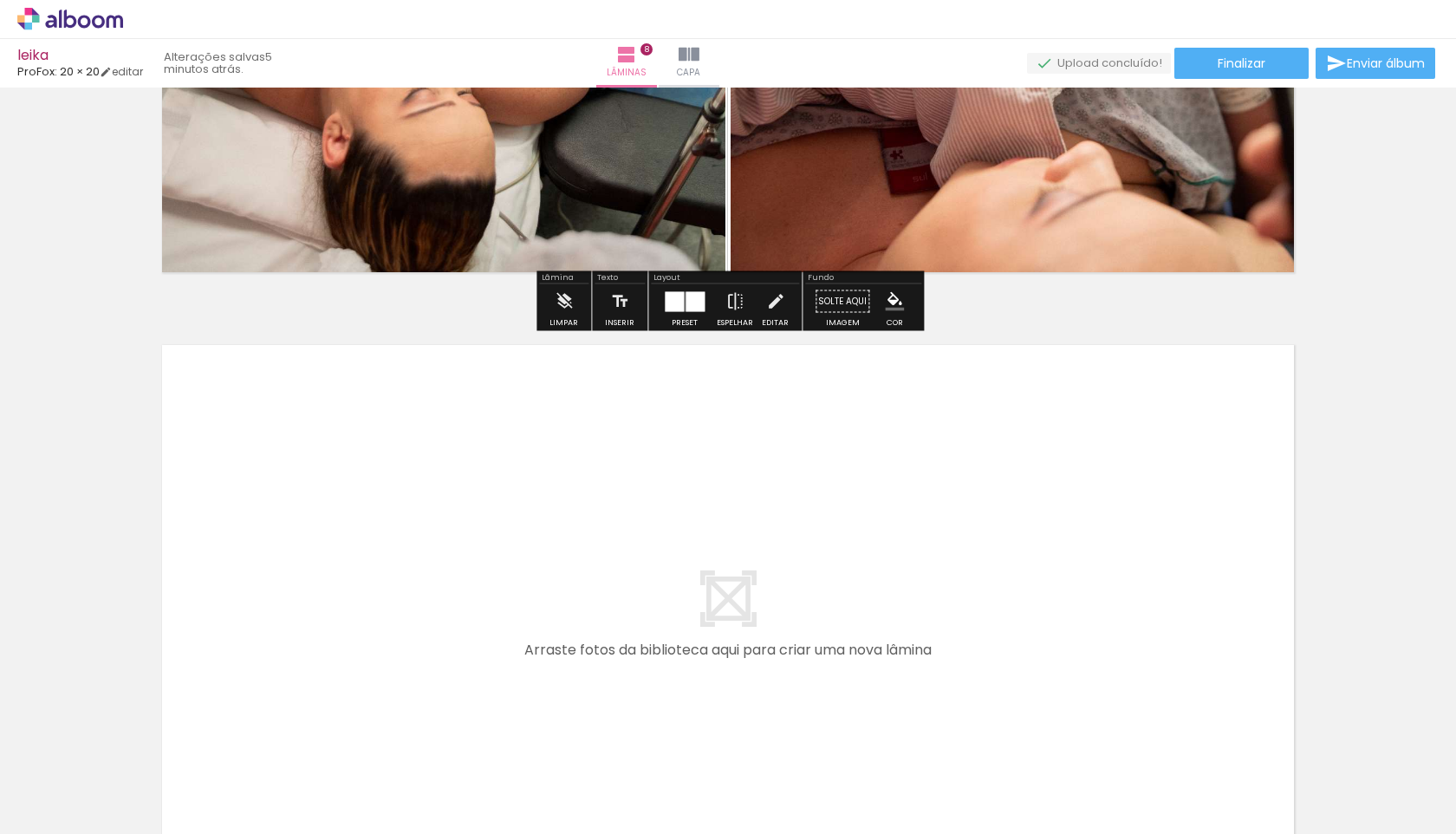 scroll, scrollTop: 4818, scrollLeft: 0, axis: vertical 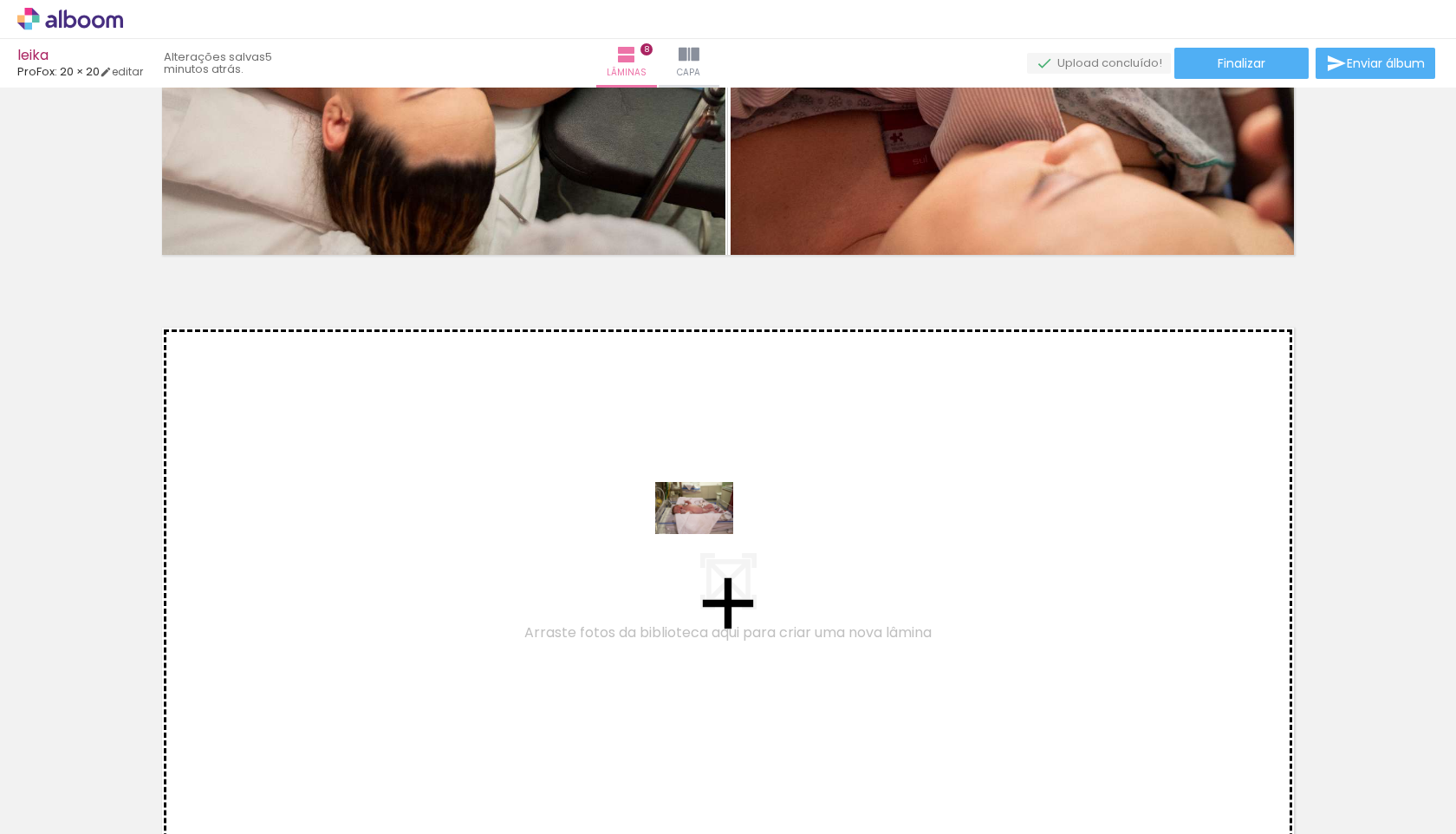 drag, startPoint x: 738, startPoint y: 787, endPoint x: 707, endPoint y: 534, distance: 254.89213 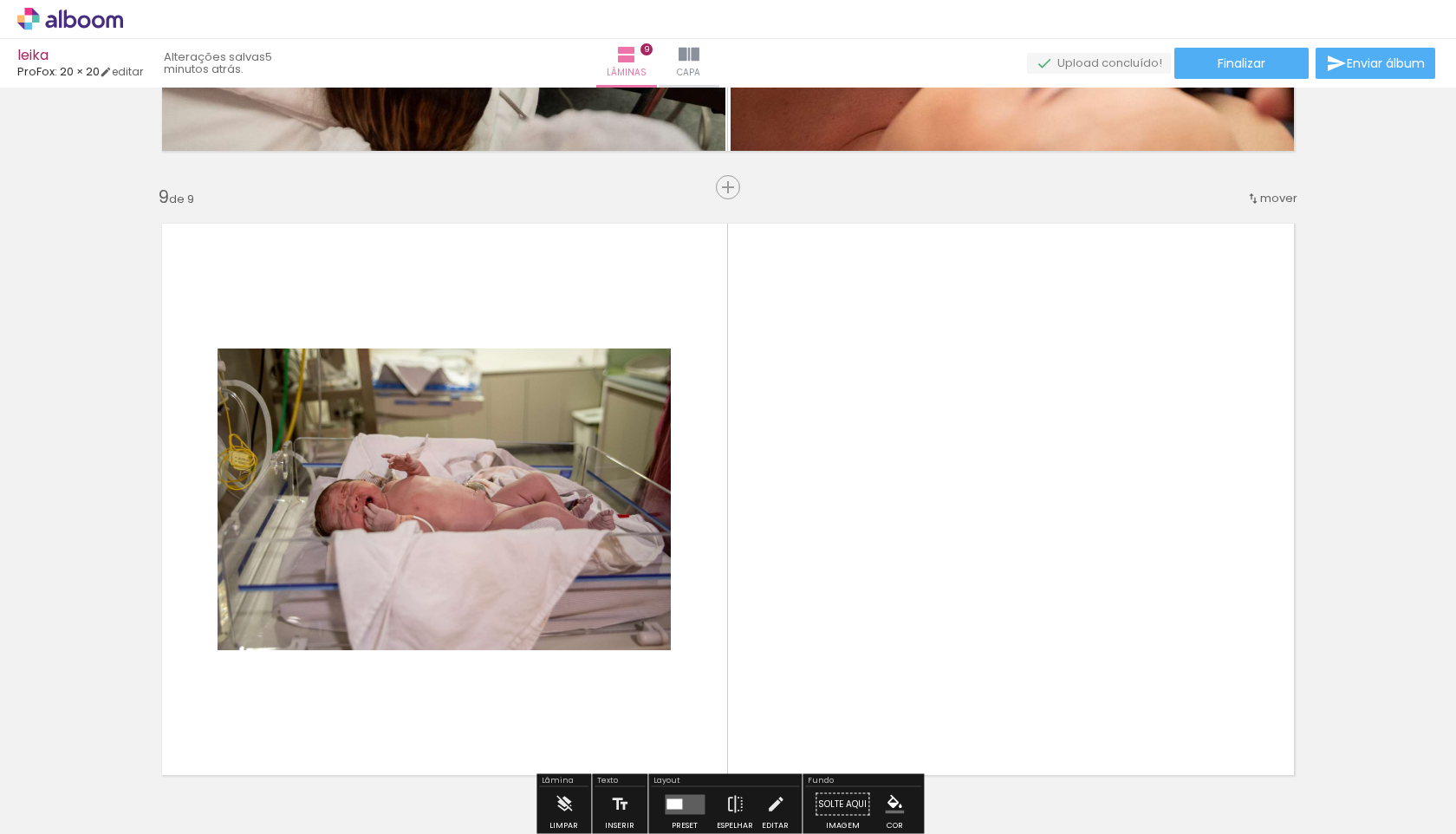 scroll, scrollTop: 5015, scrollLeft: 0, axis: vertical 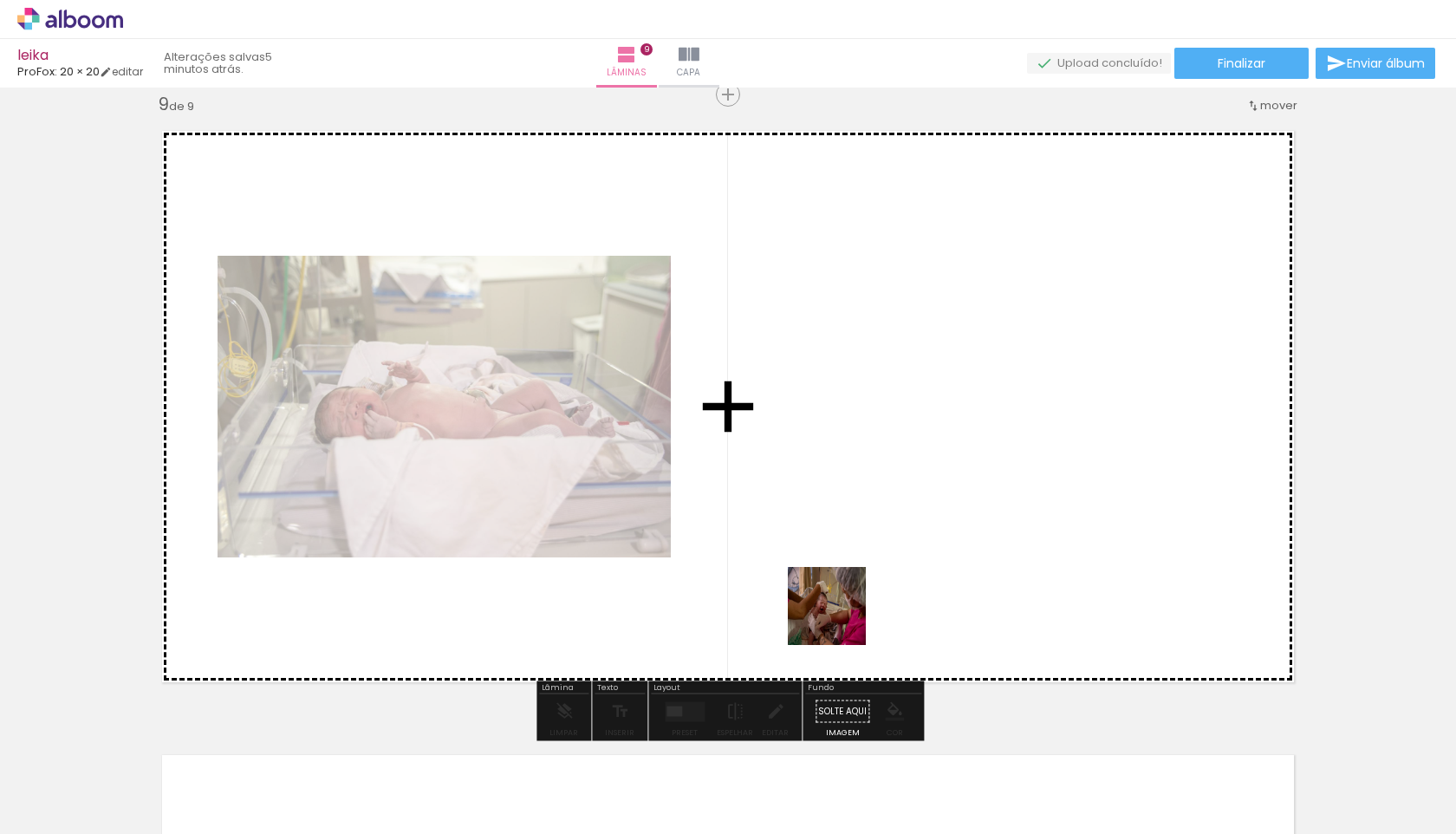 drag, startPoint x: 840, startPoint y: 791, endPoint x: 835, endPoint y: 490, distance: 301.042 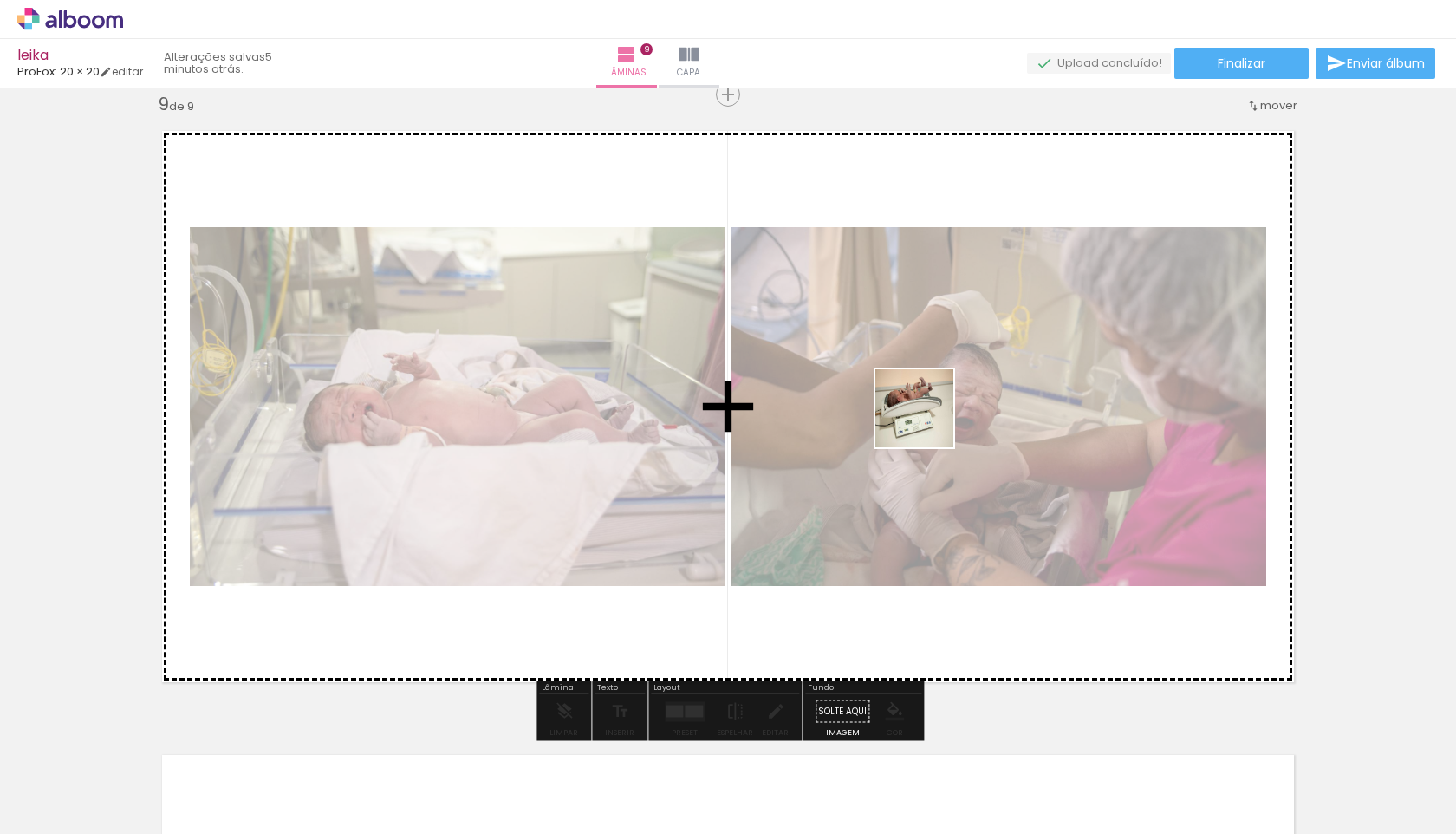 drag, startPoint x: 931, startPoint y: 783, endPoint x: 925, endPoint y: 413, distance: 370.04865 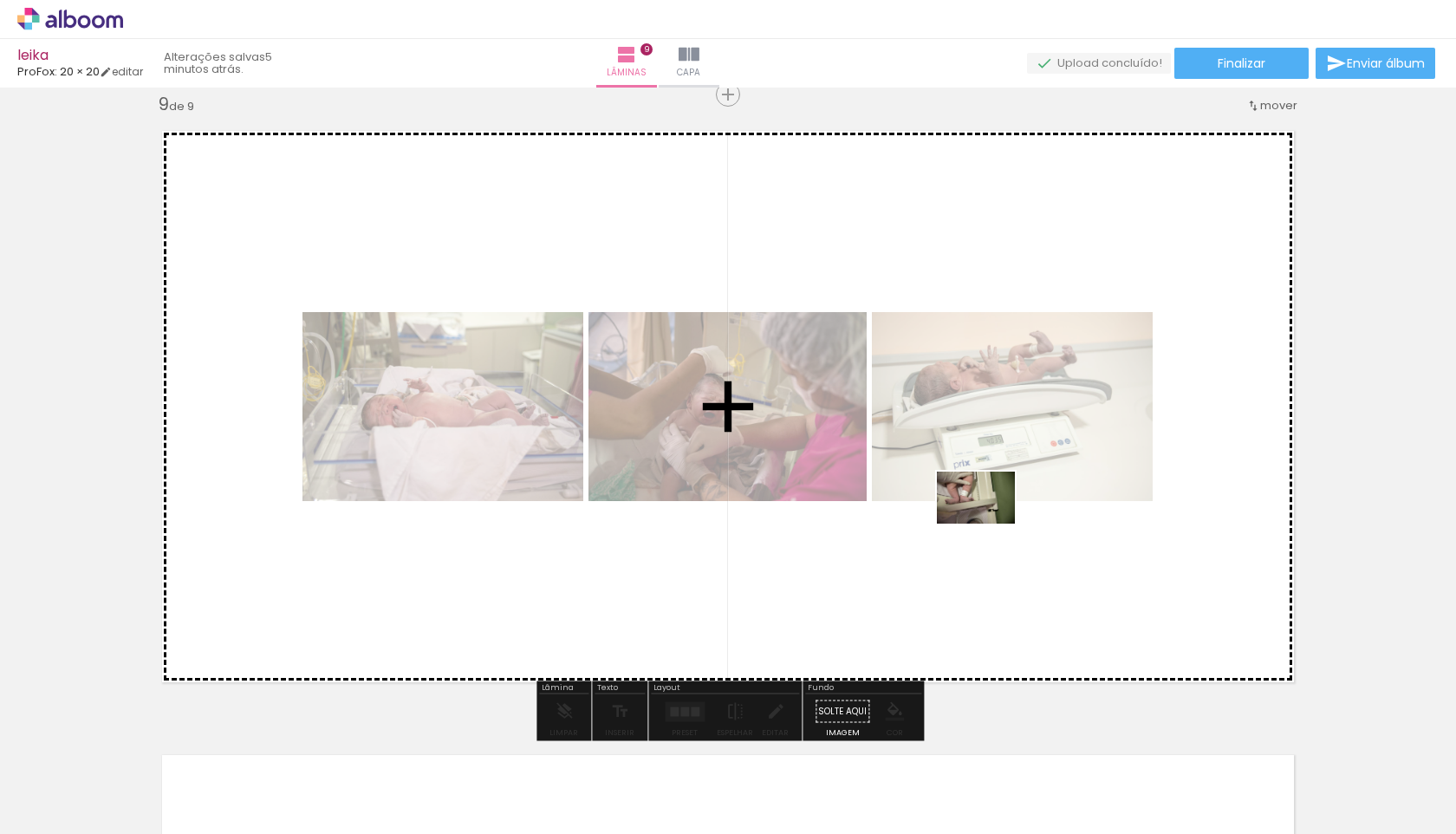 drag, startPoint x: 1034, startPoint y: 788, endPoint x: 989, endPoint y: 524, distance: 267.80777 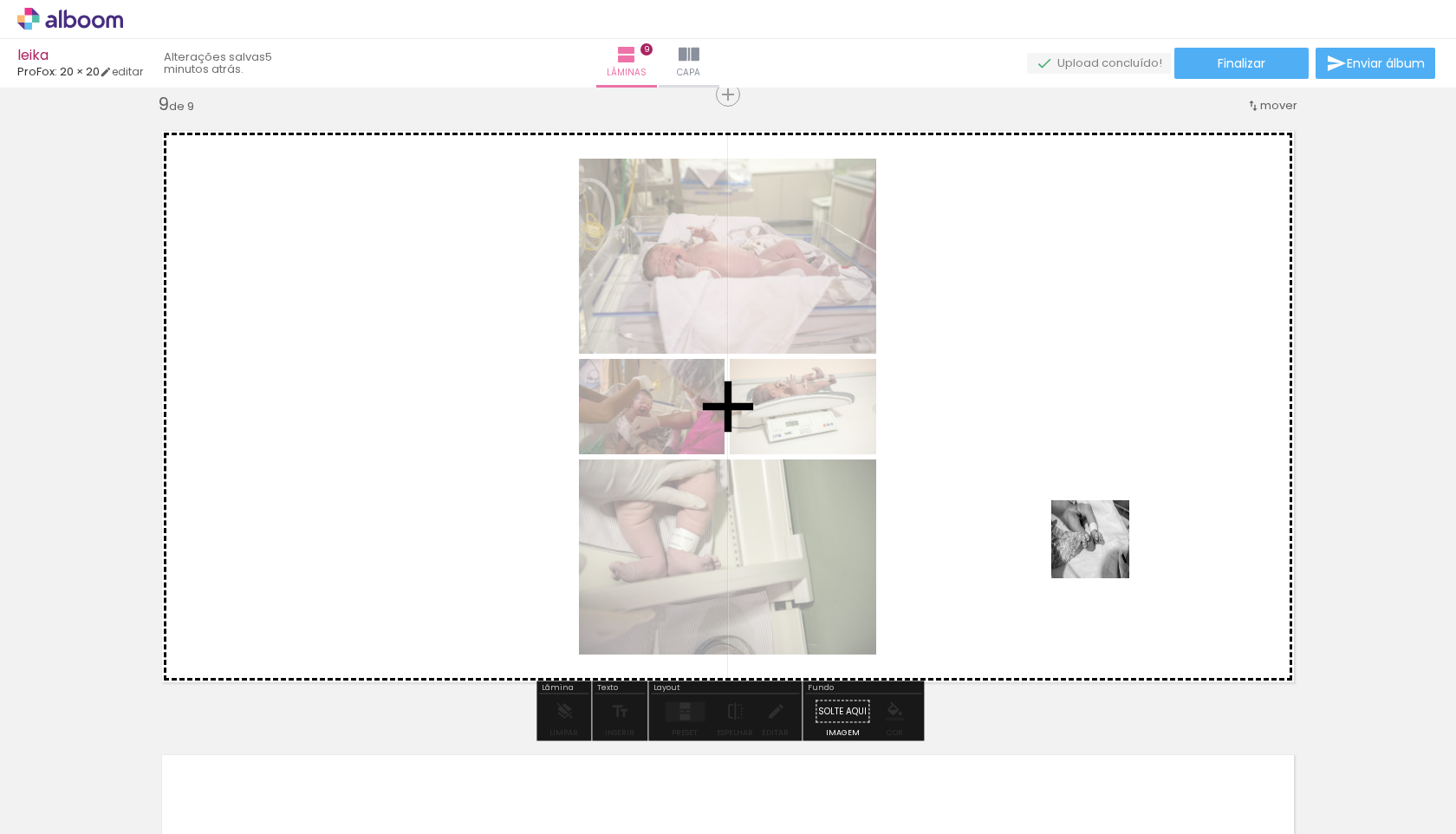 click at bounding box center (728, 417) 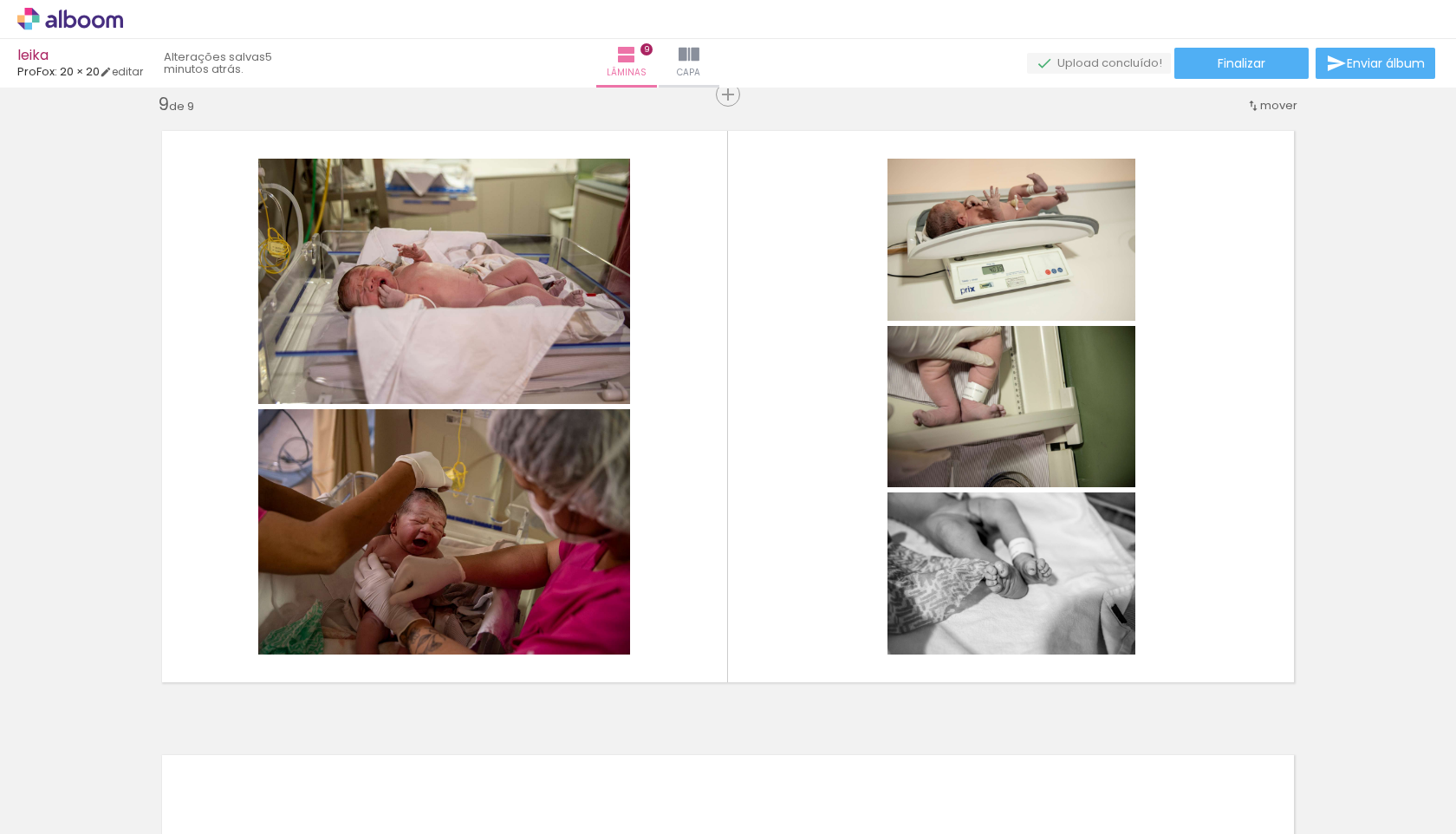 scroll, scrollTop: 0, scrollLeft: 2768, axis: horizontal 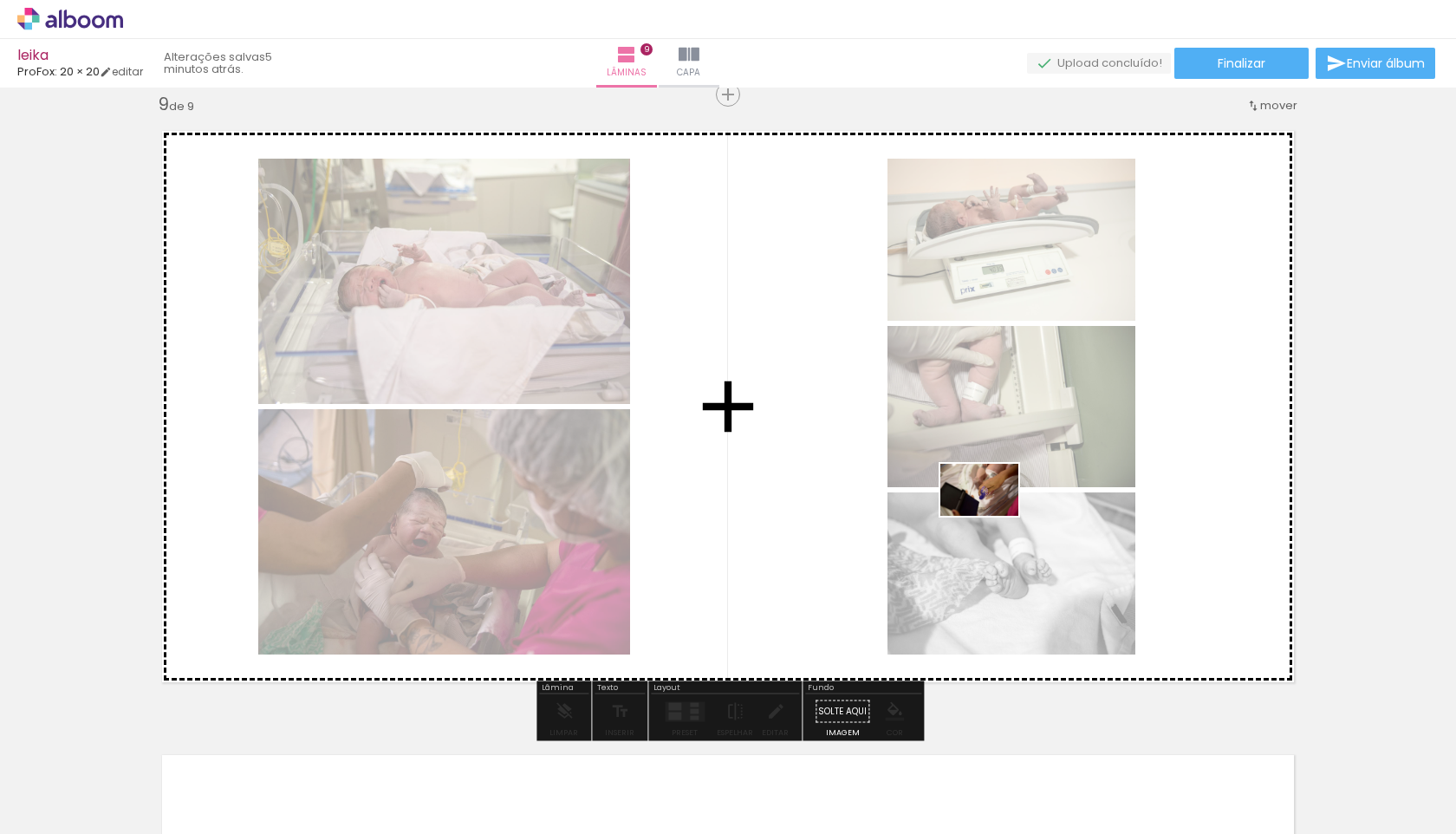 drag, startPoint x: 1013, startPoint y: 786, endPoint x: 992, endPoint y: 516, distance: 270.81544 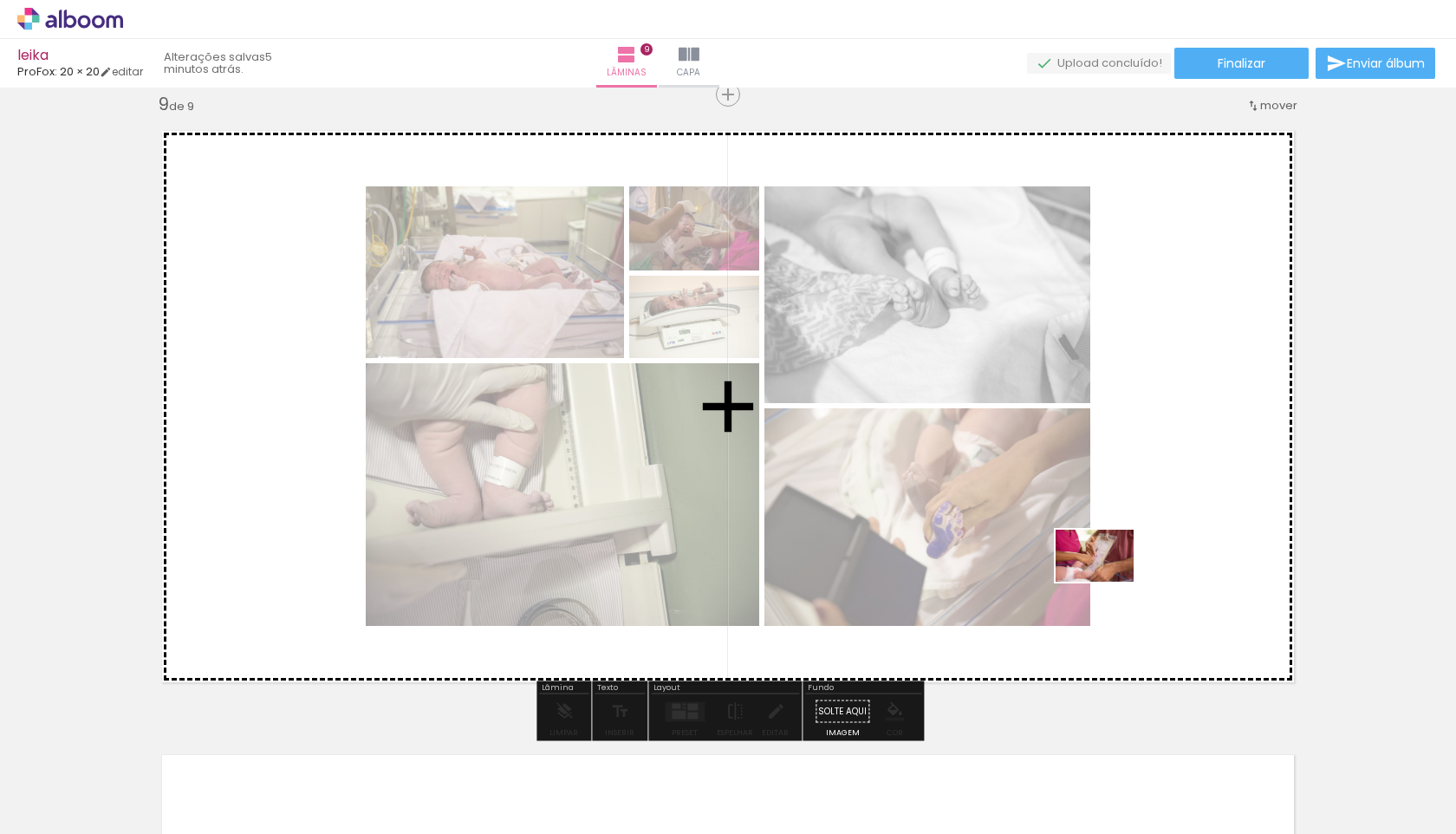 drag, startPoint x: 1120, startPoint y: 788, endPoint x: 1108, endPoint y: 582, distance: 206.3492 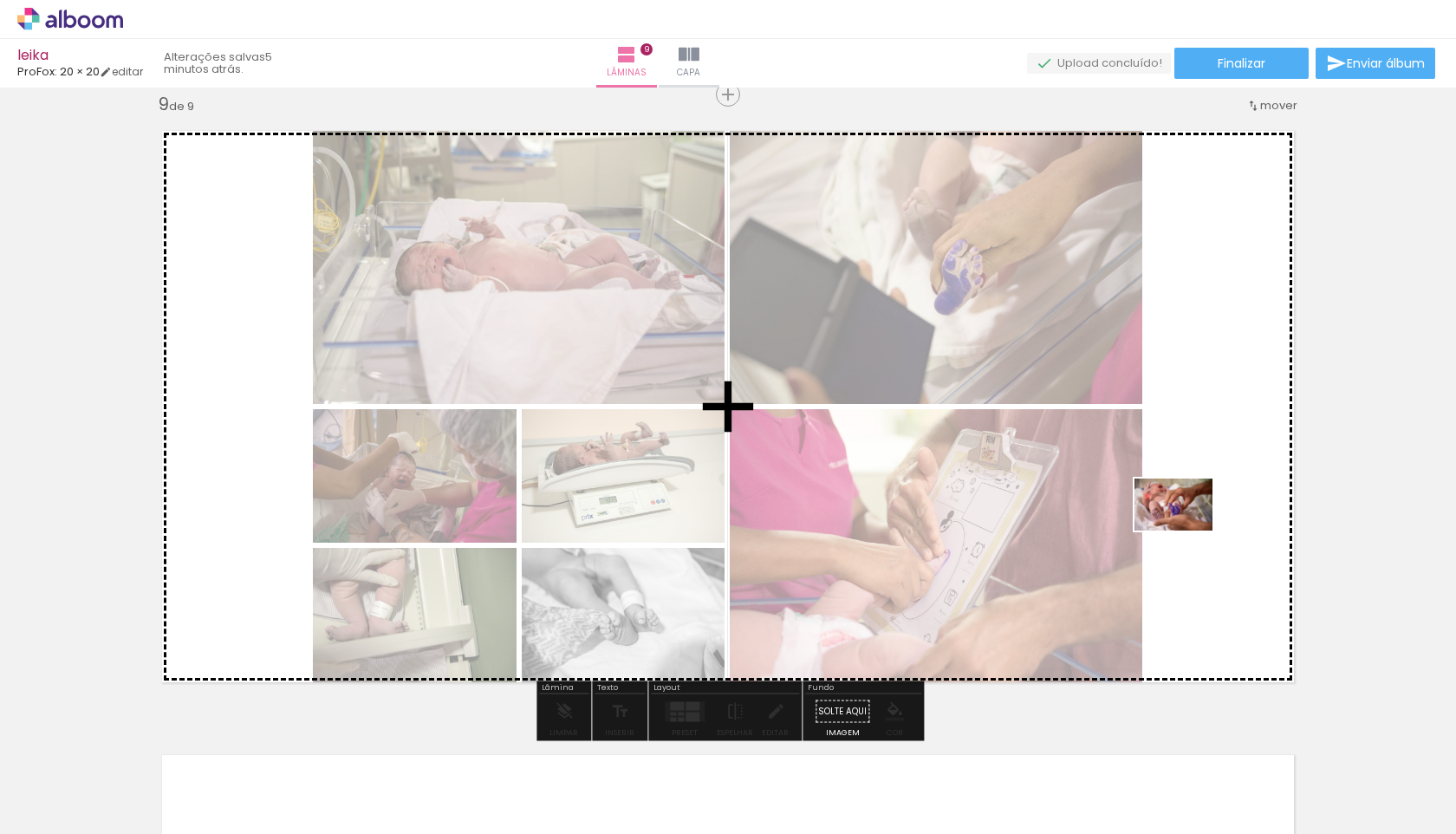 drag, startPoint x: 1202, startPoint y: 776, endPoint x: 1186, endPoint y: 531, distance: 245.52189 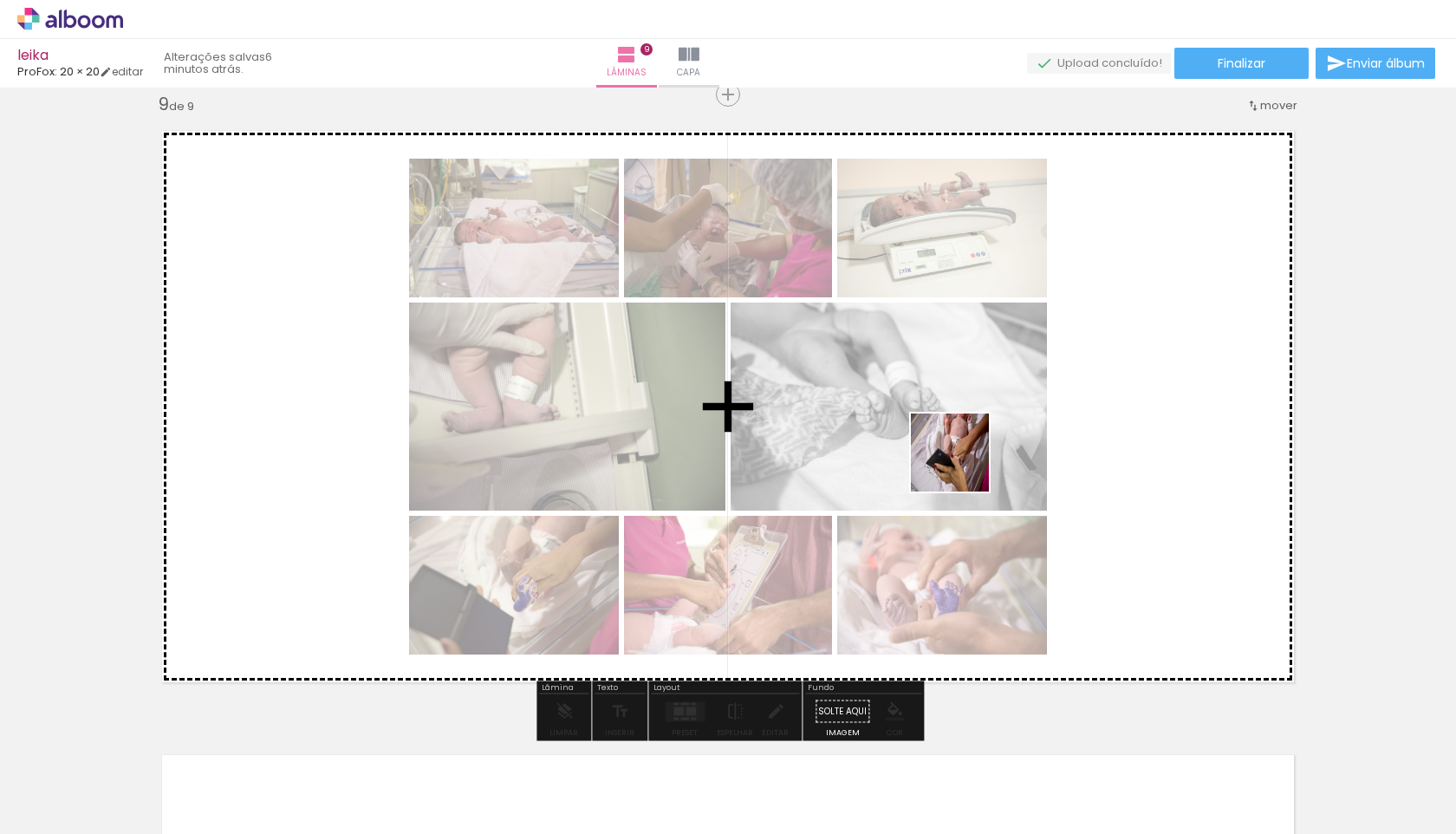 drag, startPoint x: 926, startPoint y: 792, endPoint x: 965, endPoint y: 457, distance: 337.26251 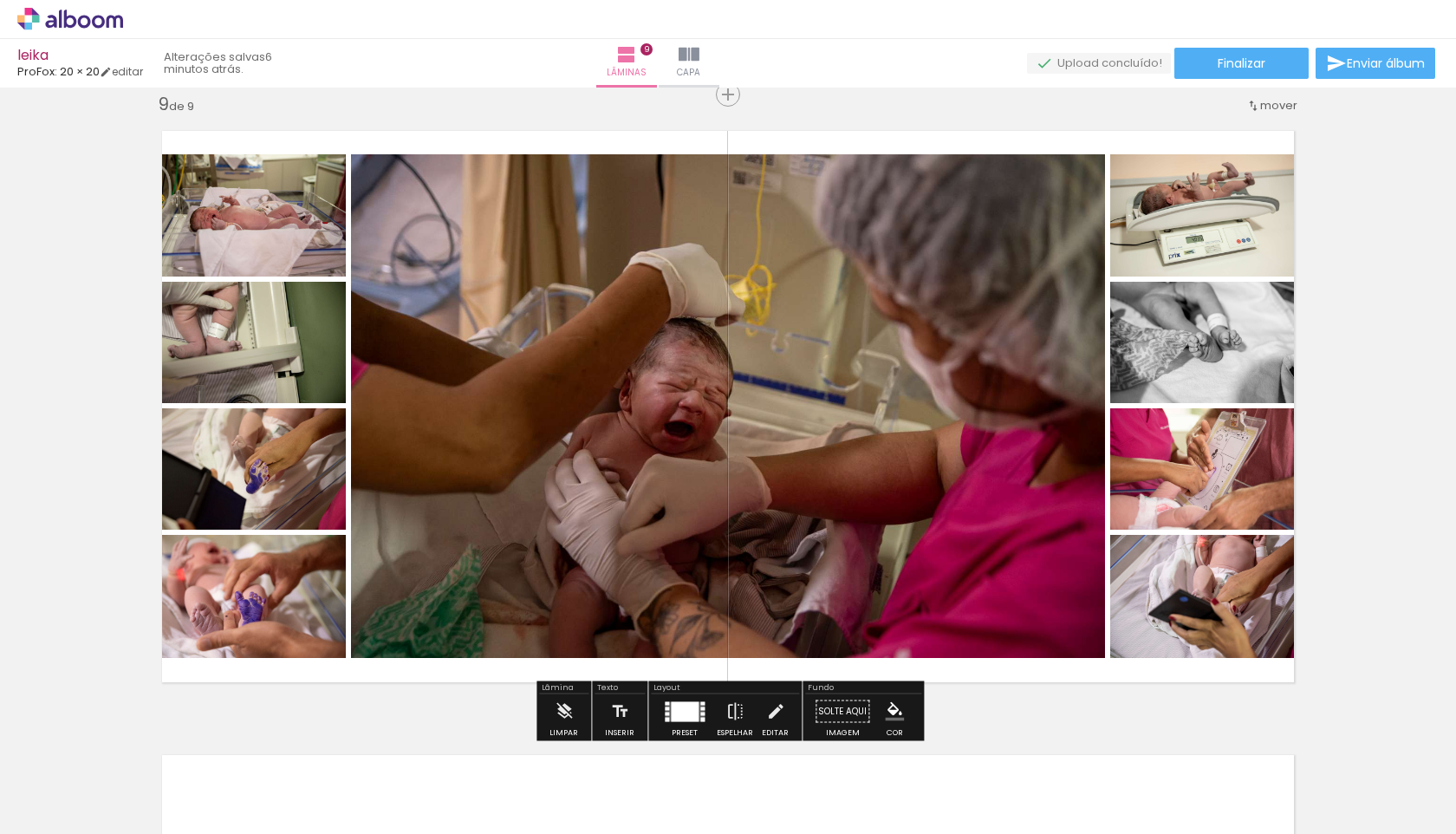 click at bounding box center [685, 711] 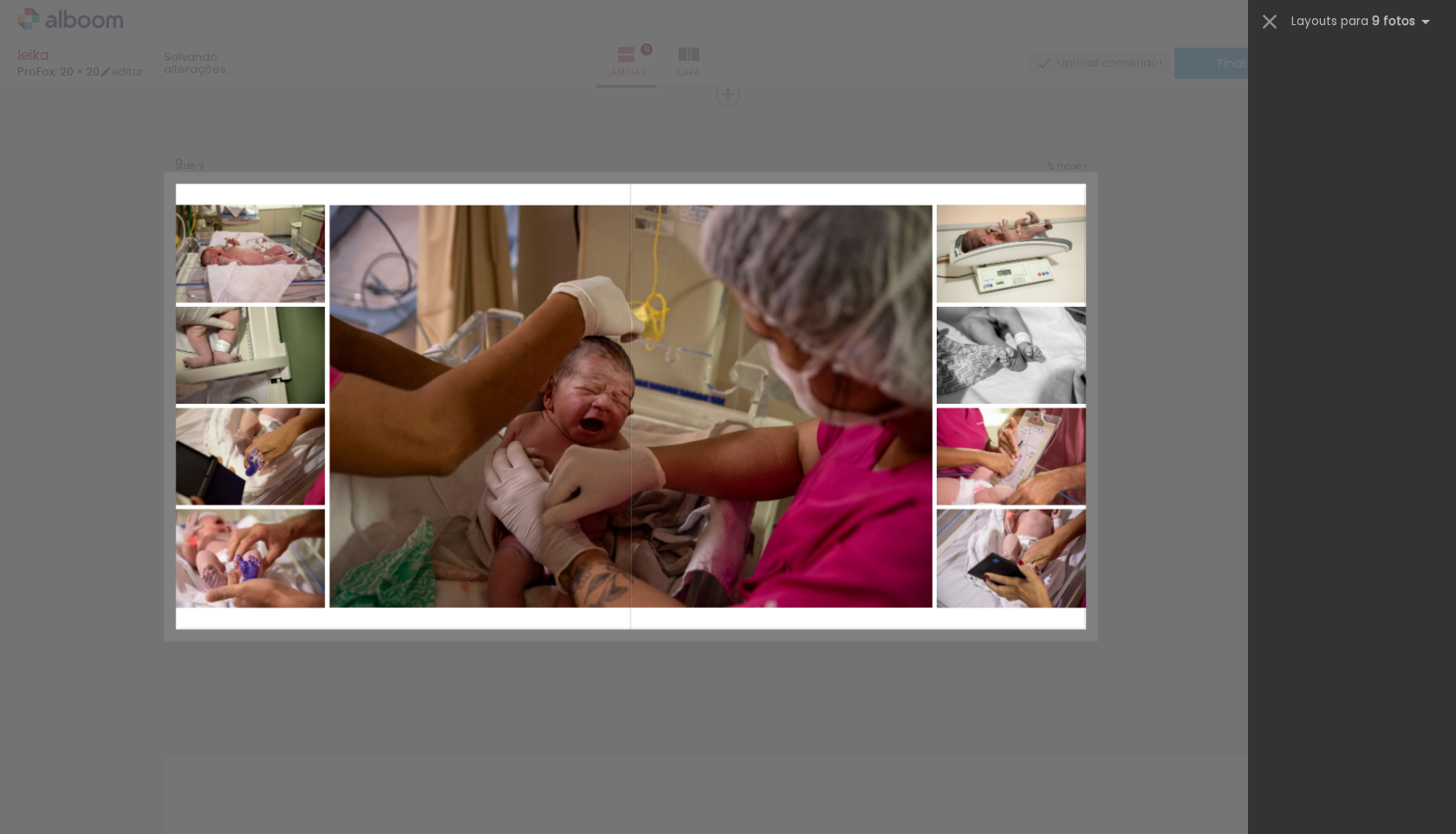 scroll, scrollTop: 0, scrollLeft: 0, axis: both 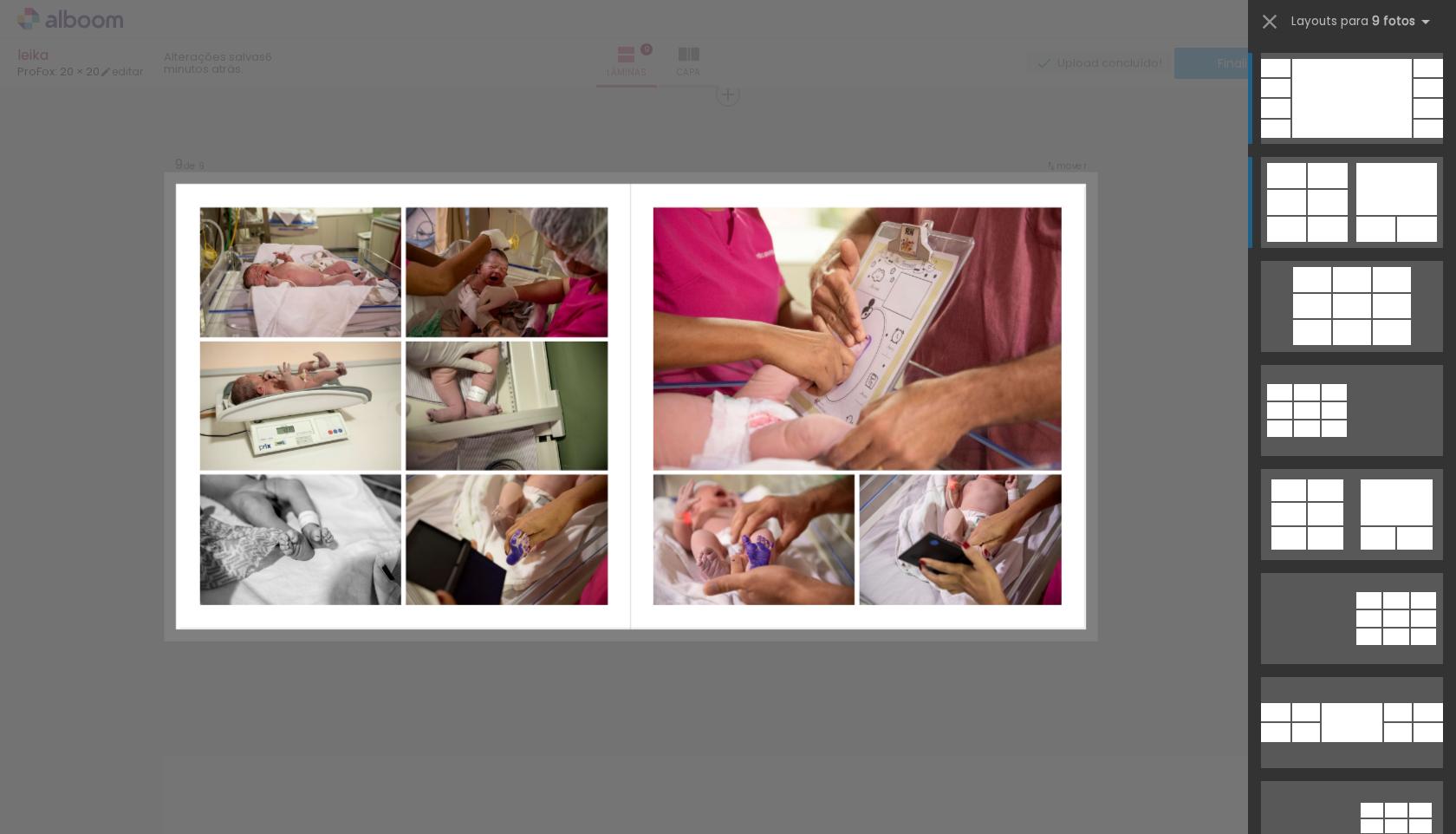click at bounding box center [1352, 202] 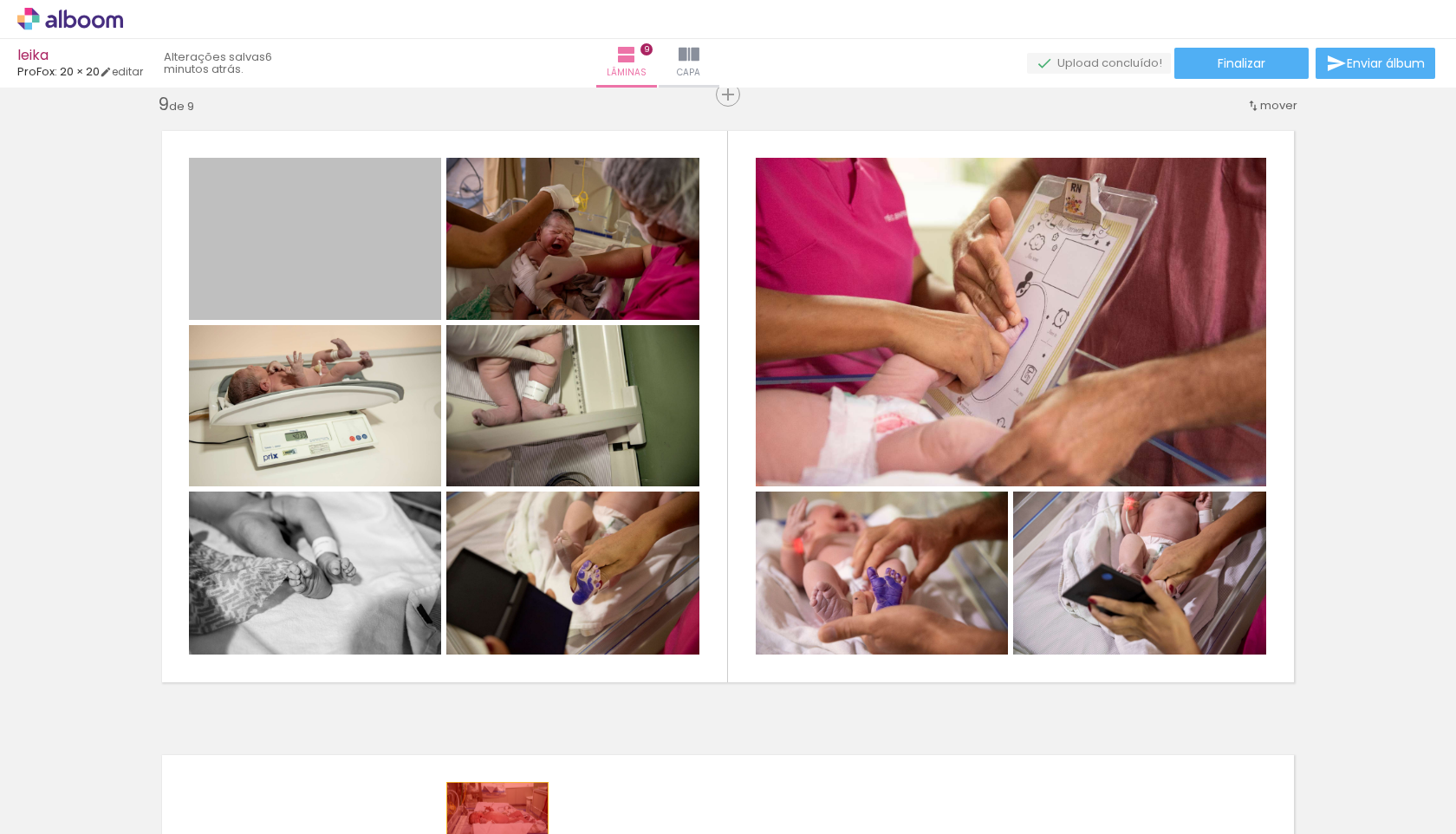 drag, startPoint x: 328, startPoint y: 290, endPoint x: 497, endPoint y: 814, distance: 550.5788 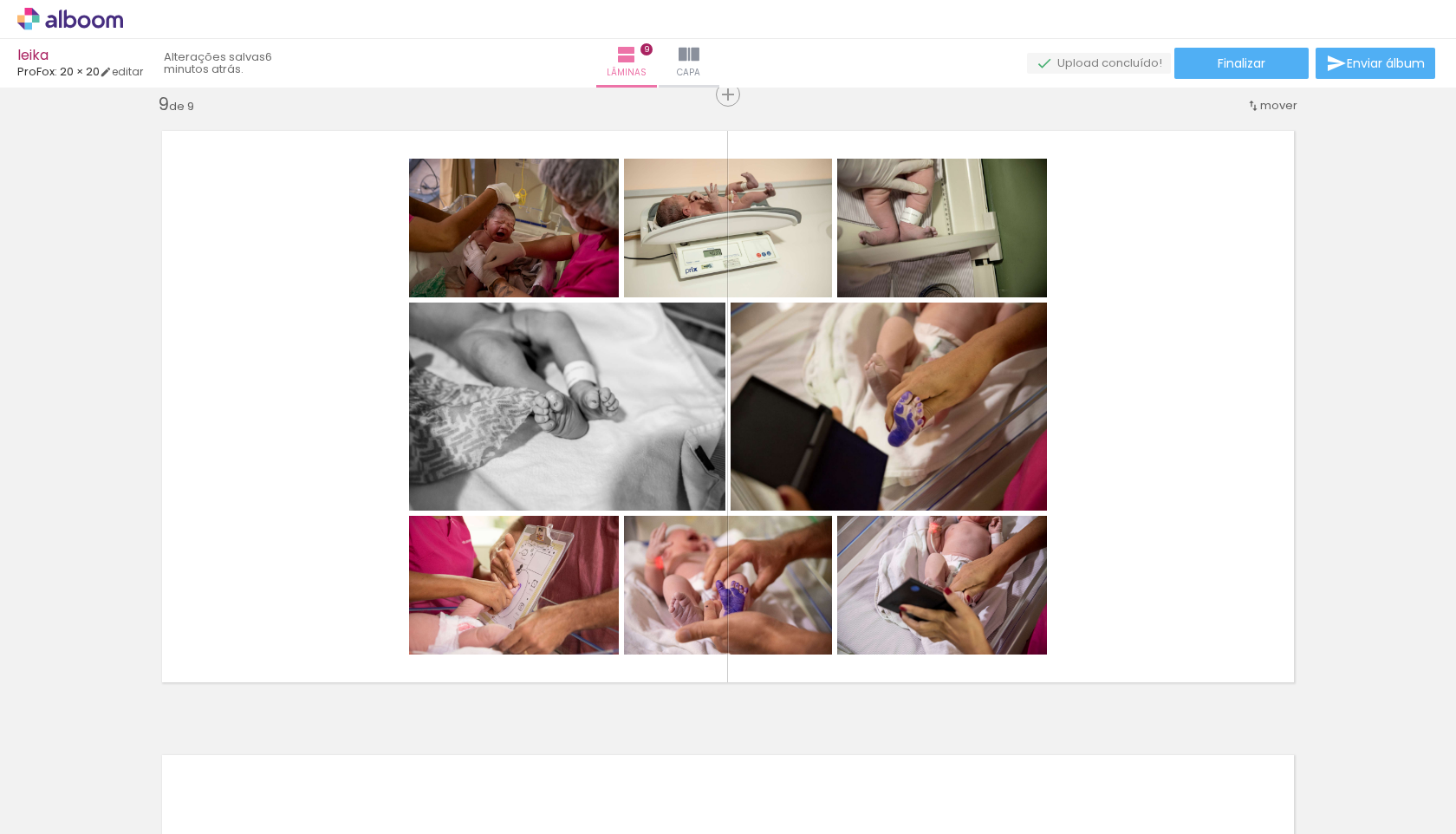 click on "Inserir lâmina 1  de 9  Inserir lâmina 2  de 9  Inserir lâmina 3  de 9  Inserir lâmina 4  de 9  Inserir lâmina 5  de 9  Inserir lâmina 6  de 9  Inserir lâmina 7  de 9  Inserir lâmina 8  de 9  Inserir lâmina 9  de 9" at bounding box center (728, -1801) 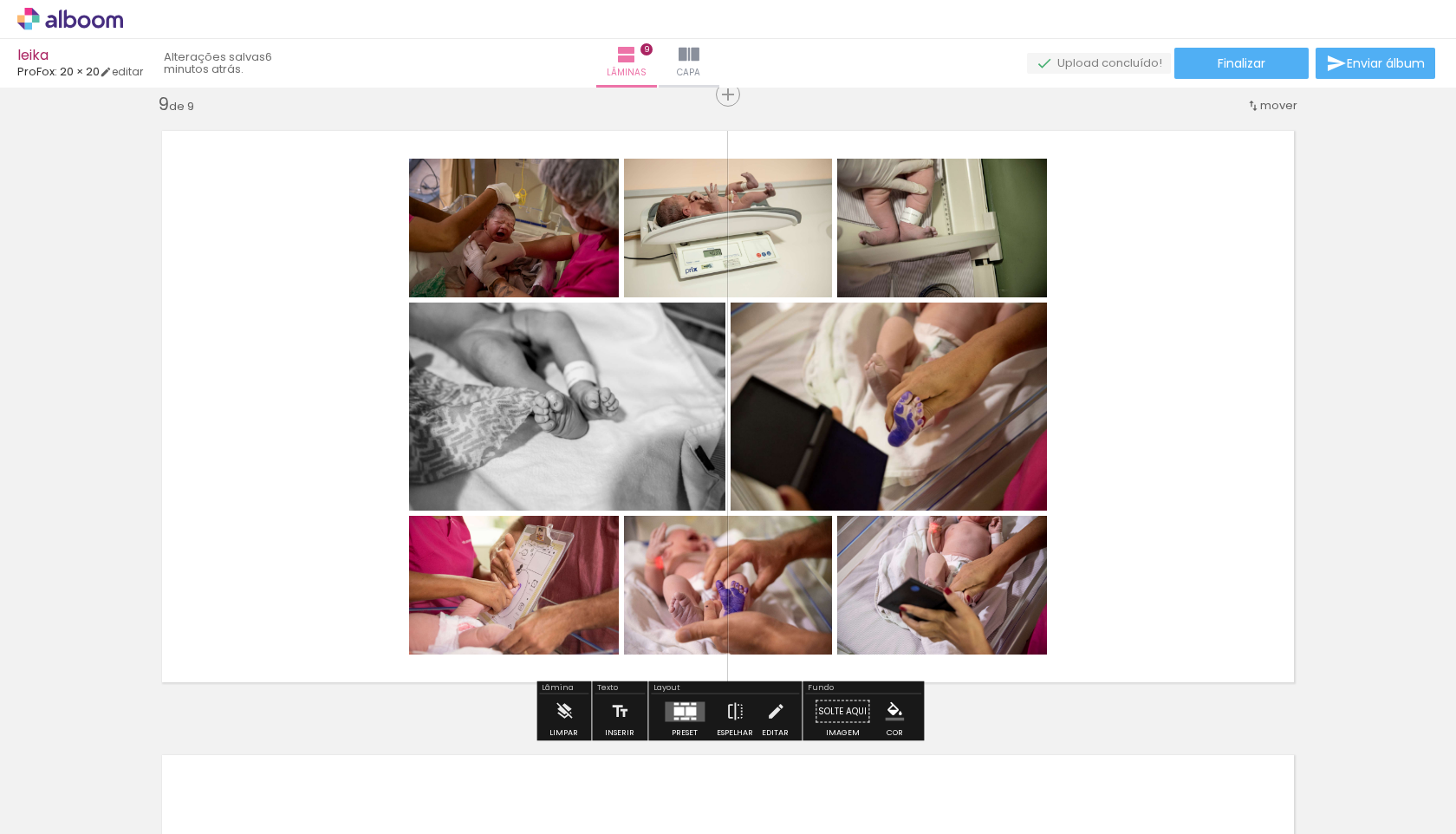 click at bounding box center (691, 711) 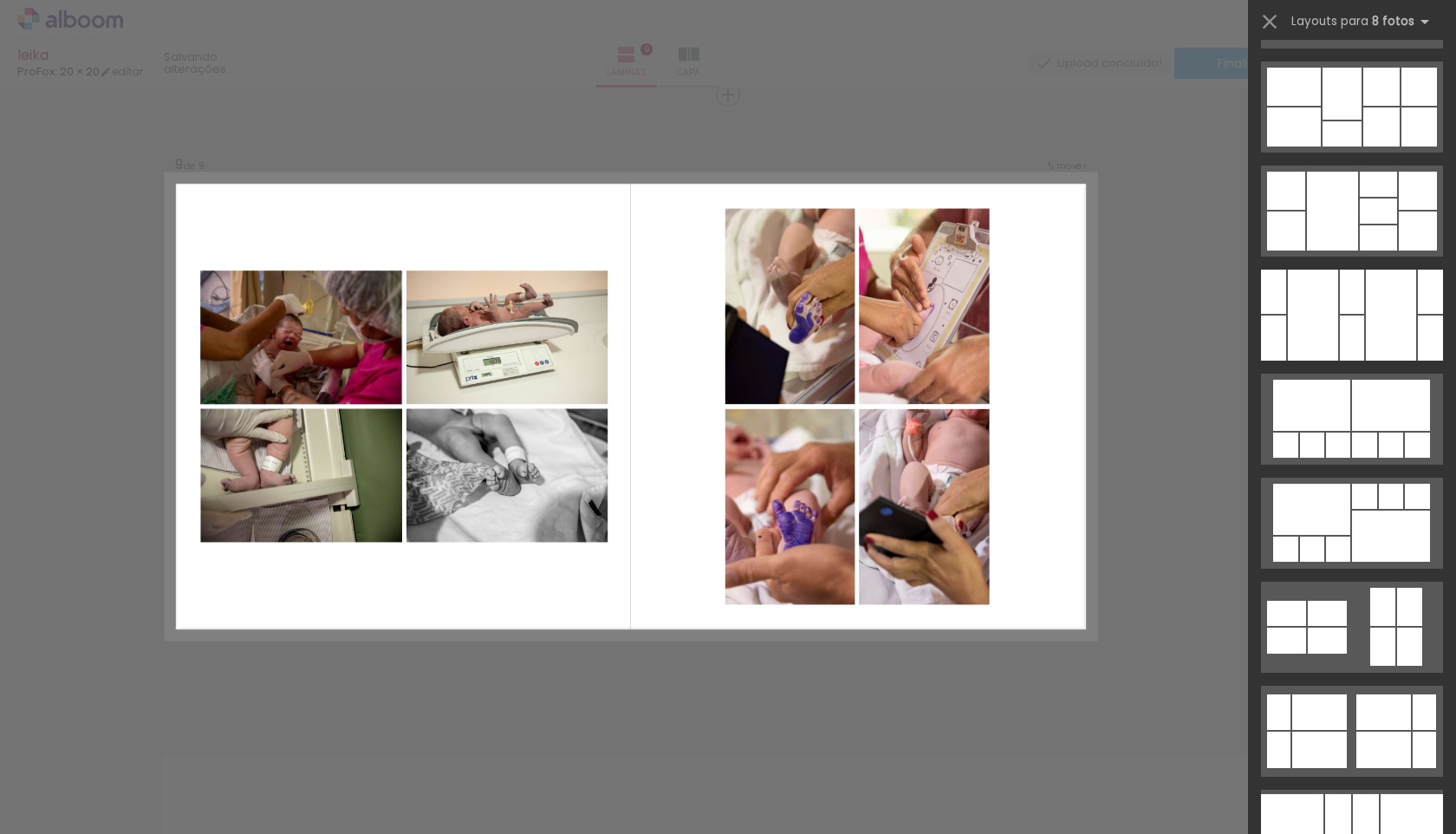 scroll, scrollTop: 4056, scrollLeft: 0, axis: vertical 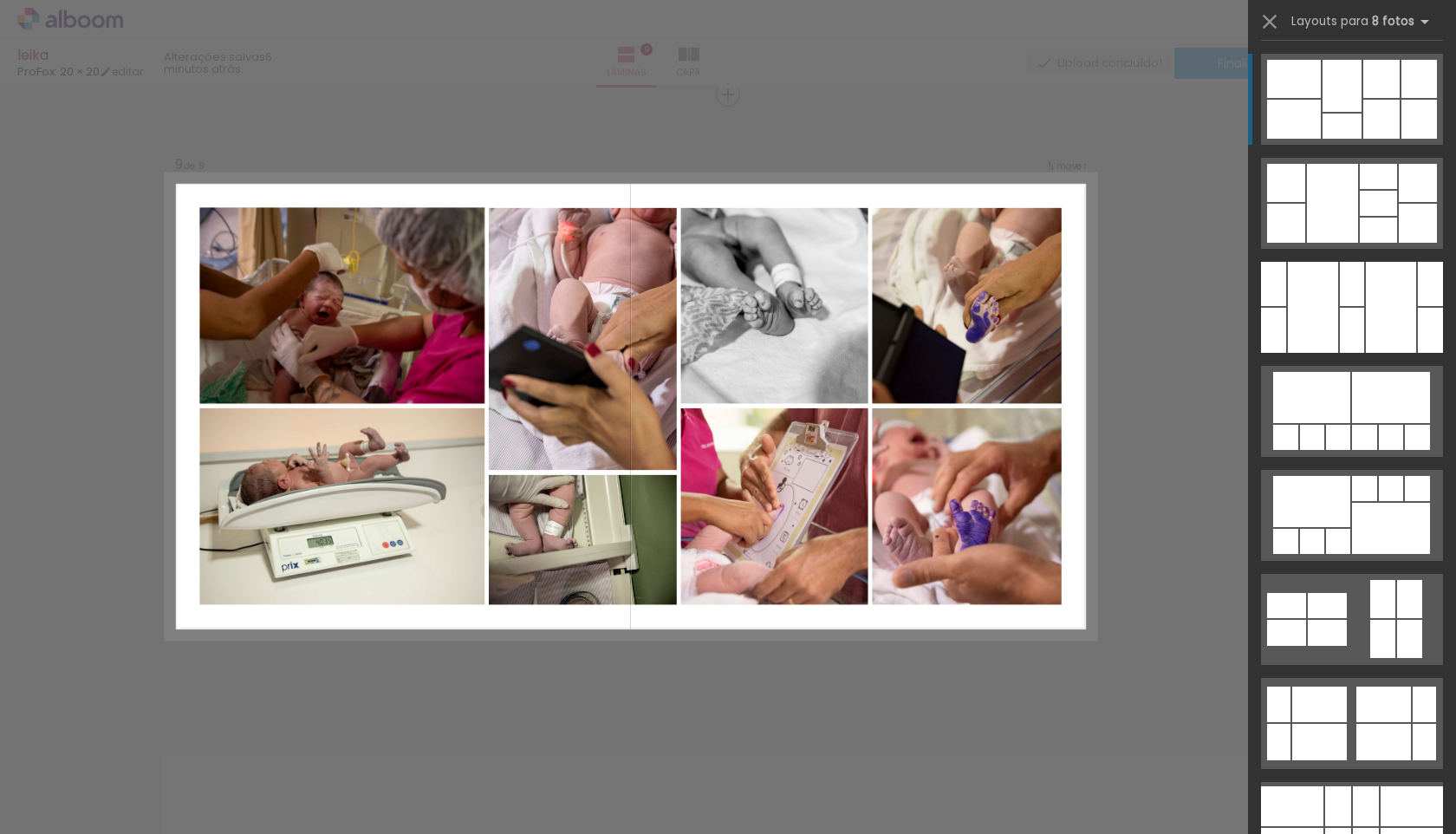 click at bounding box center (1331, 1783) 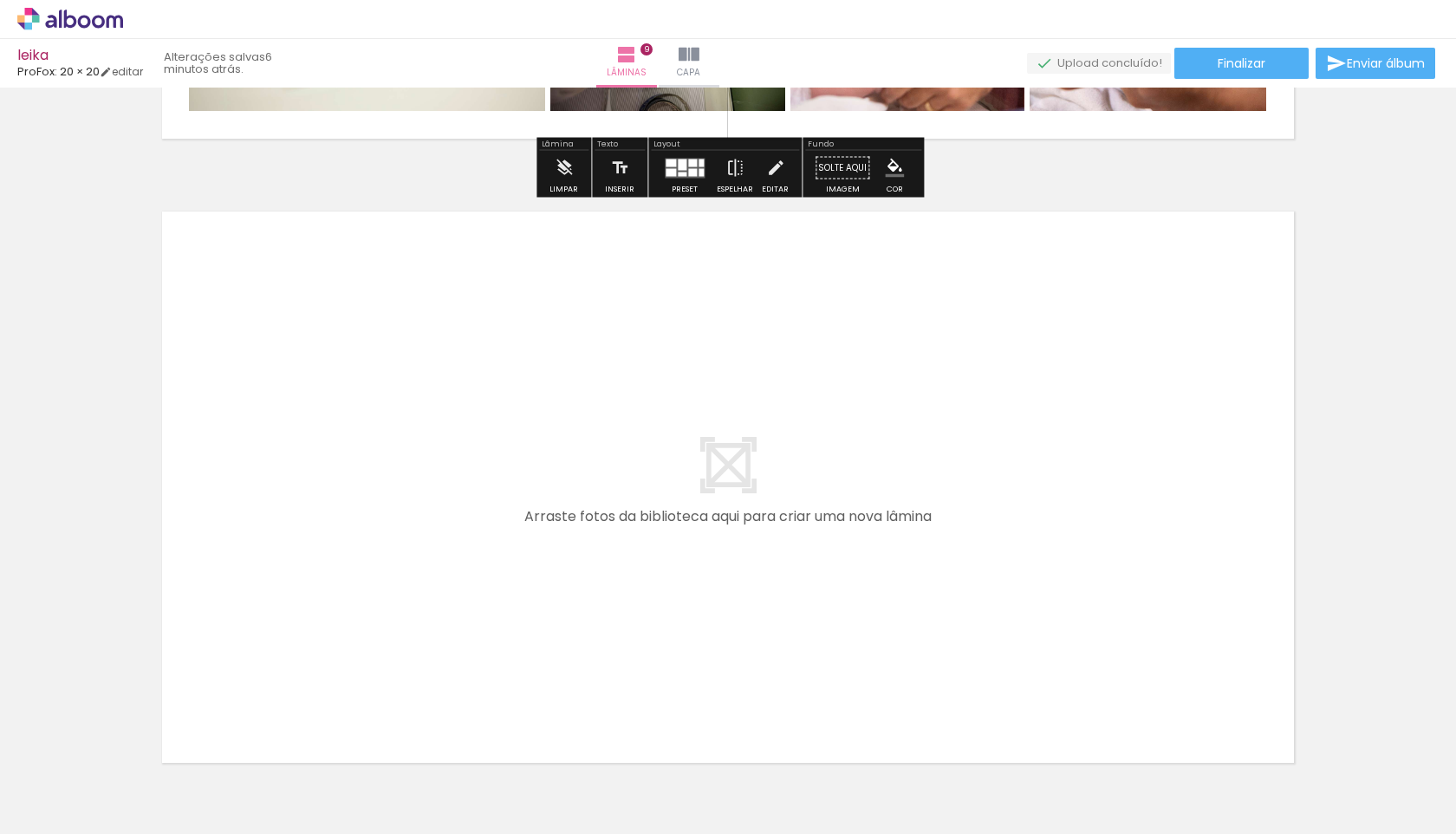 scroll, scrollTop: 5560, scrollLeft: 0, axis: vertical 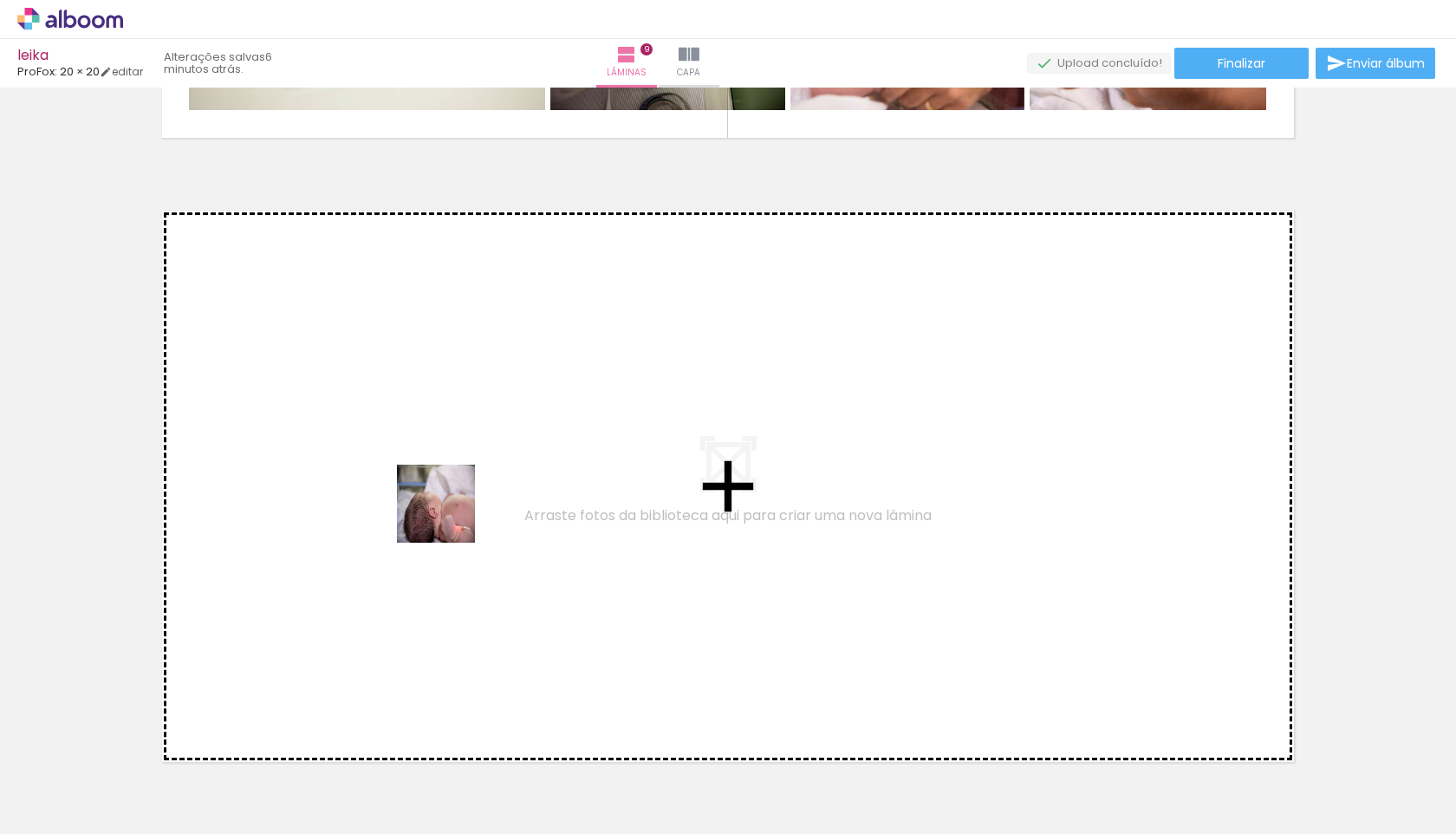 drag, startPoint x: 335, startPoint y: 785, endPoint x: 451, endPoint y: 513, distance: 295.70255 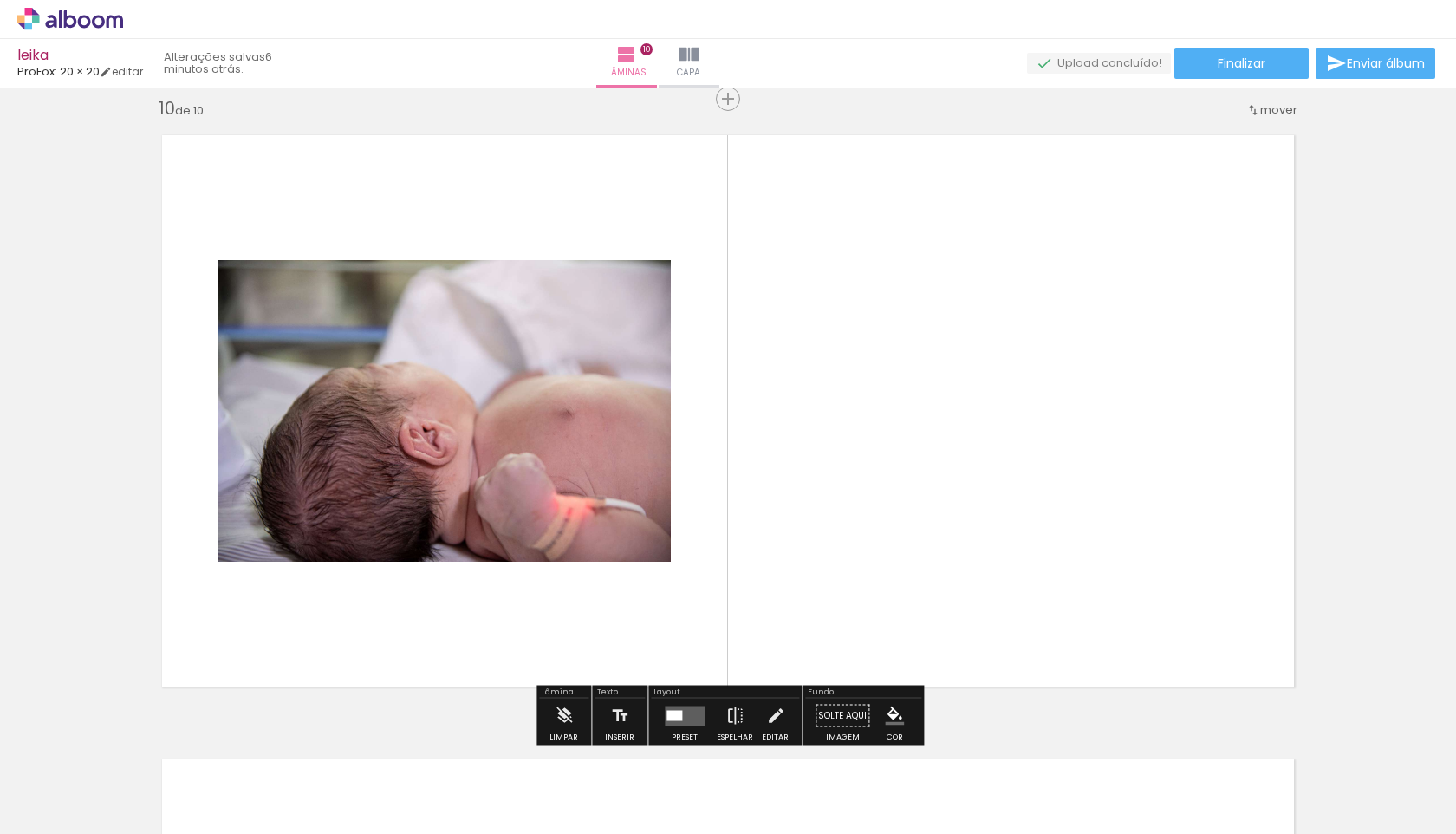 scroll, scrollTop: 5639, scrollLeft: 0, axis: vertical 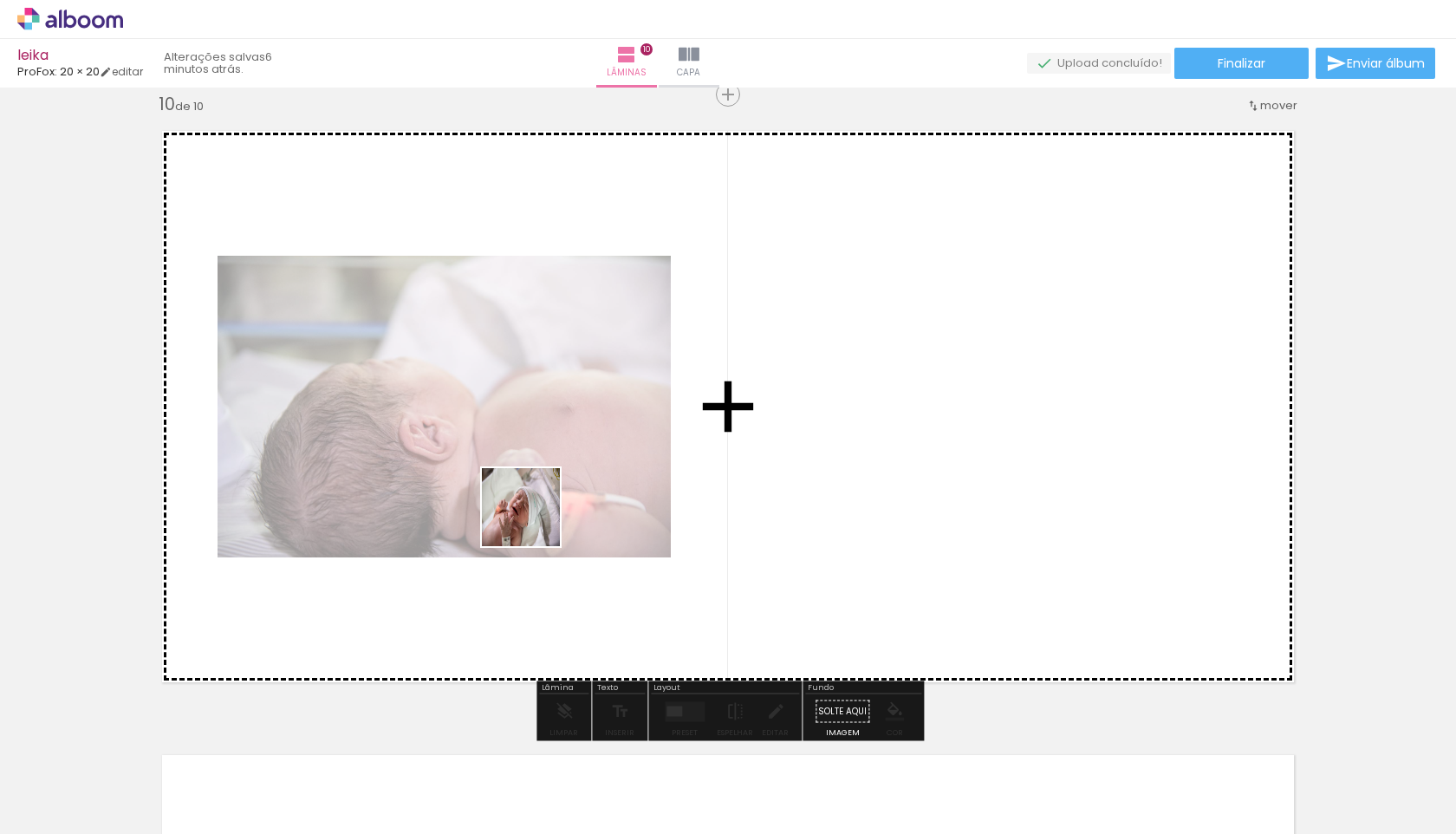 drag, startPoint x: 433, startPoint y: 779, endPoint x: 582, endPoint y: 449, distance: 362.07872 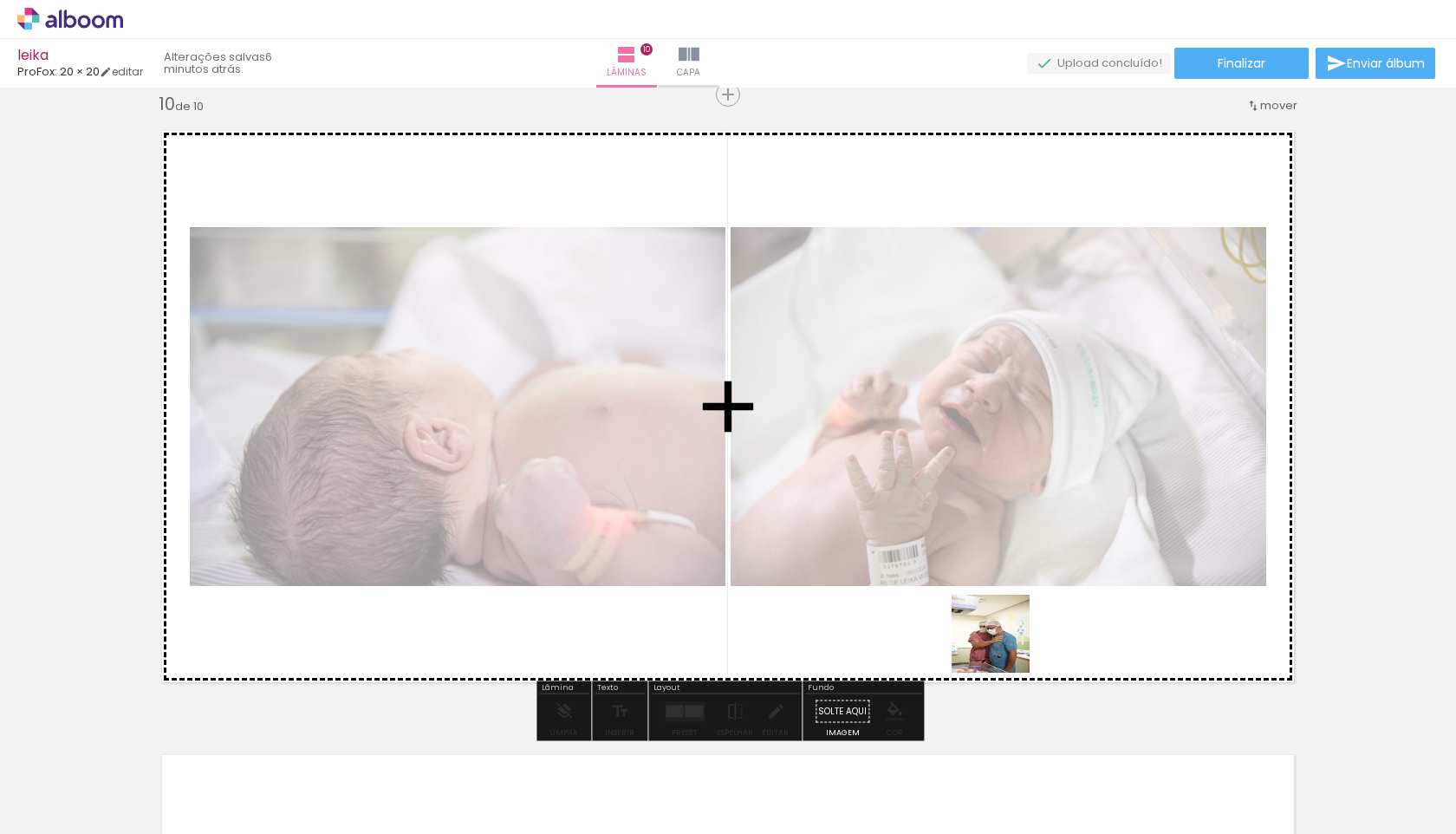 drag, startPoint x: 1298, startPoint y: 787, endPoint x: 907, endPoint y: 537, distance: 464.092 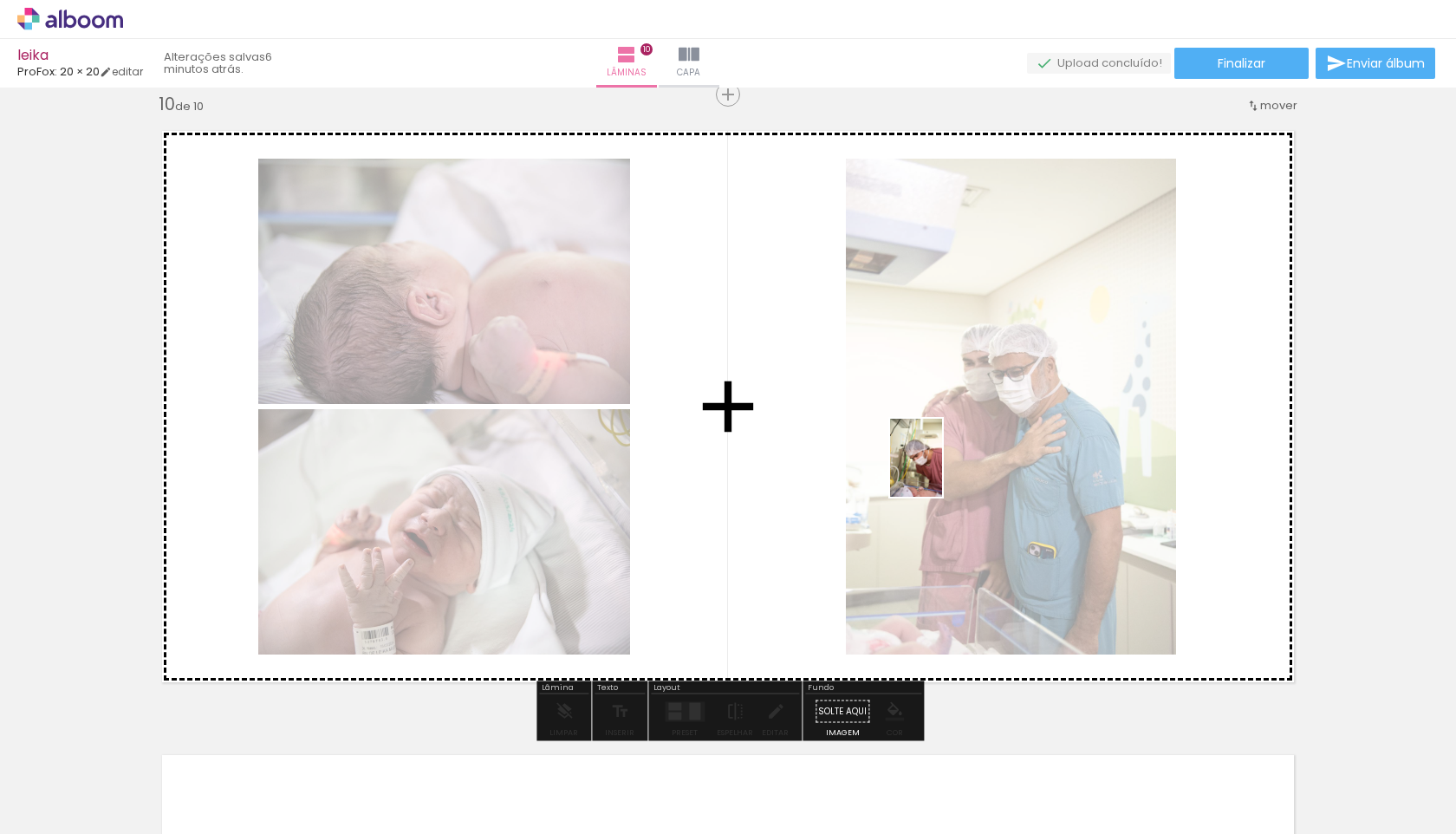 drag, startPoint x: 1400, startPoint y: 792, endPoint x: 942, endPoint y: 471, distance: 559.29 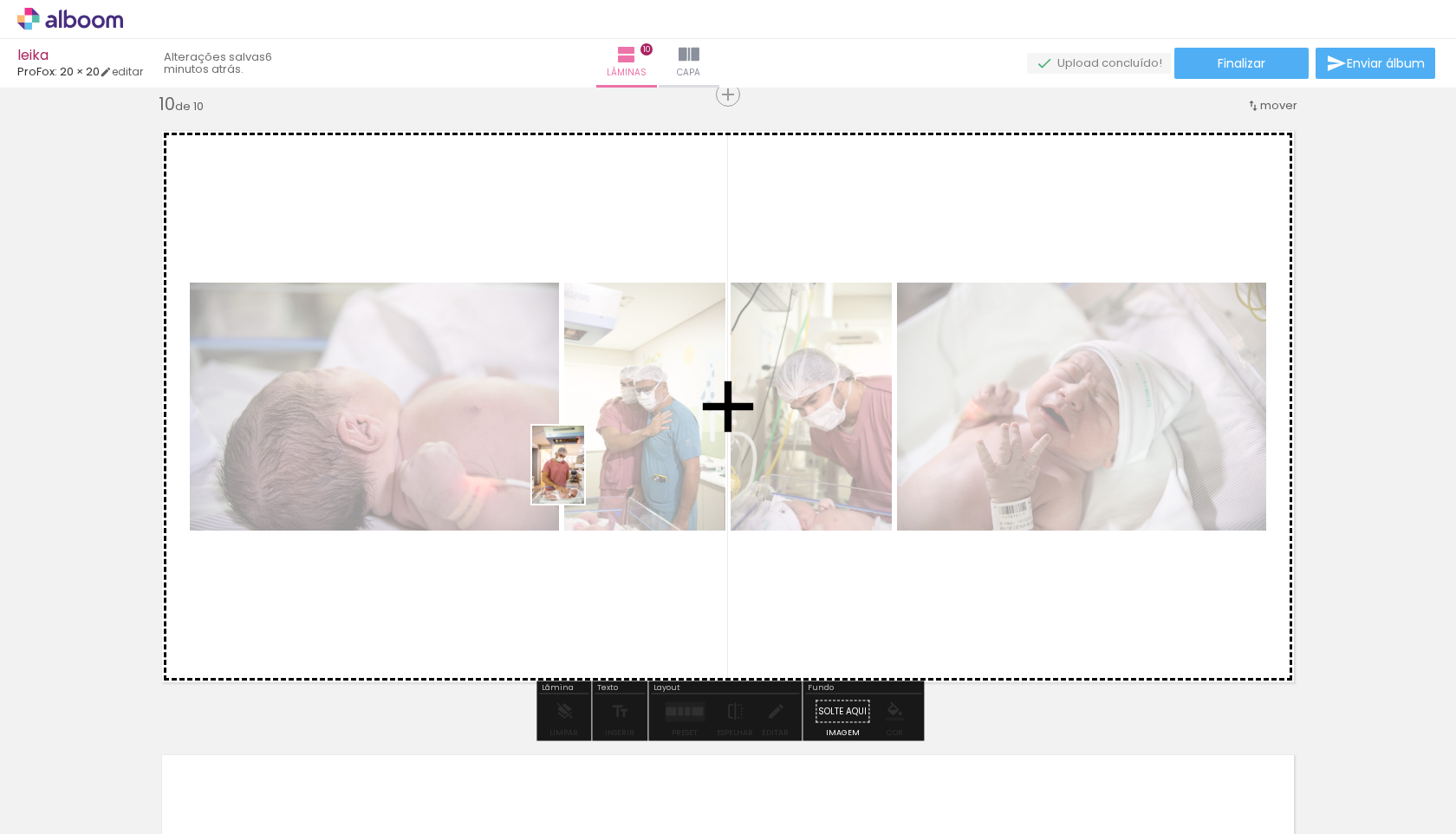 drag, startPoint x: 523, startPoint y: 784, endPoint x: 586, endPoint y: 475, distance: 315.35694 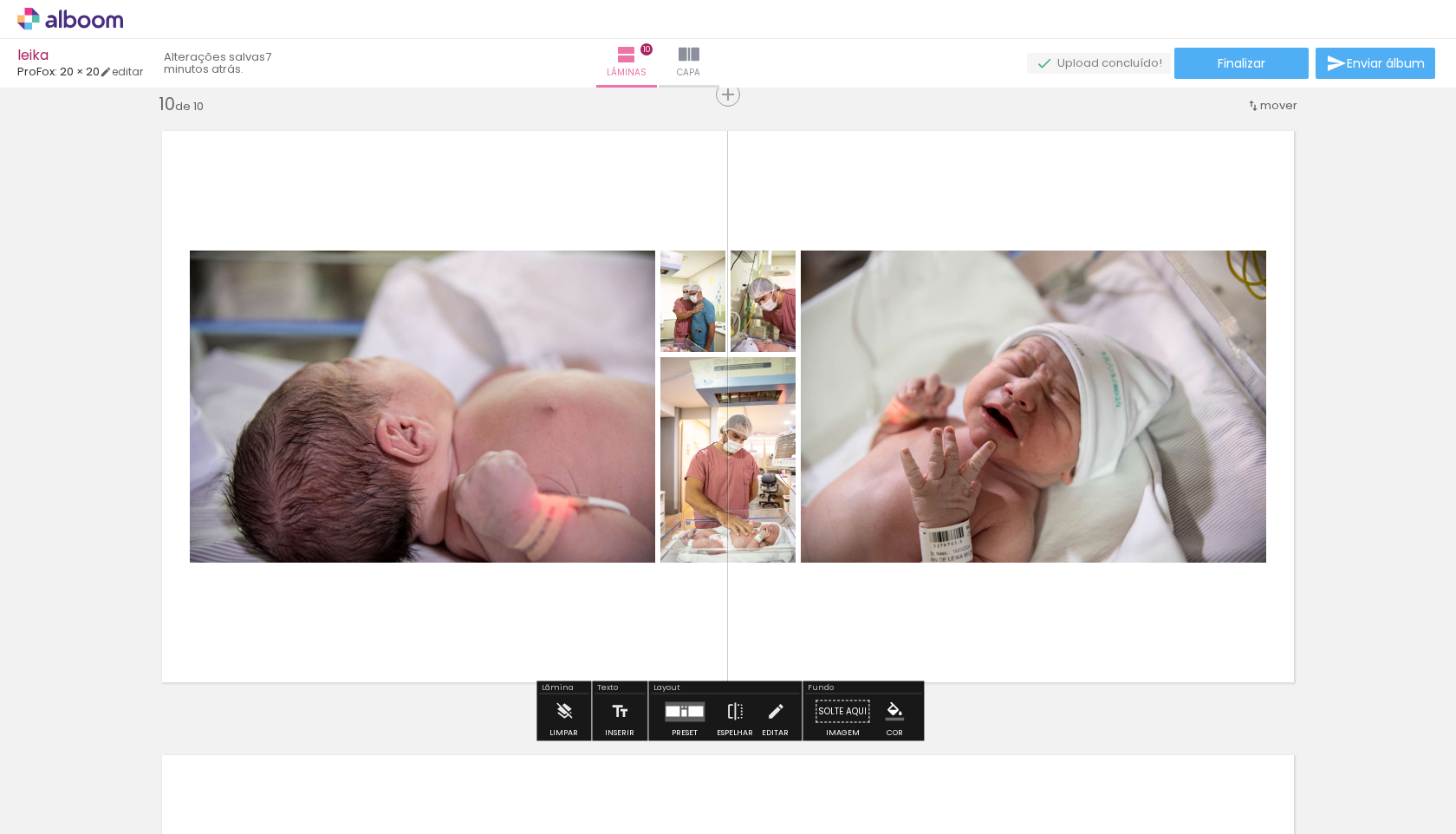 click at bounding box center (695, 711) 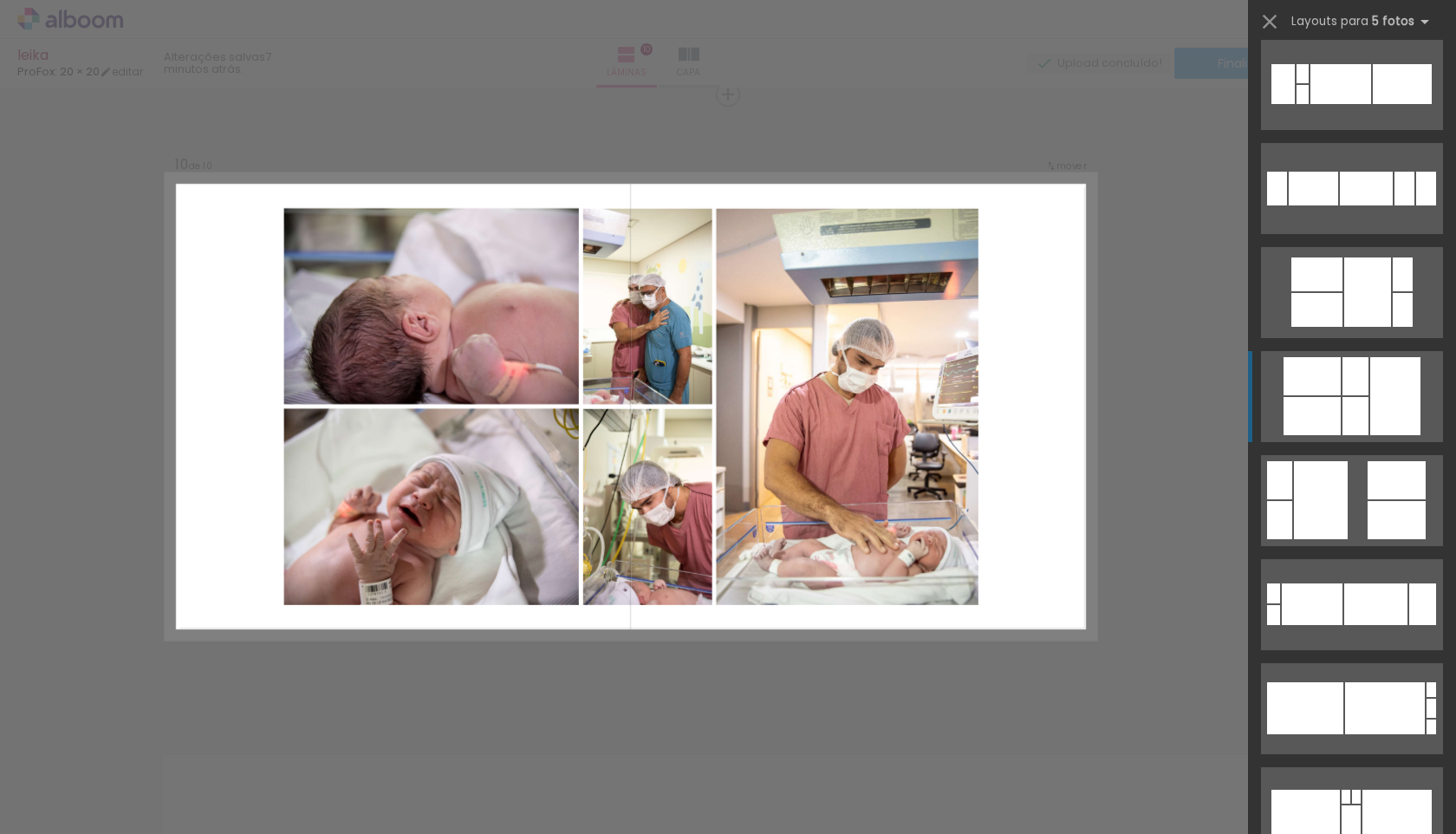 scroll, scrollTop: 225, scrollLeft: 0, axis: vertical 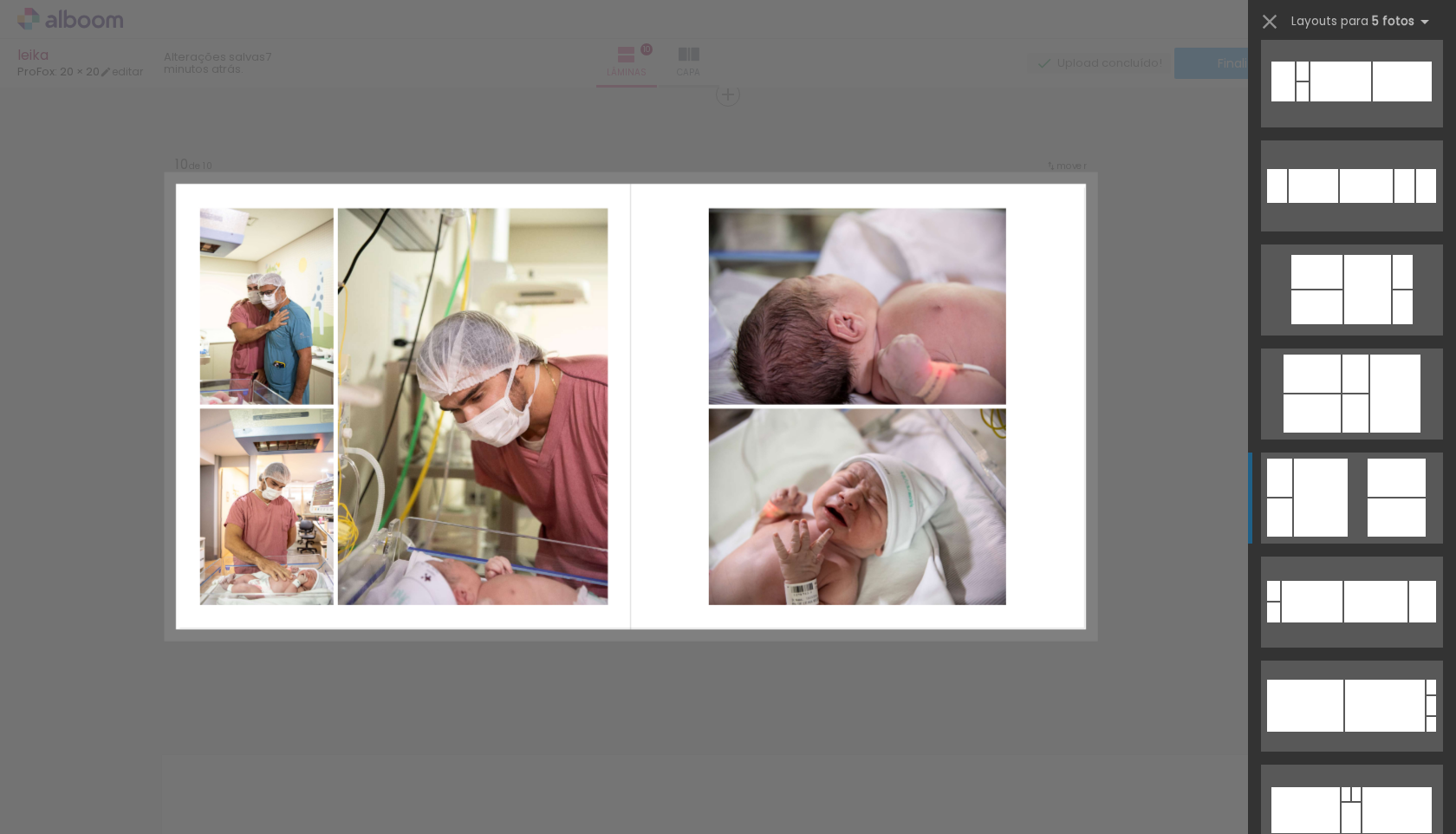 click at bounding box center (1349, -46) 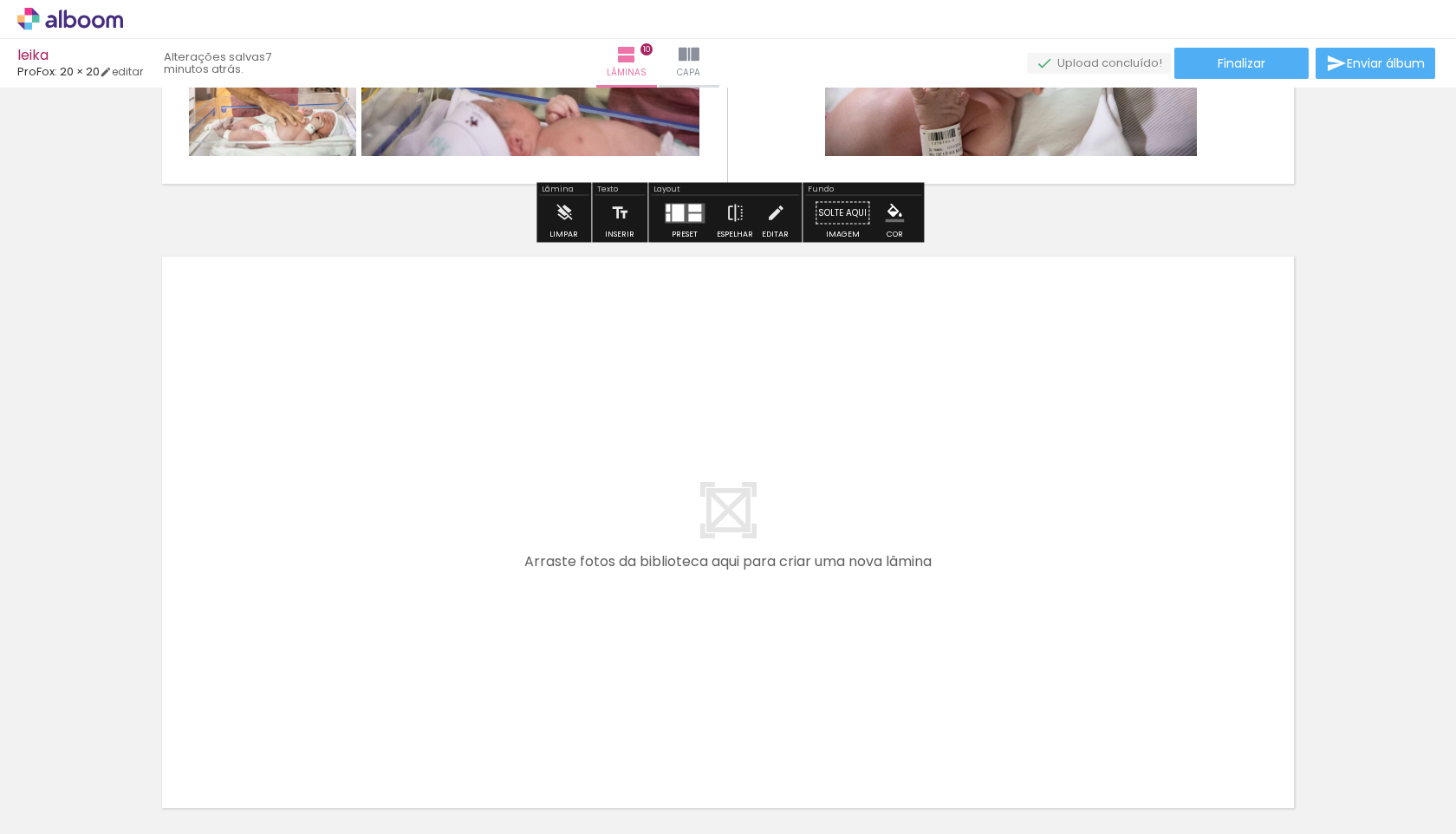 scroll, scrollTop: 6154, scrollLeft: 0, axis: vertical 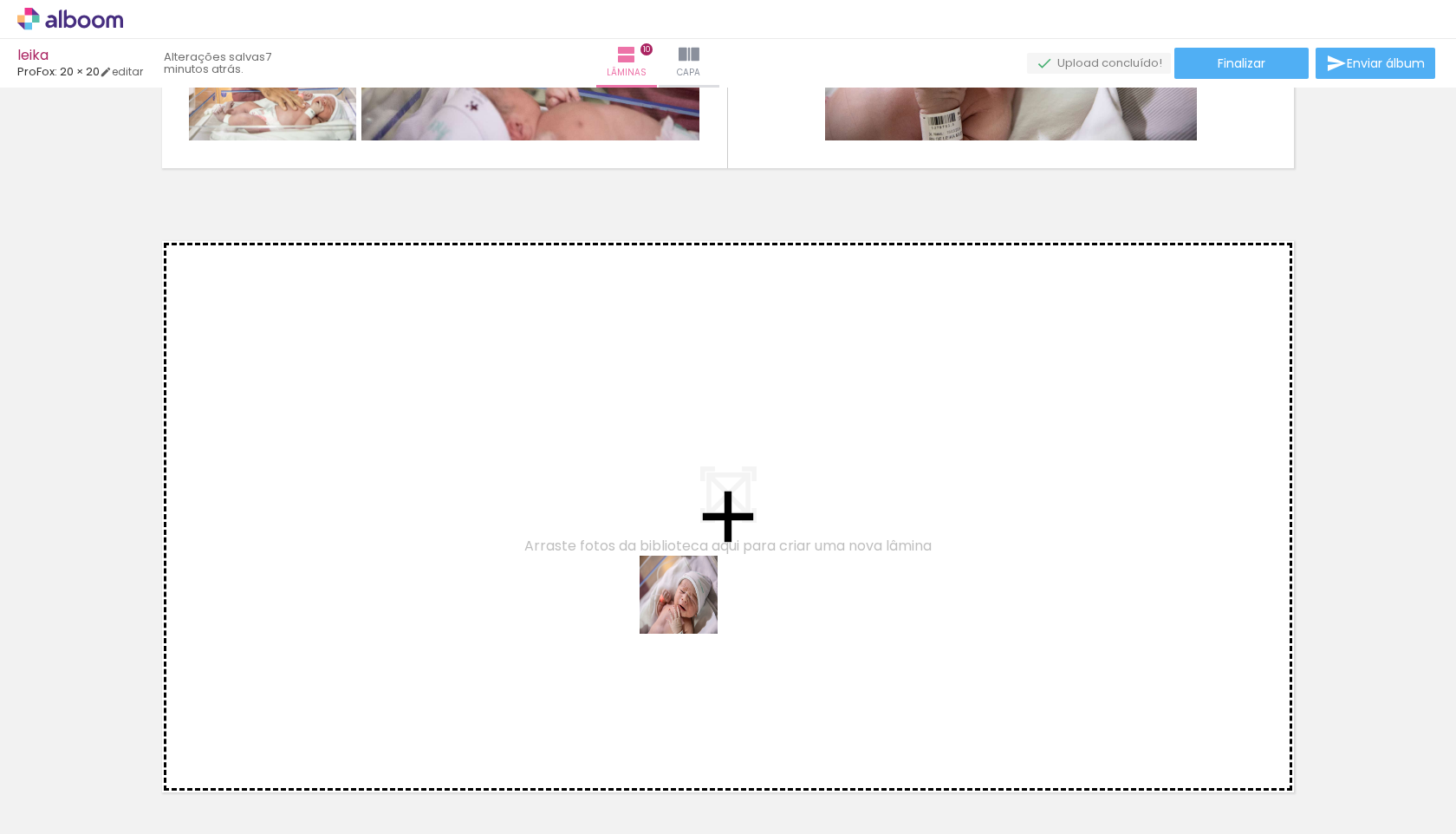 drag, startPoint x: 709, startPoint y: 789, endPoint x: 690, endPoint y: 588, distance: 201.89601 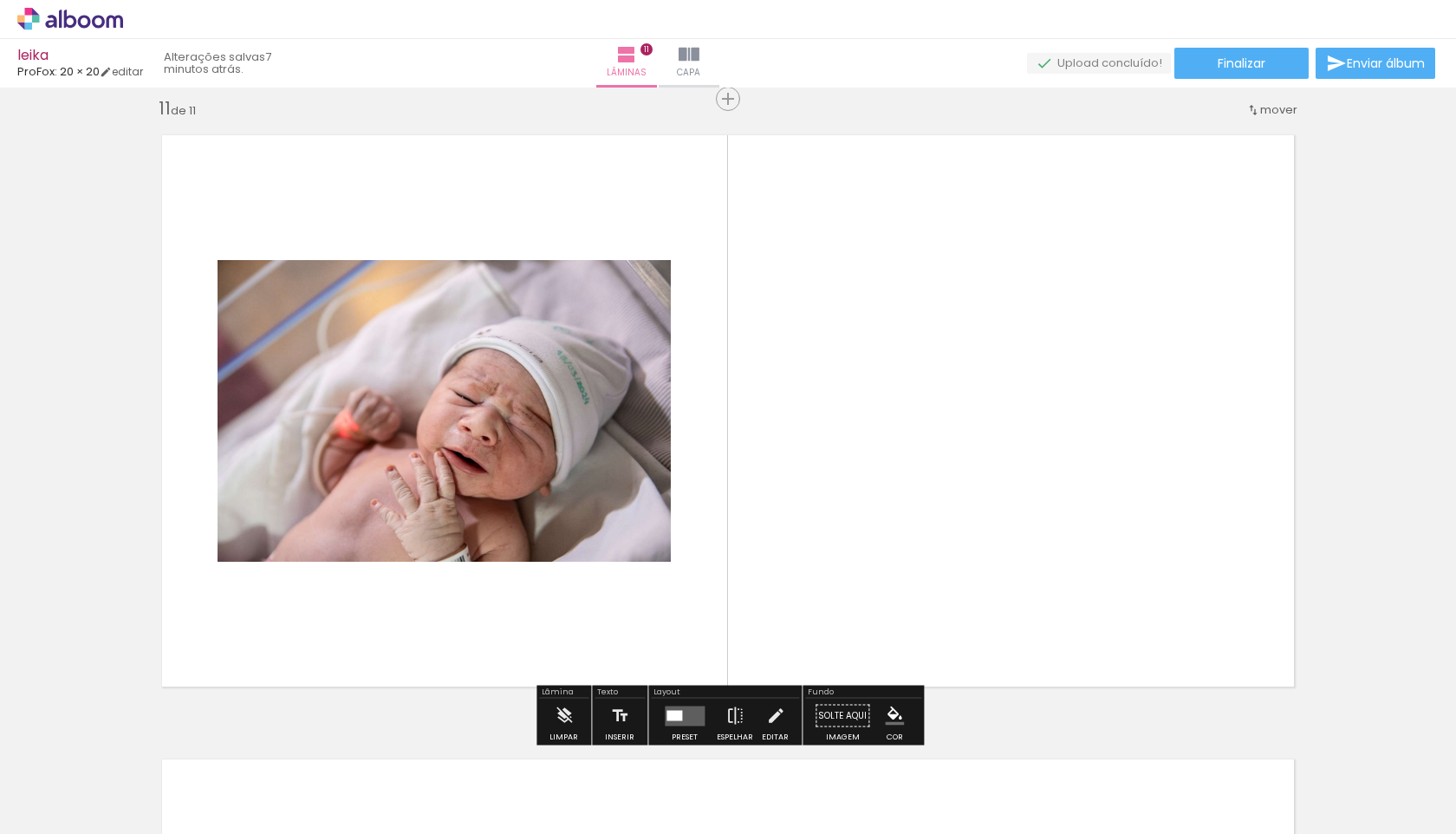 scroll, scrollTop: 6264, scrollLeft: 0, axis: vertical 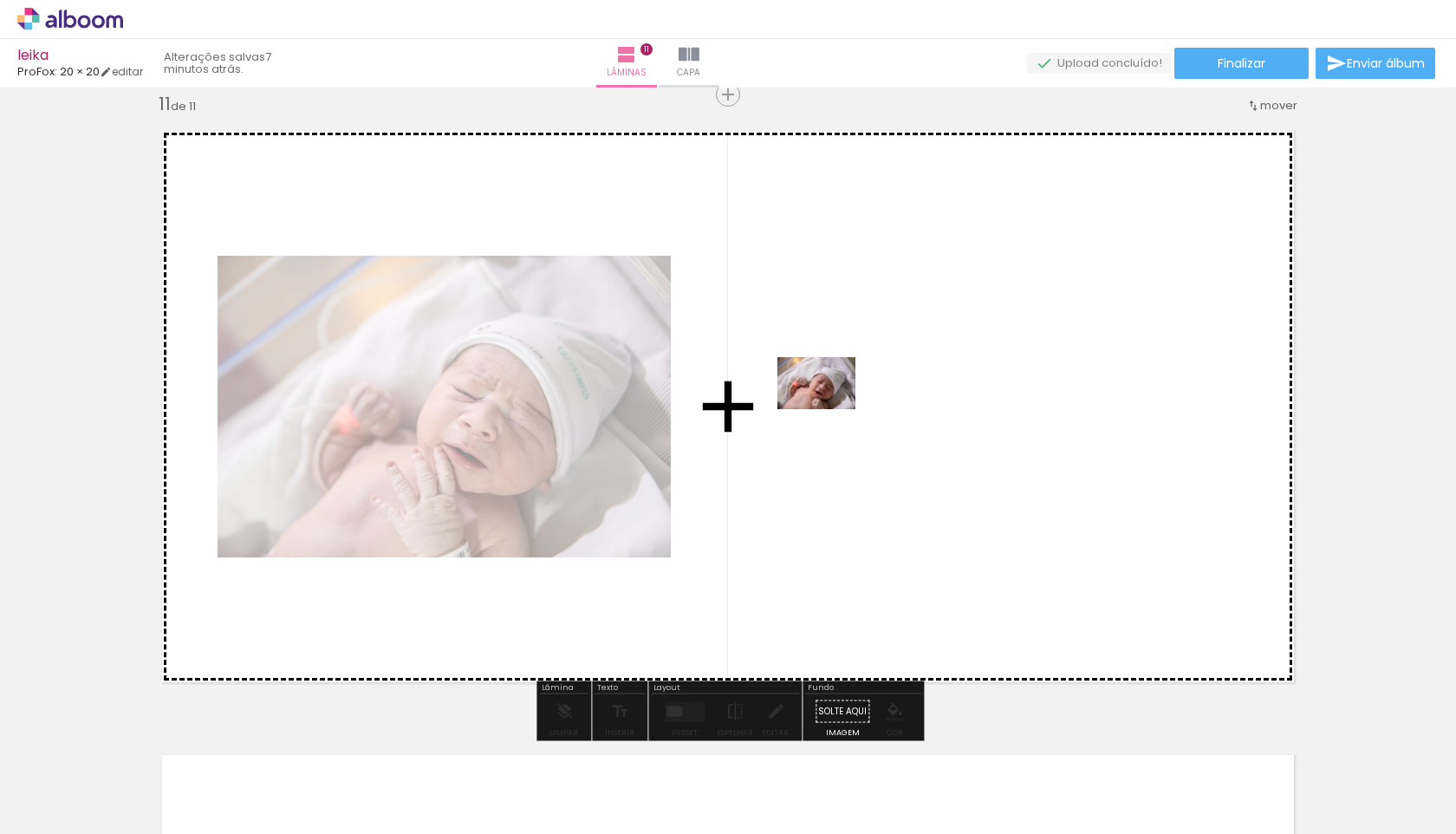 click at bounding box center [728, 417] 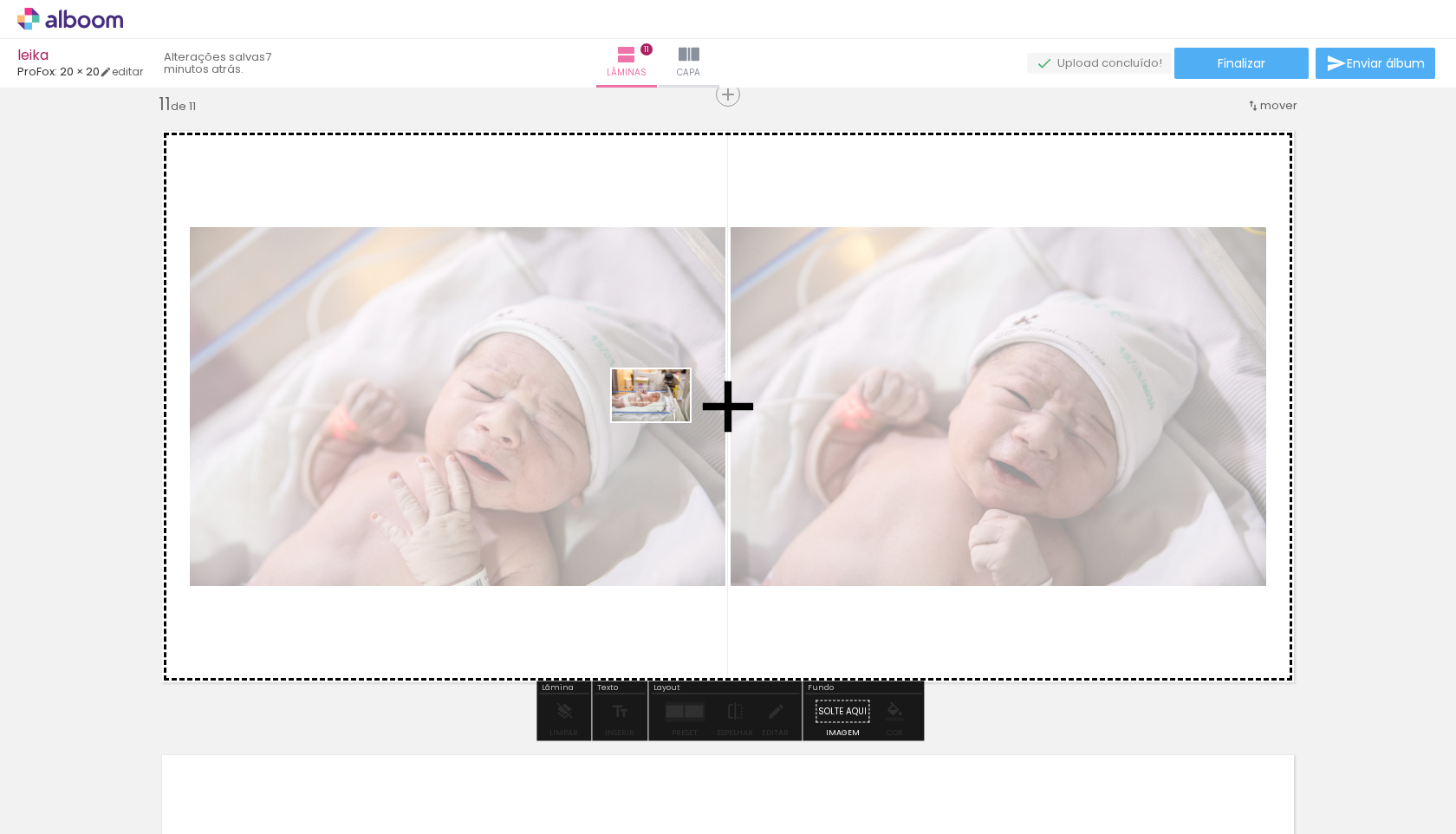 drag, startPoint x: 640, startPoint y: 778, endPoint x: 664, endPoint y: 420, distance: 358.80357 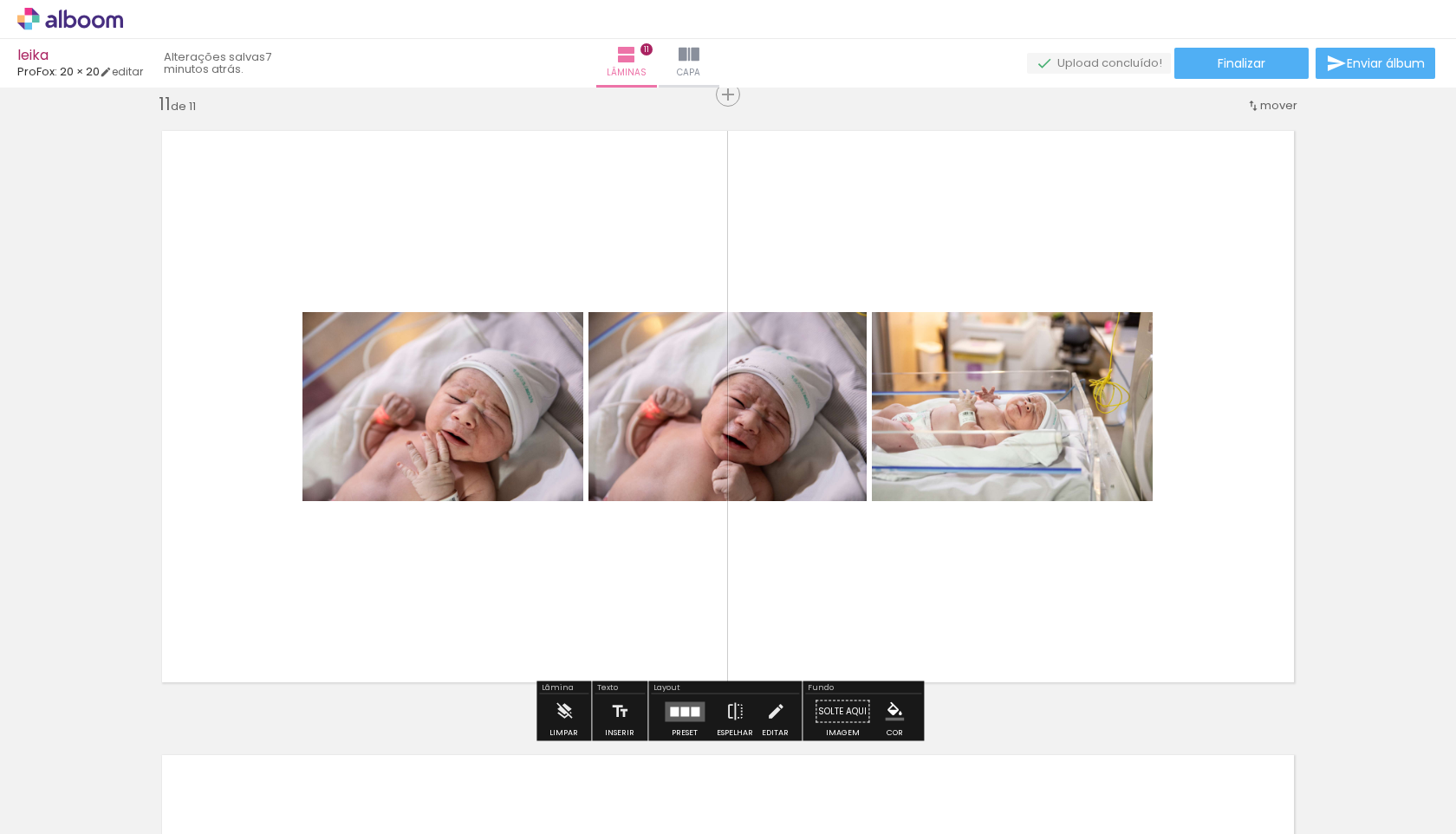 click at bounding box center (685, 711) 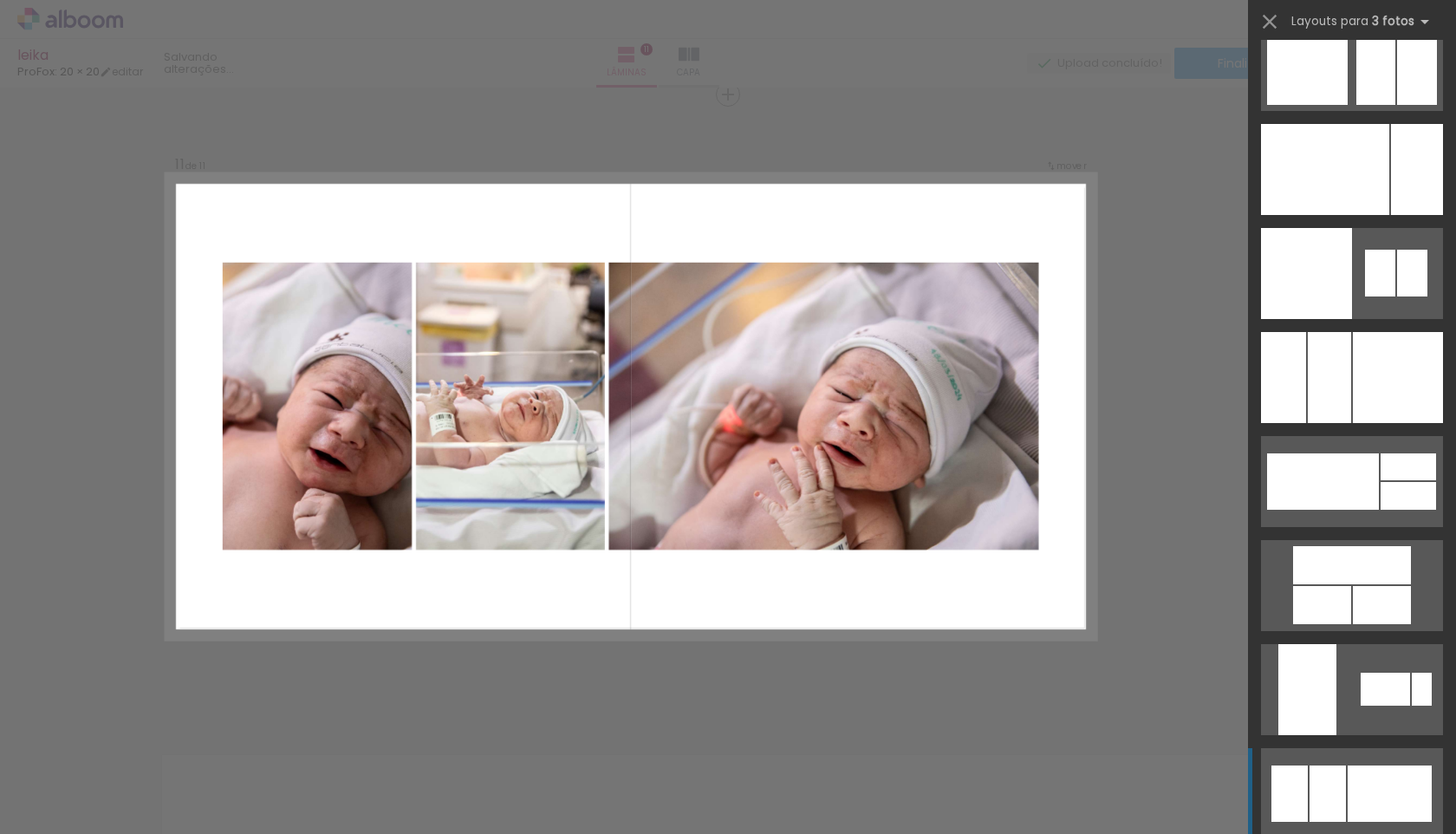 scroll, scrollTop: 11998, scrollLeft: 0, axis: vertical 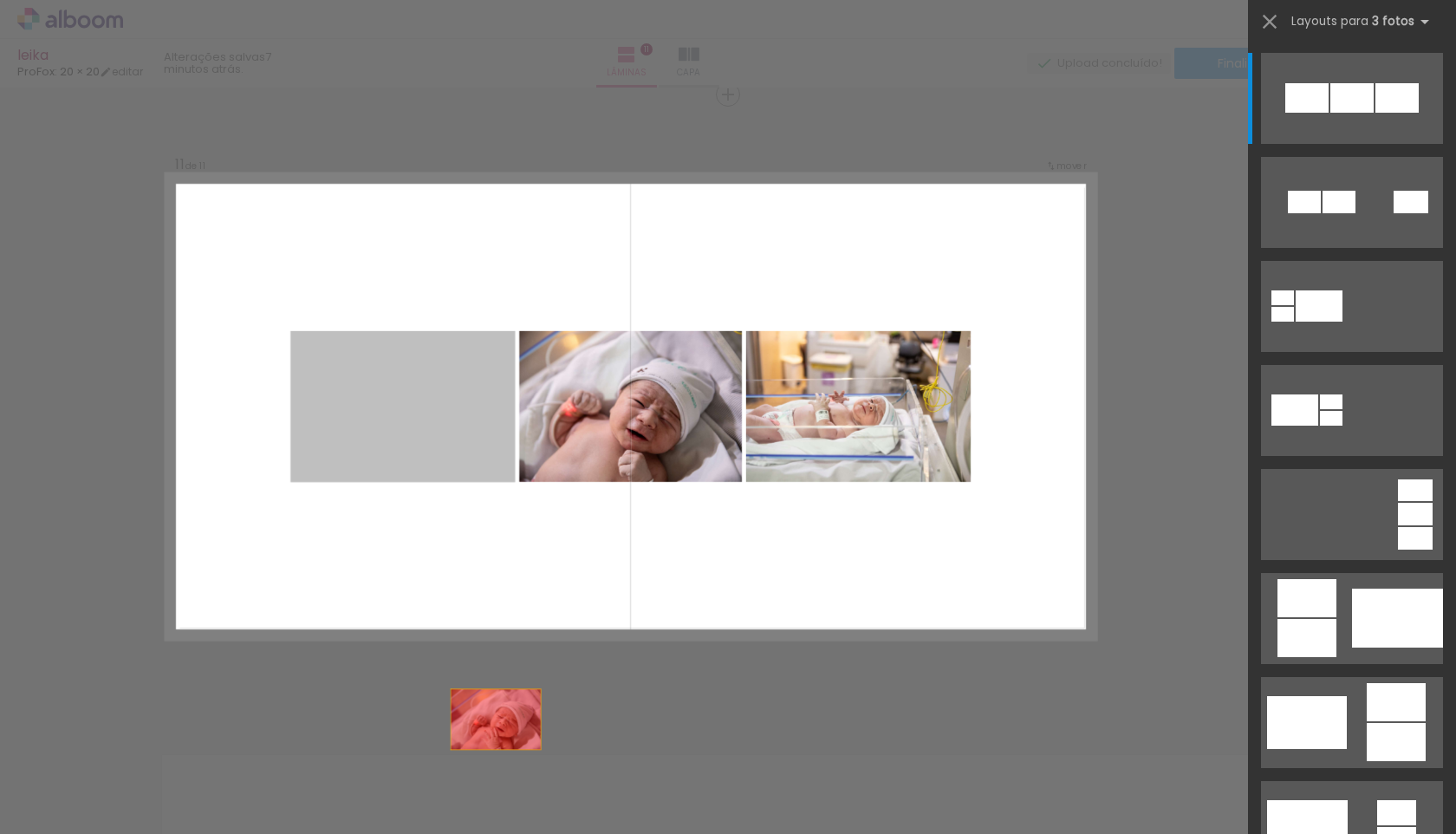 drag, startPoint x: 475, startPoint y: 395, endPoint x: 519, endPoint y: 798, distance: 405.39487 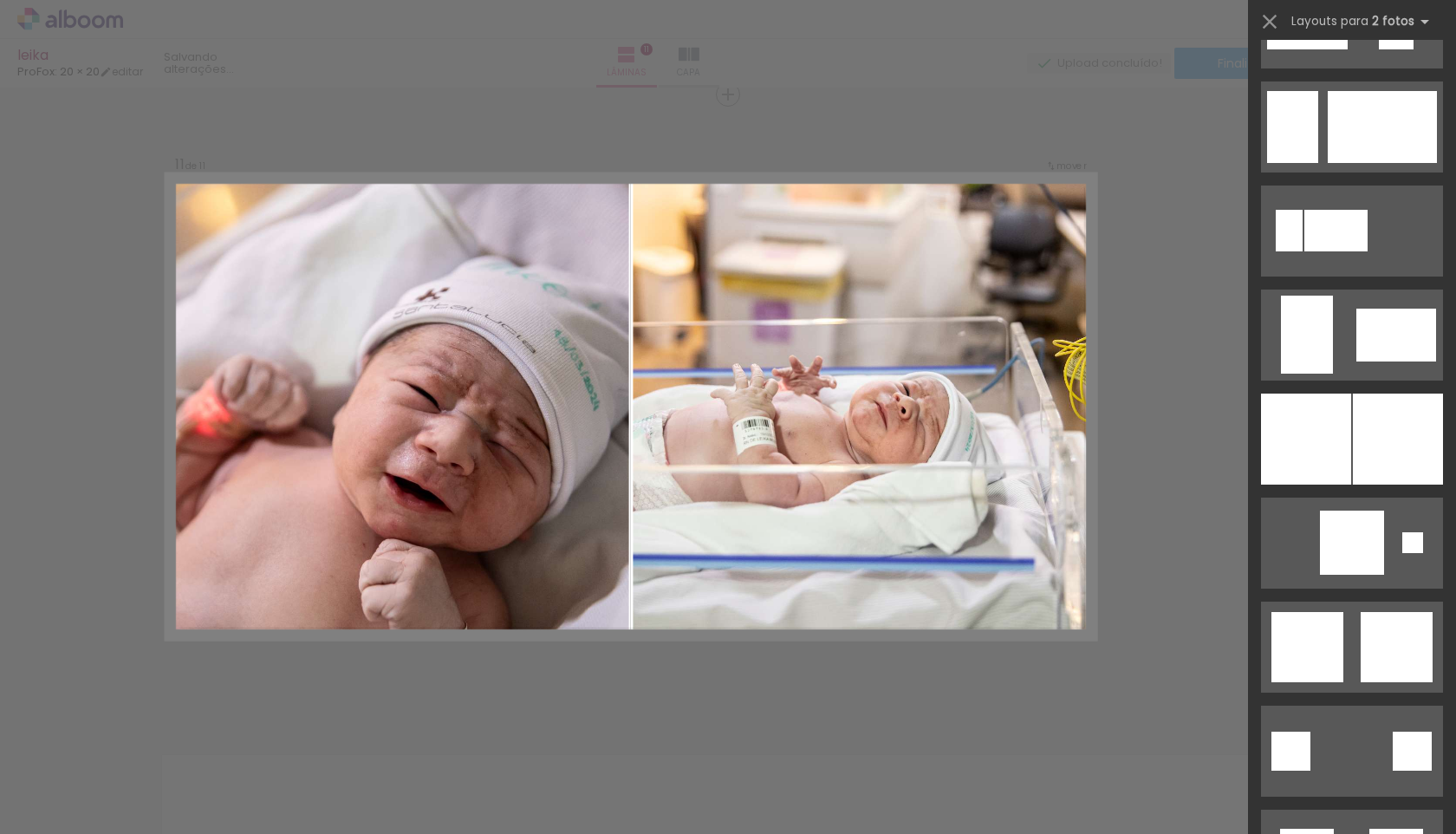 scroll, scrollTop: 3929, scrollLeft: 0, axis: vertical 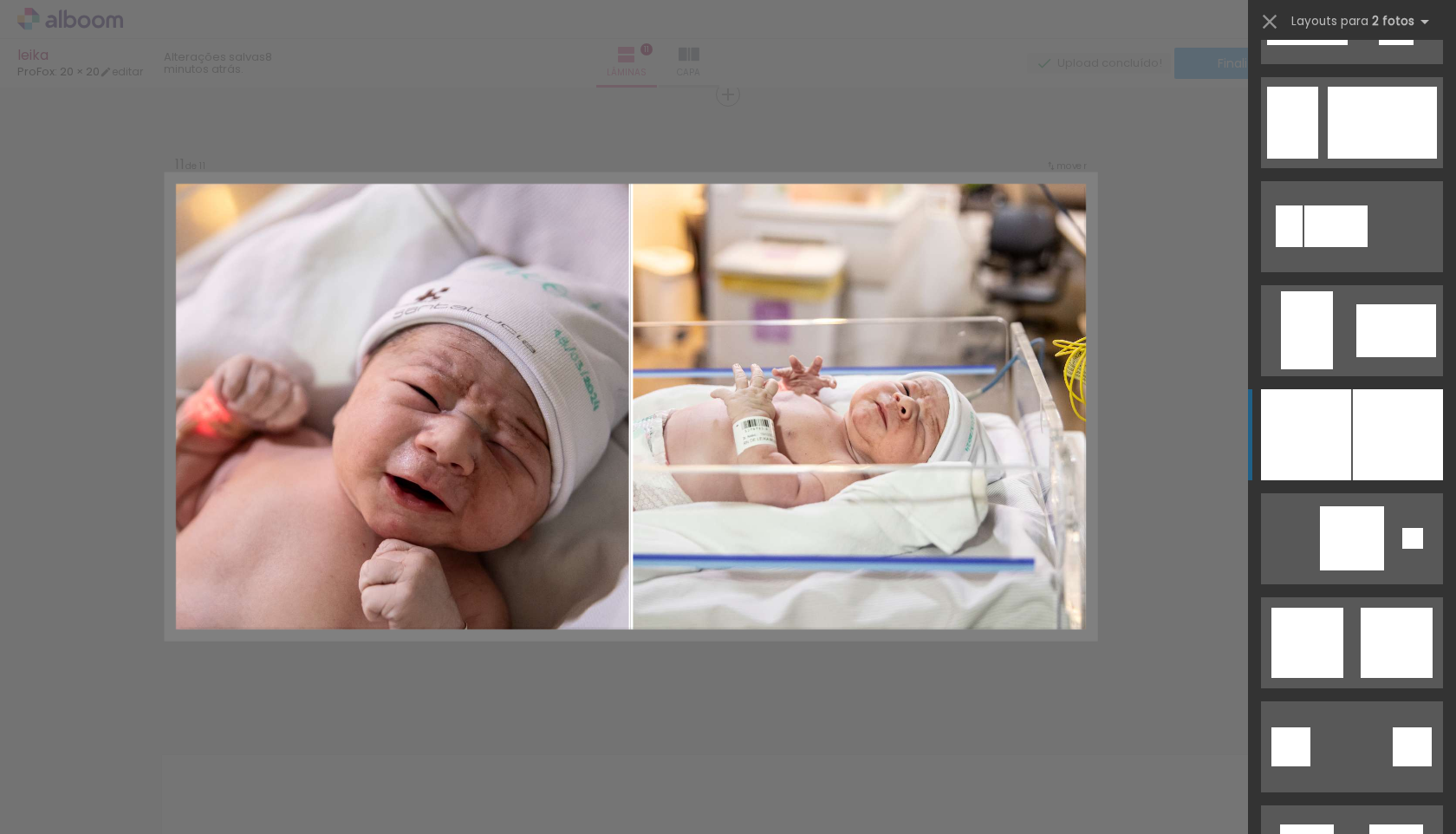 click at bounding box center [1396, -814] 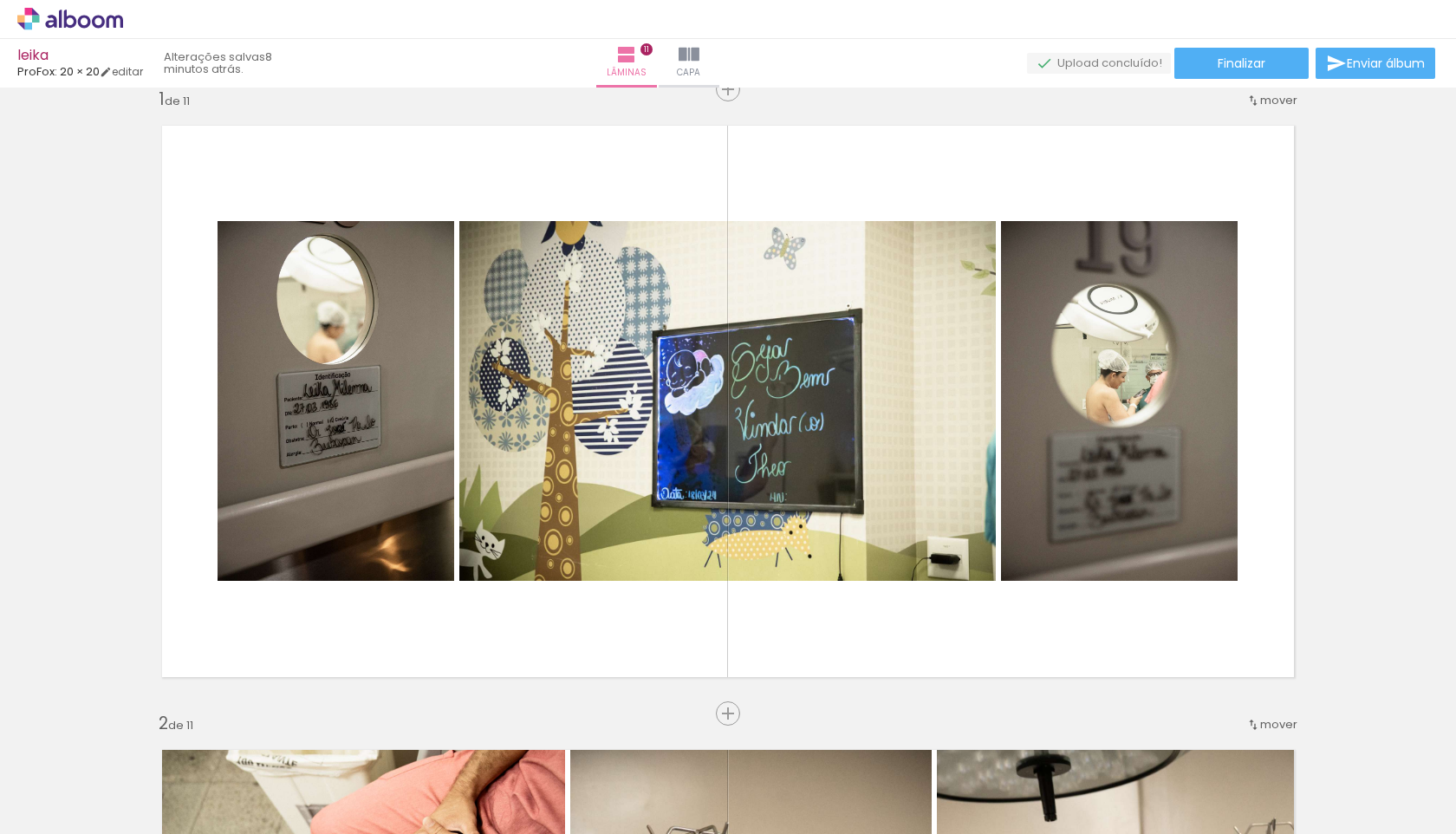 scroll, scrollTop: 0, scrollLeft: 0, axis: both 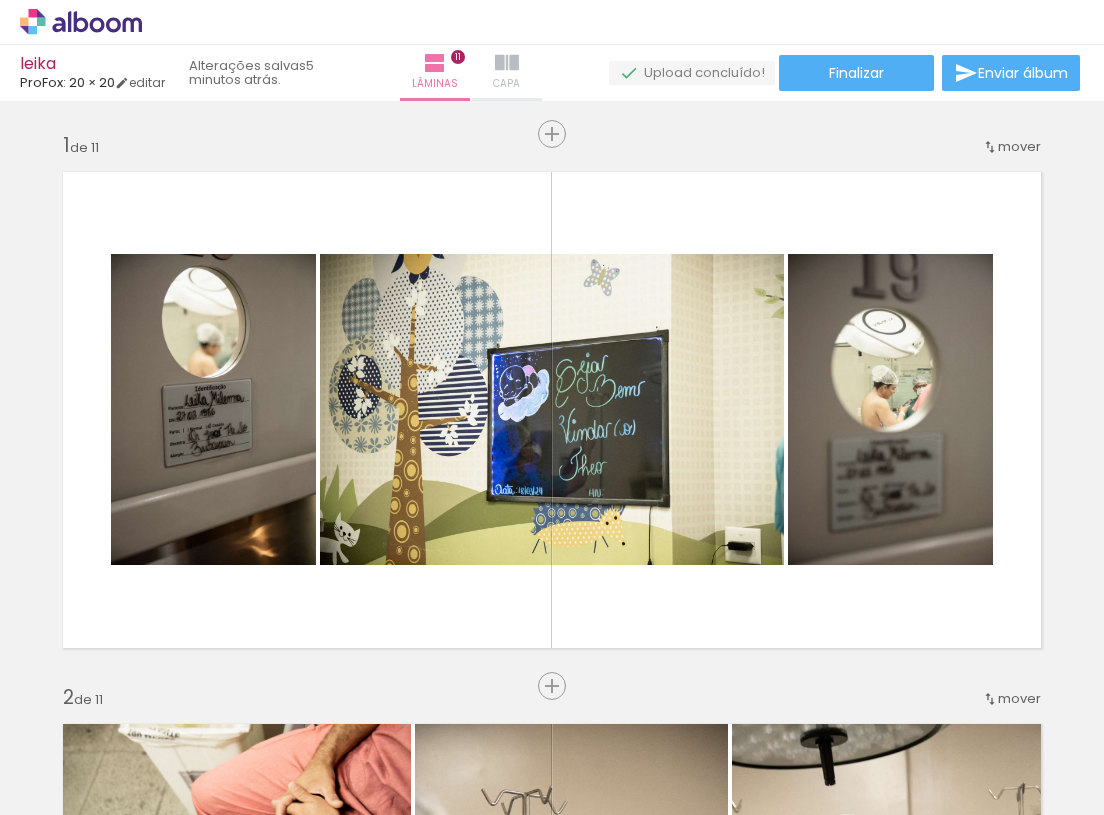 click at bounding box center [507, 63] 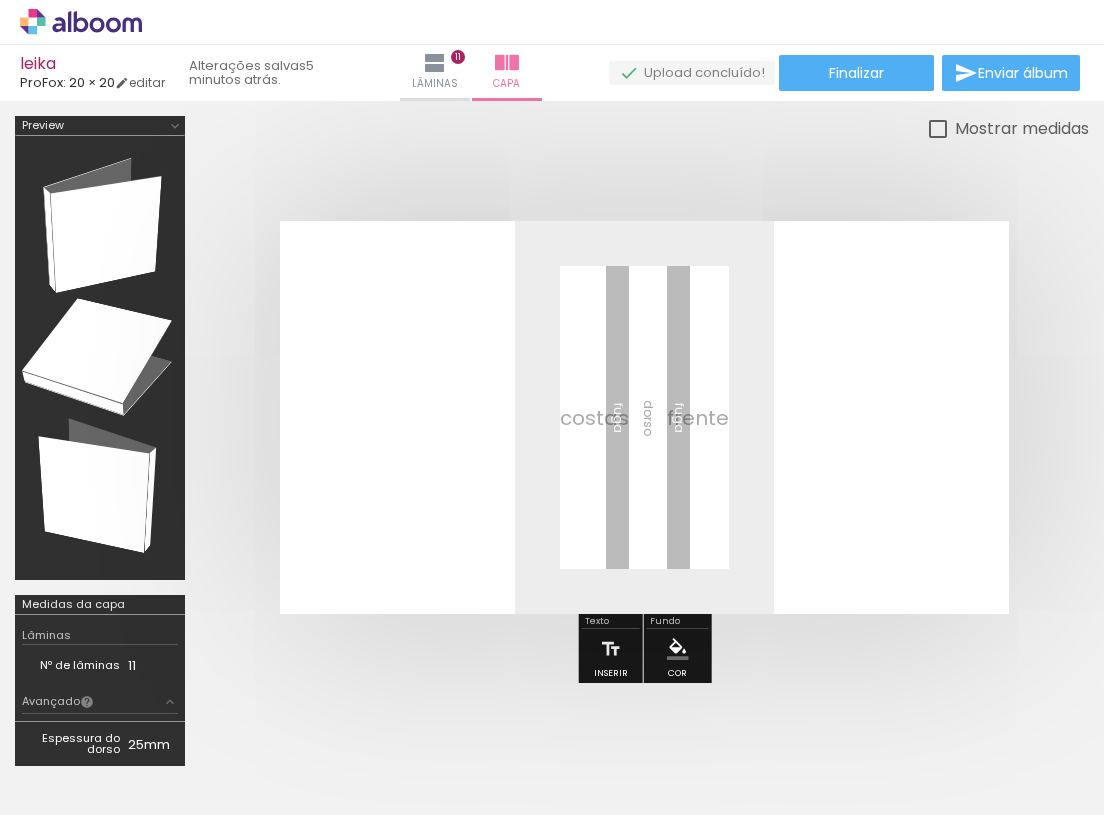scroll, scrollTop: 0, scrollLeft: 3770, axis: horizontal 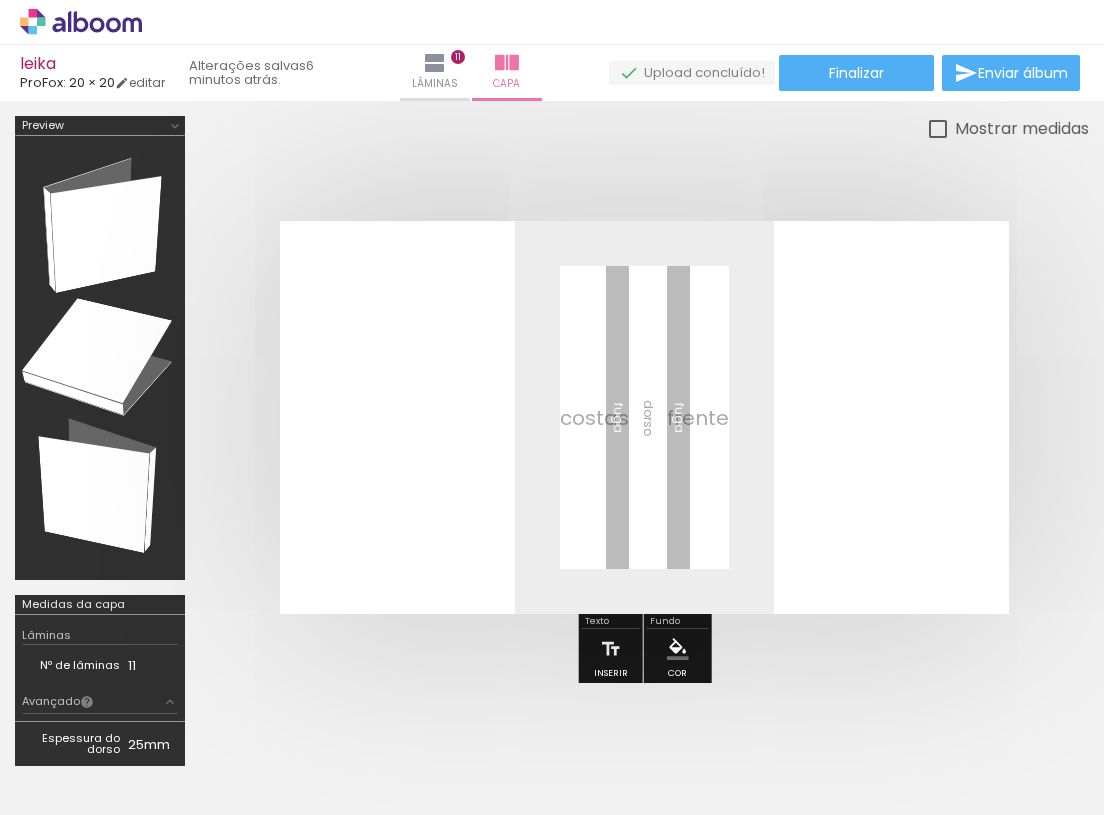 click on "Adicionar
Fotos" at bounding box center (71, 788) 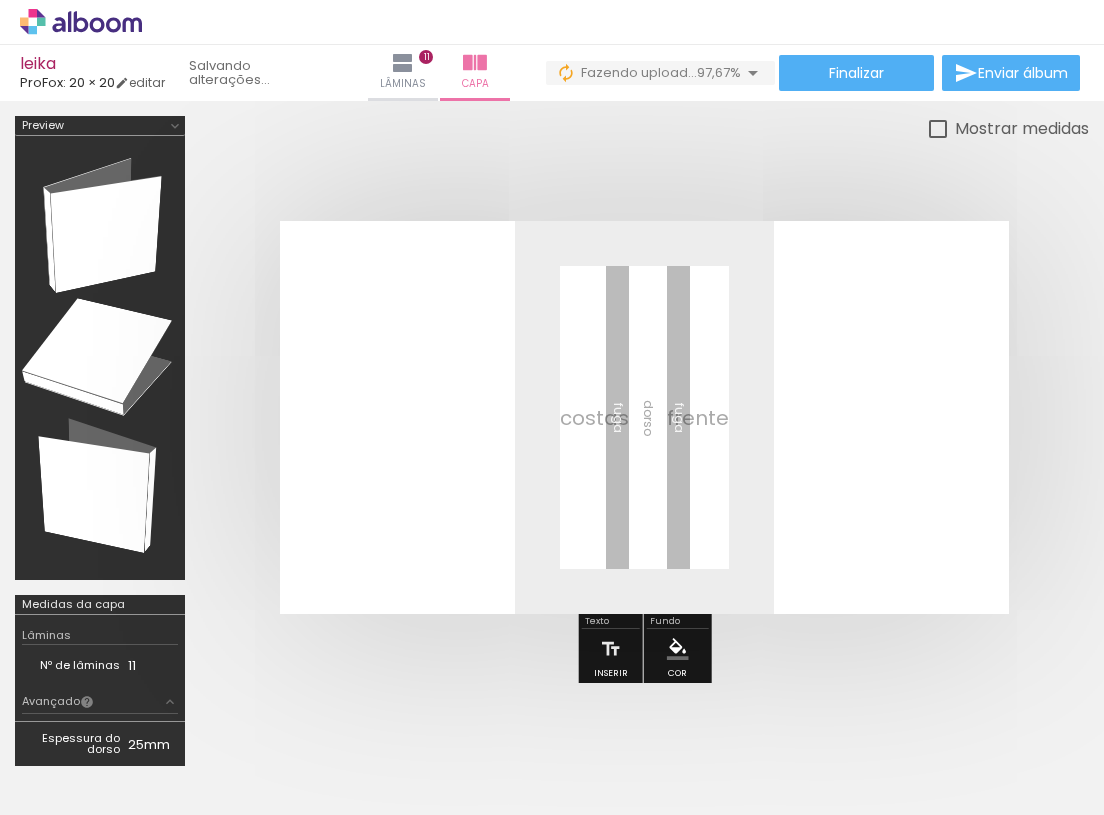 scroll, scrollTop: 0, scrollLeft: 3882, axis: horizontal 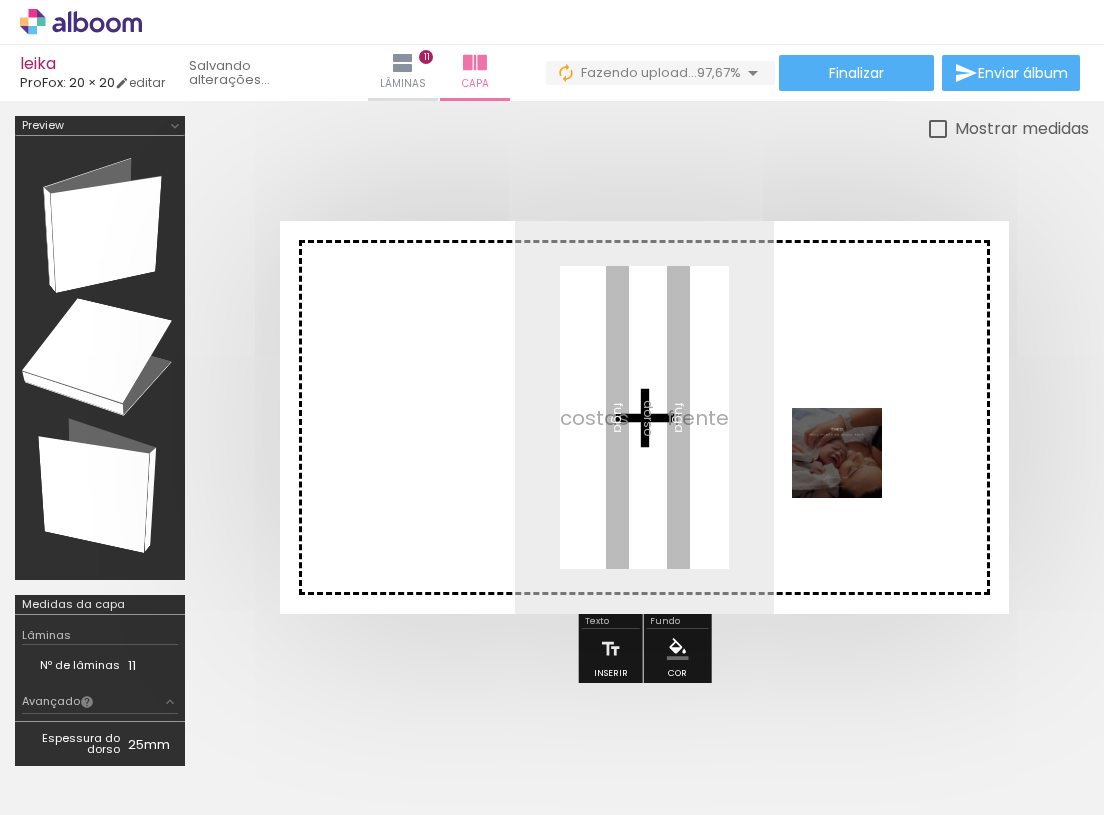 drag, startPoint x: 1035, startPoint y: 761, endPoint x: 848, endPoint y: 462, distance: 352.66132 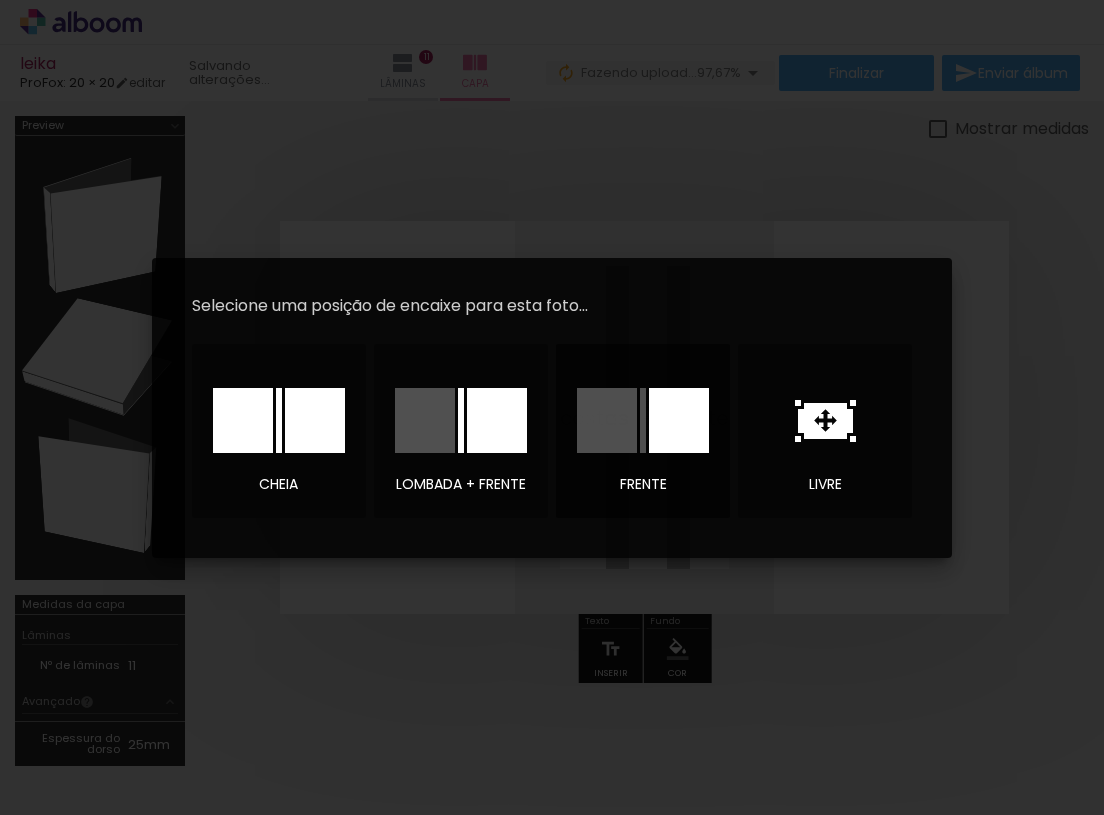 click at bounding box center (679, 420) 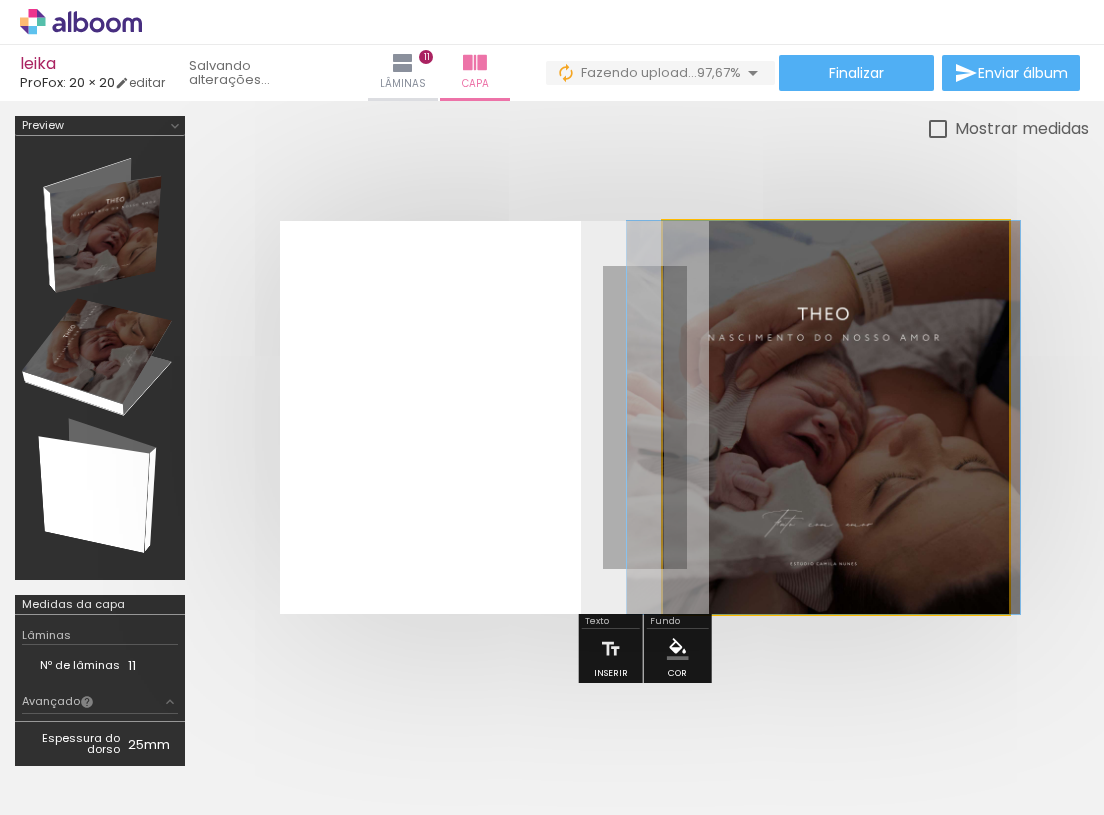drag, startPoint x: 913, startPoint y: 482, endPoint x: 901, endPoint y: 481, distance: 12.0415945 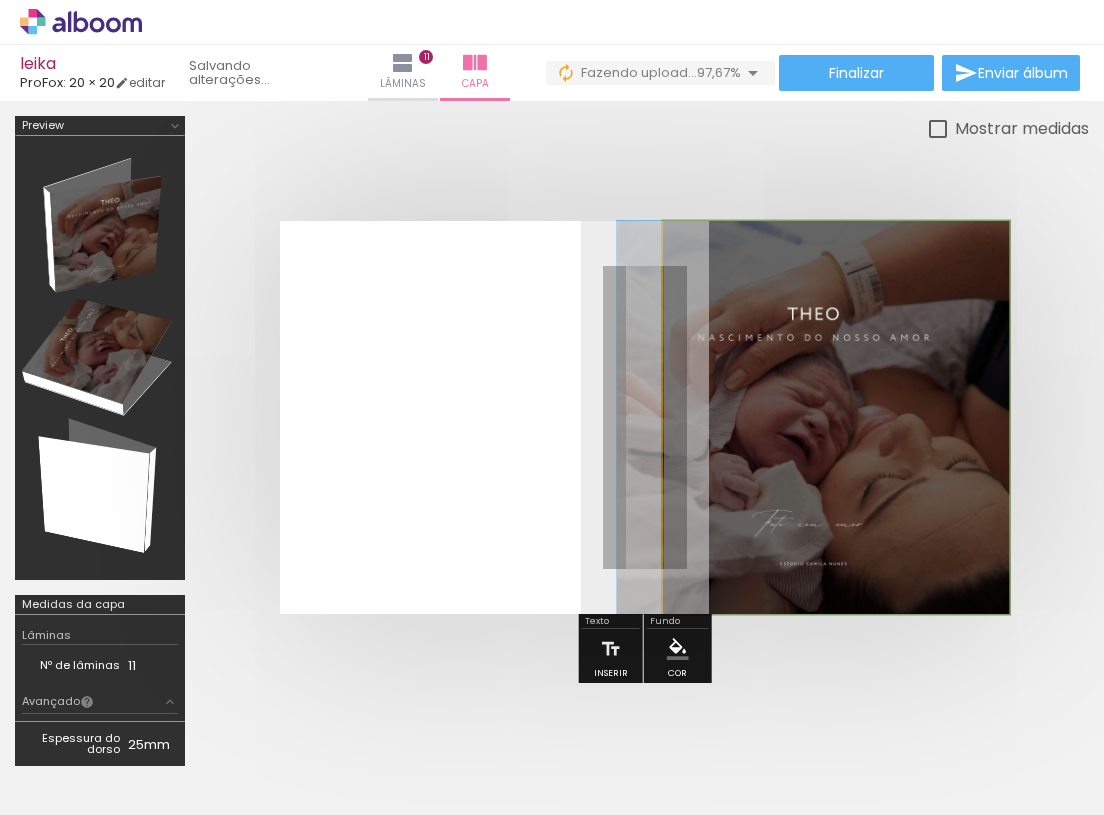 drag, startPoint x: 901, startPoint y: 481, endPoint x: 891, endPoint y: 480, distance: 10.049875 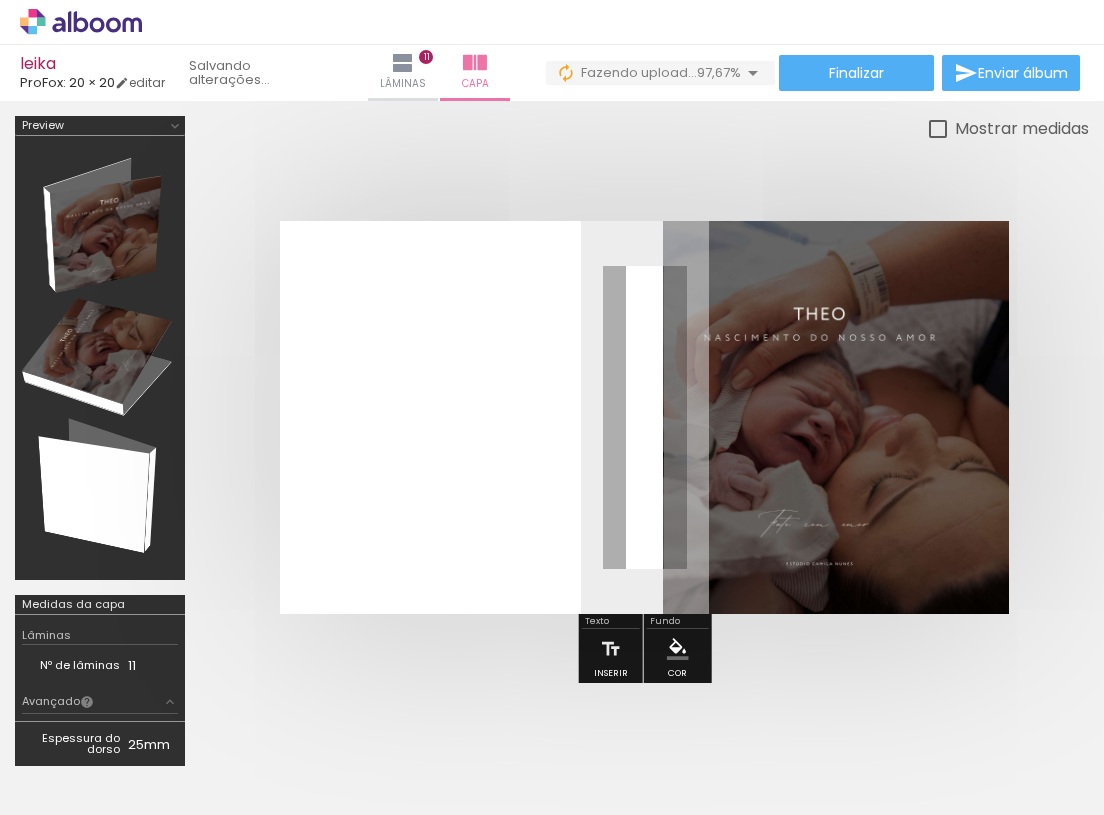 click at bounding box center (644, 417) 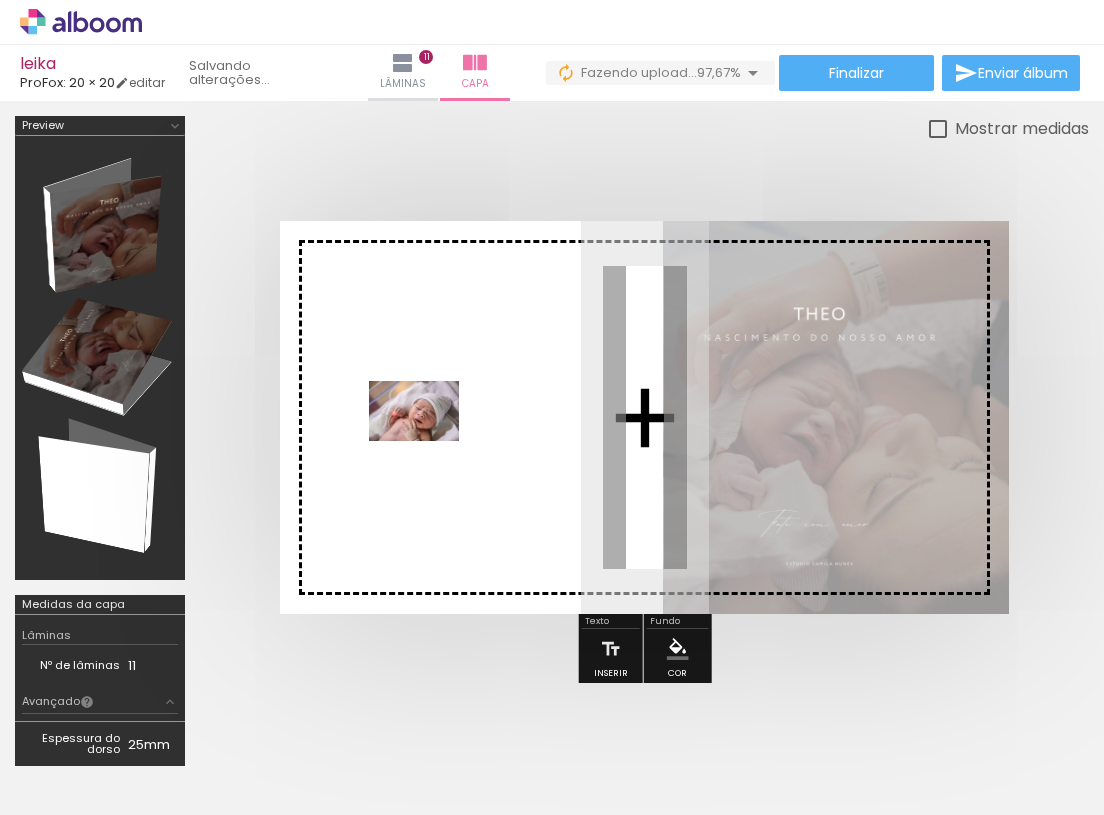 drag, startPoint x: 159, startPoint y: 765, endPoint x: 437, endPoint y: 436, distance: 430.72614 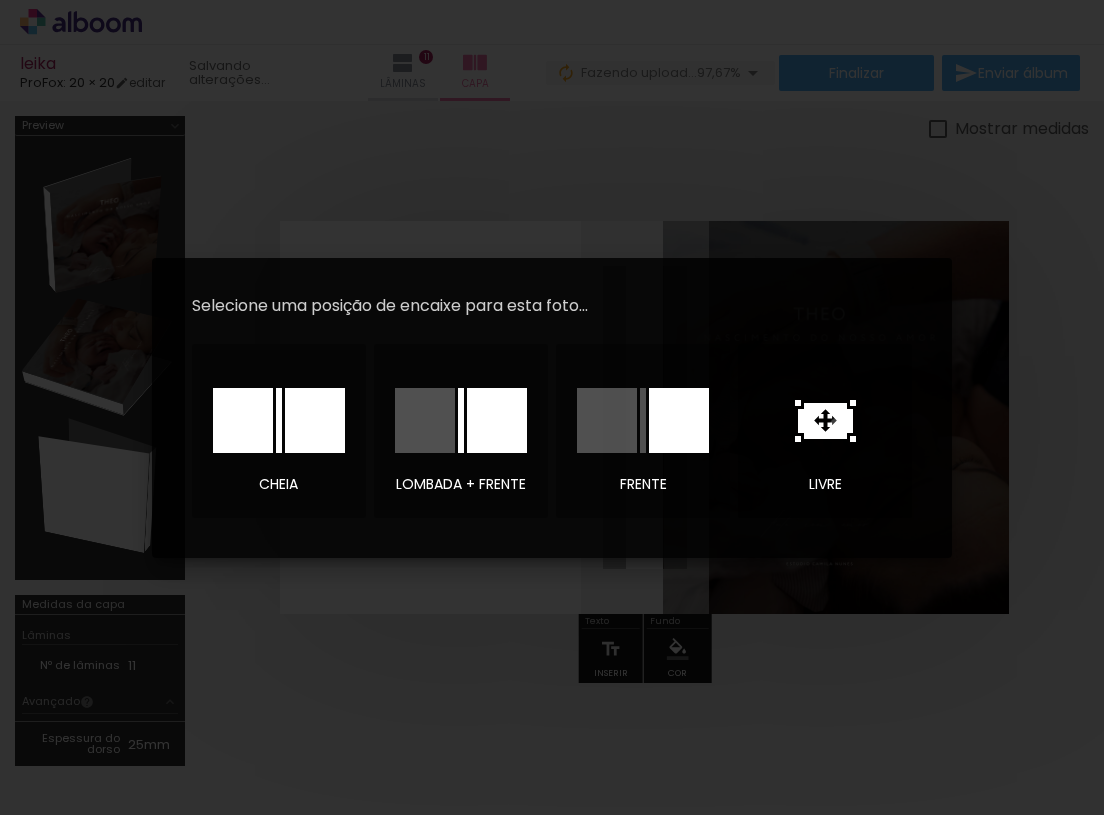 click 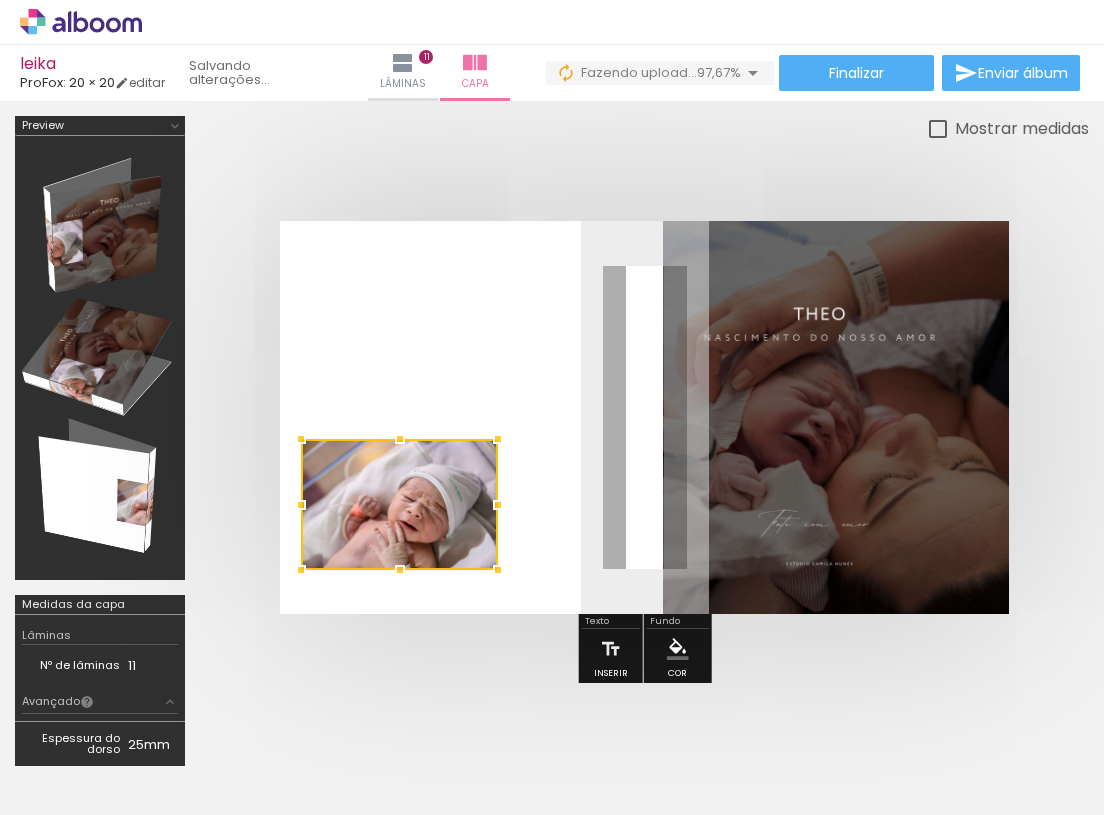 drag, startPoint x: 672, startPoint y: 417, endPoint x: 428, endPoint y: 504, distance: 259.04633 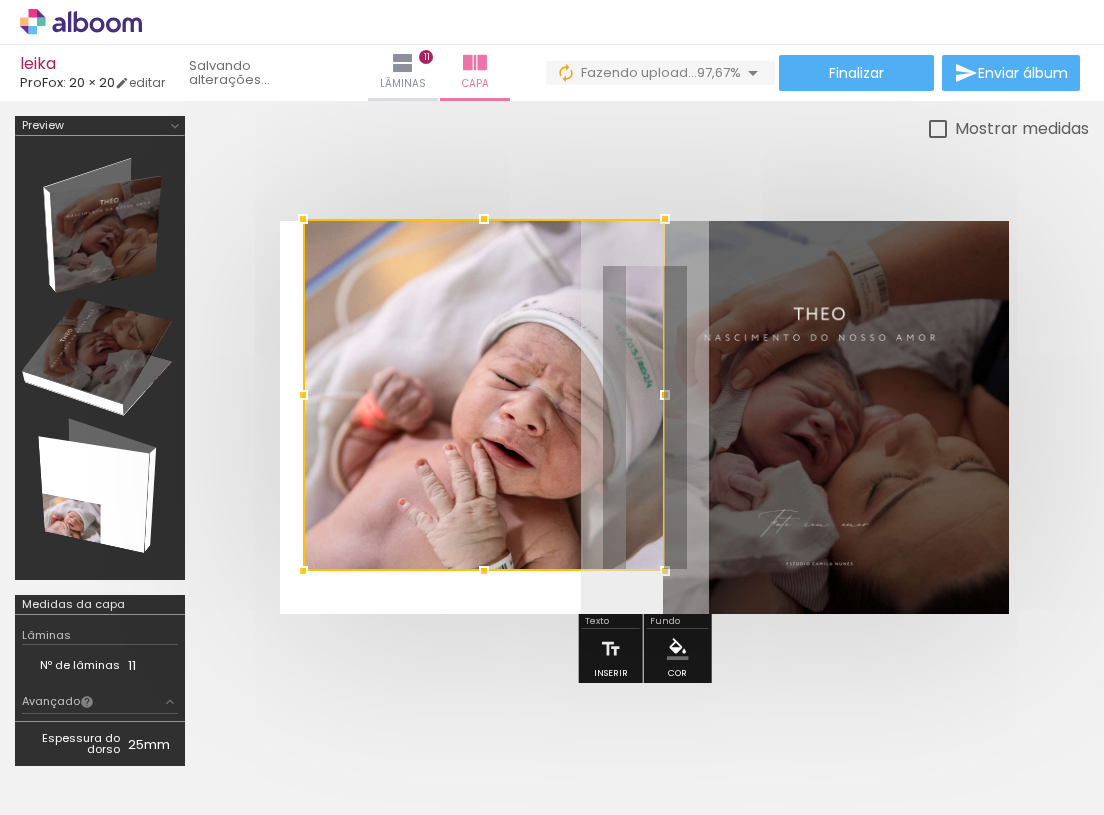 drag, startPoint x: 499, startPoint y: 440, endPoint x: 664, endPoint y: 250, distance: 251.64459 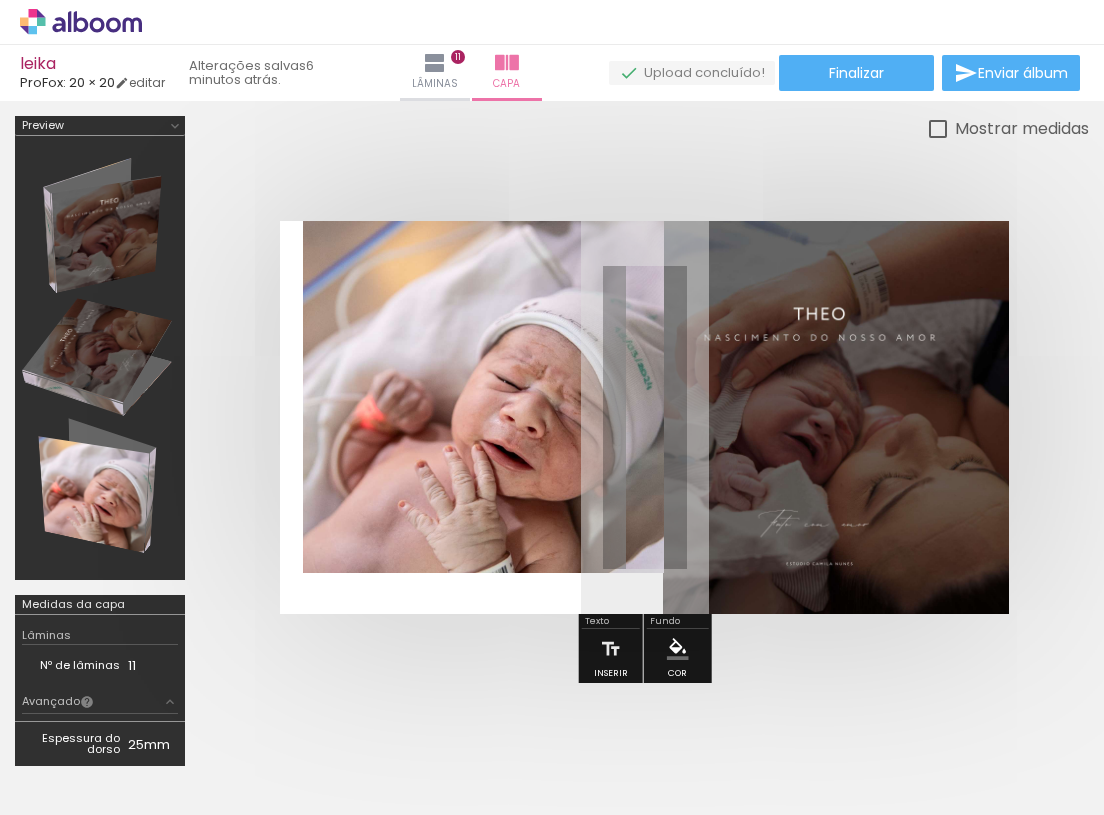 click on "Mostrar medidas" at bounding box center [644, 128] 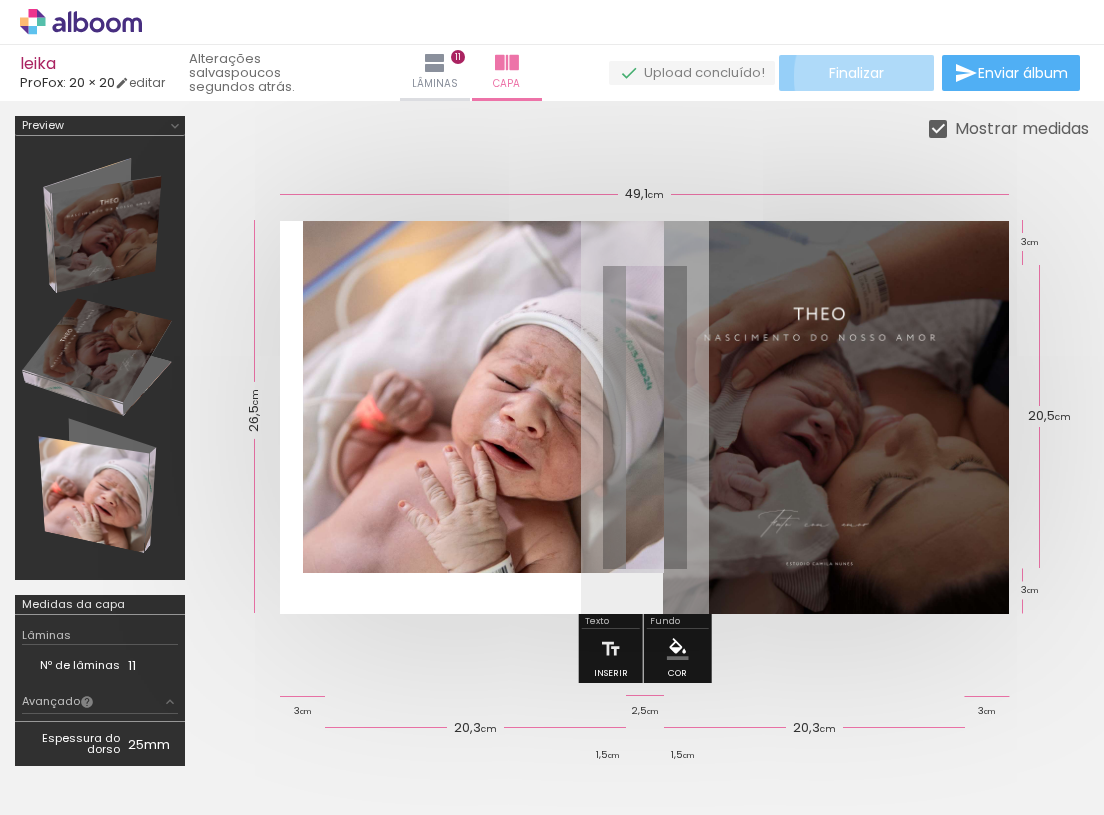 click on "Finalizar" 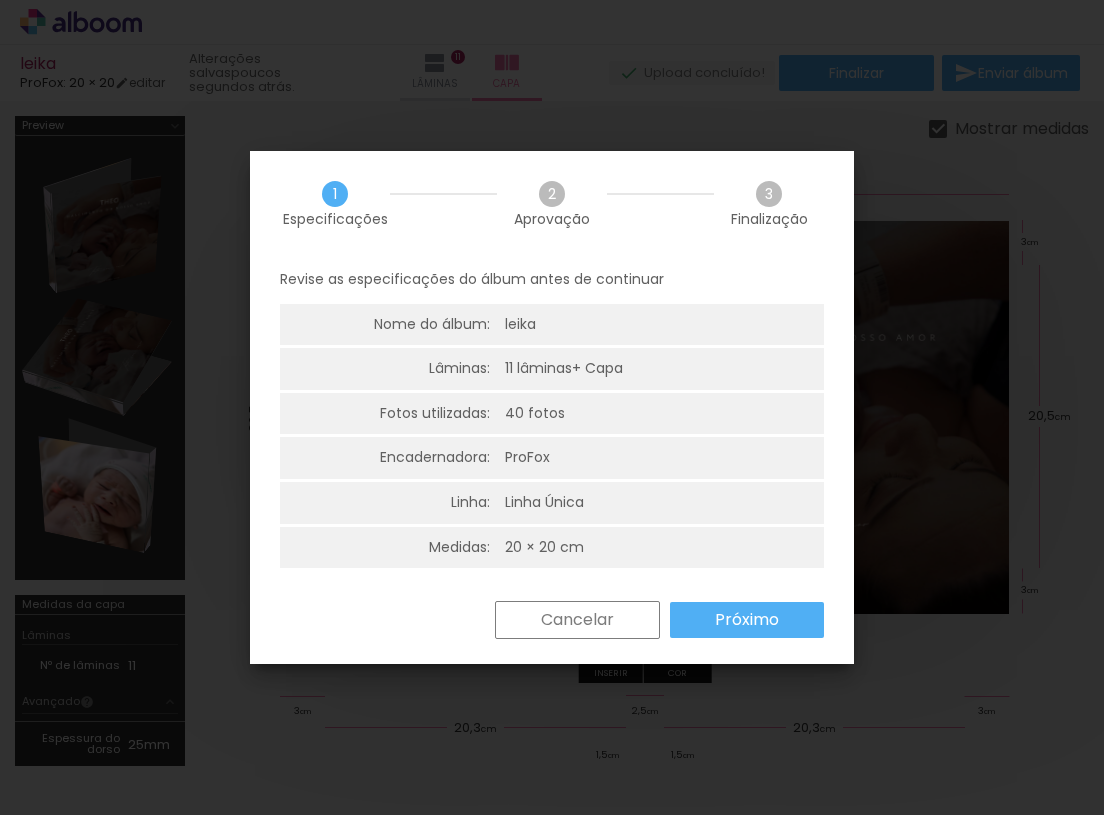 click on "Próximo" at bounding box center [0, 0] 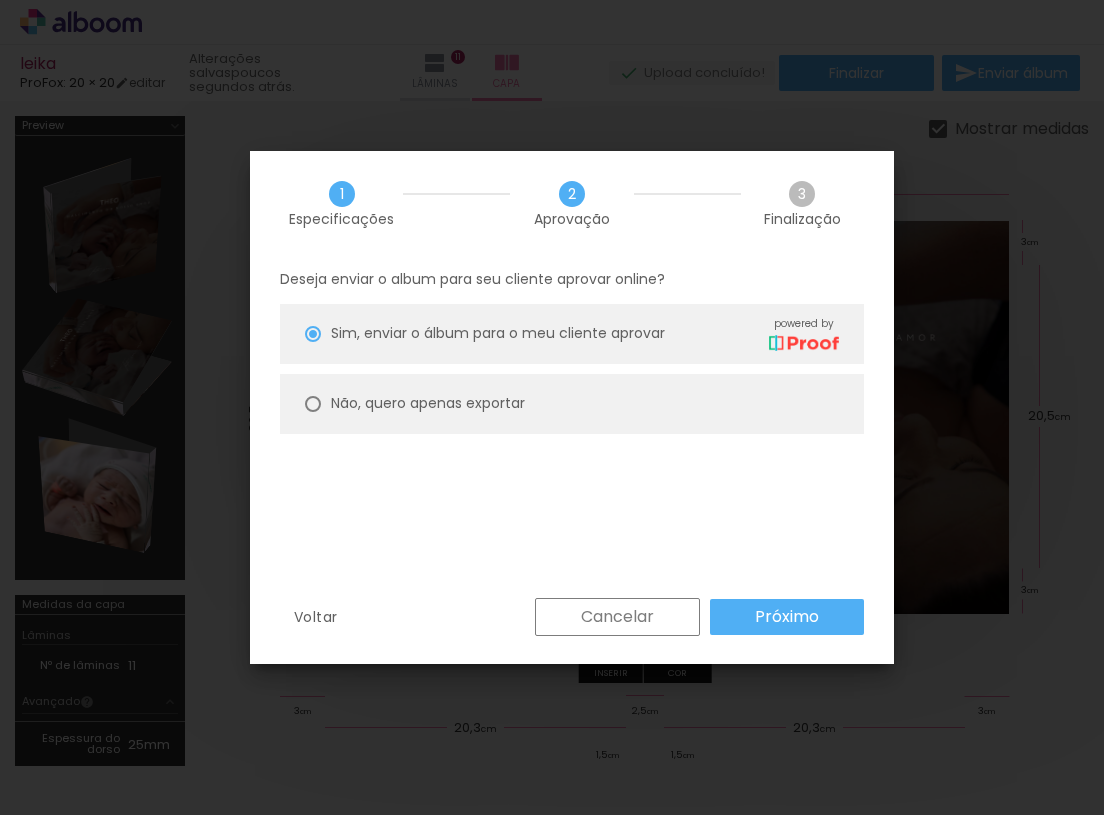 click on "Não, quero apenas exportar" at bounding box center (0, 0) 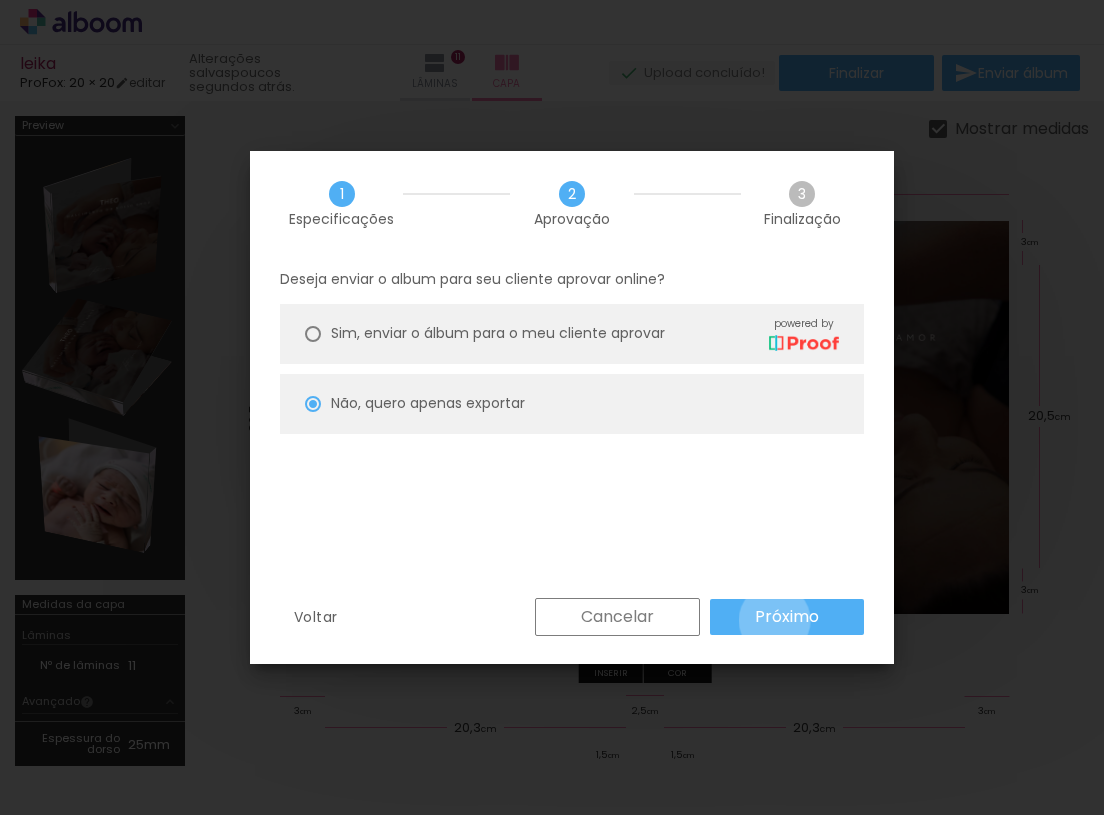 click on "Próximo" at bounding box center [0, 0] 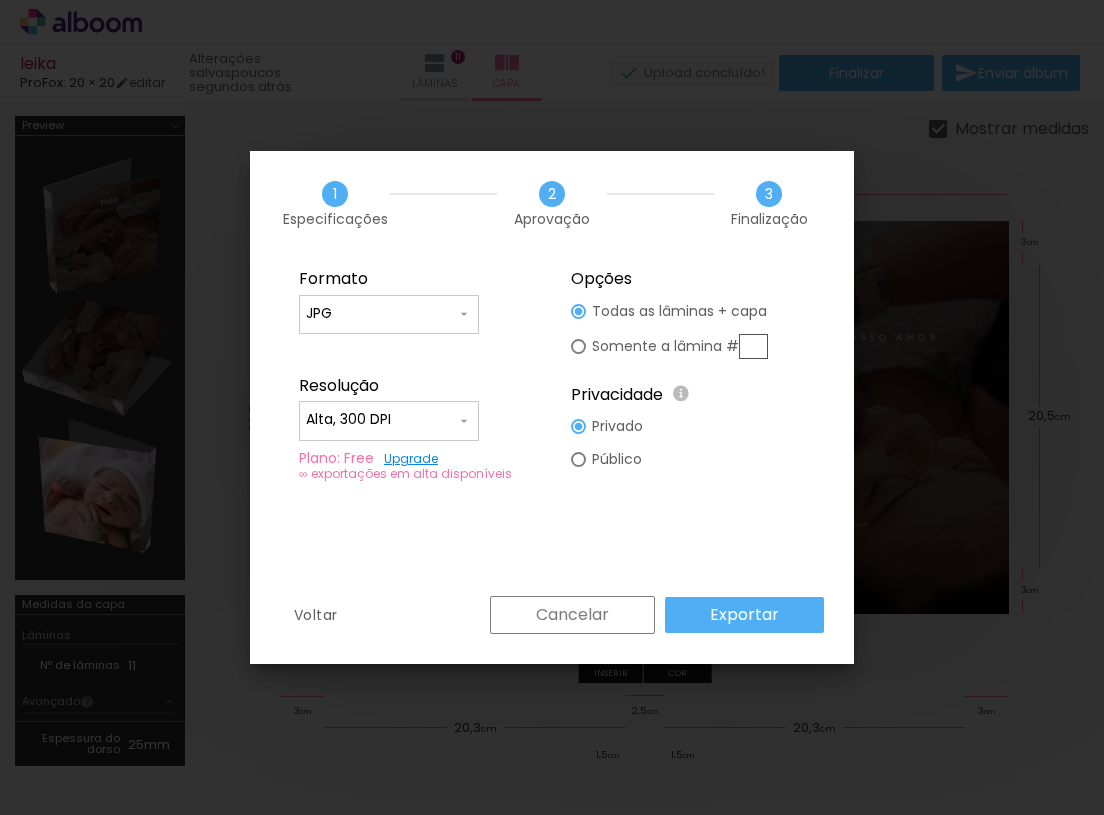 click on "Exportar" at bounding box center [0, 0] 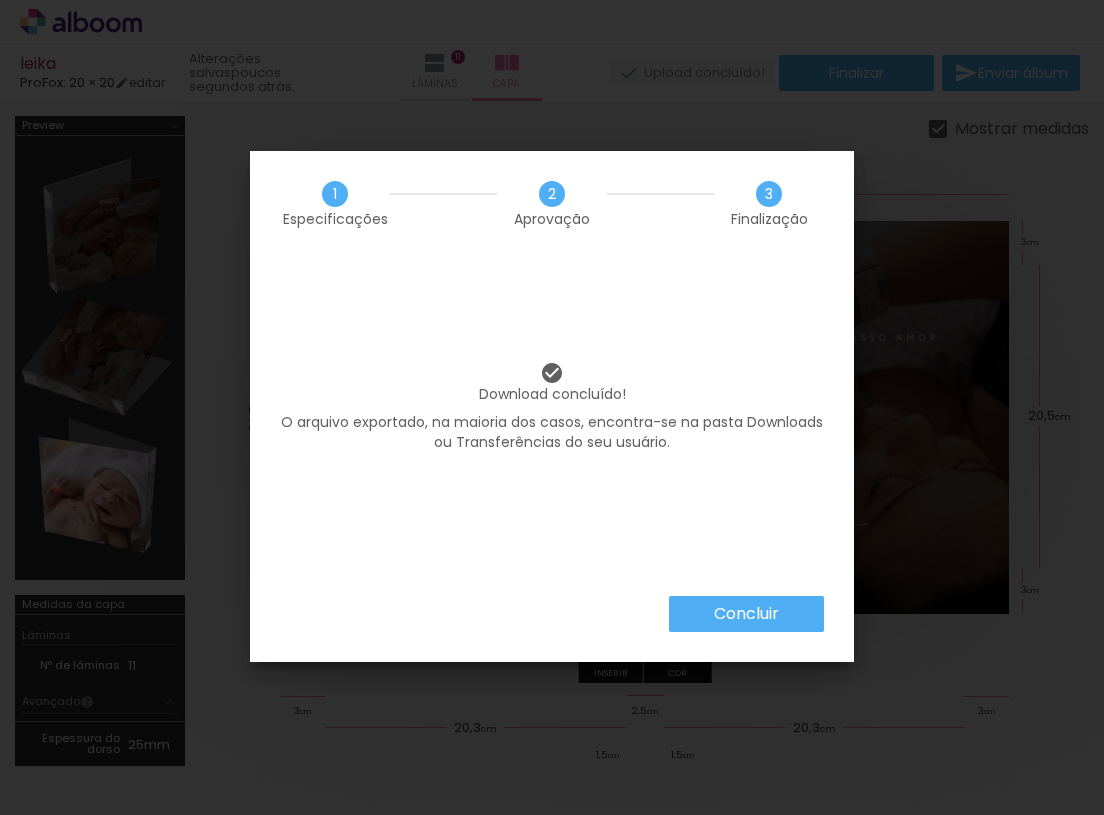 click on "Concluir" at bounding box center (0, 0) 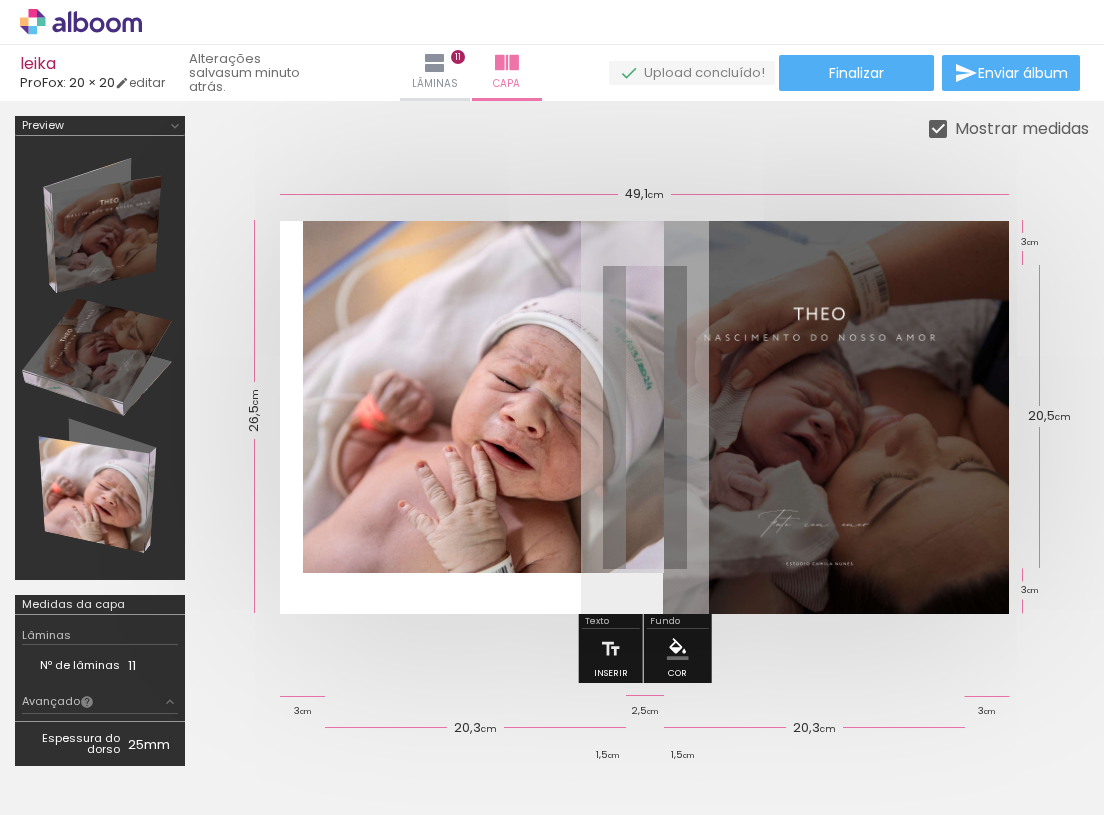 scroll, scrollTop: 0, scrollLeft: 0, axis: both 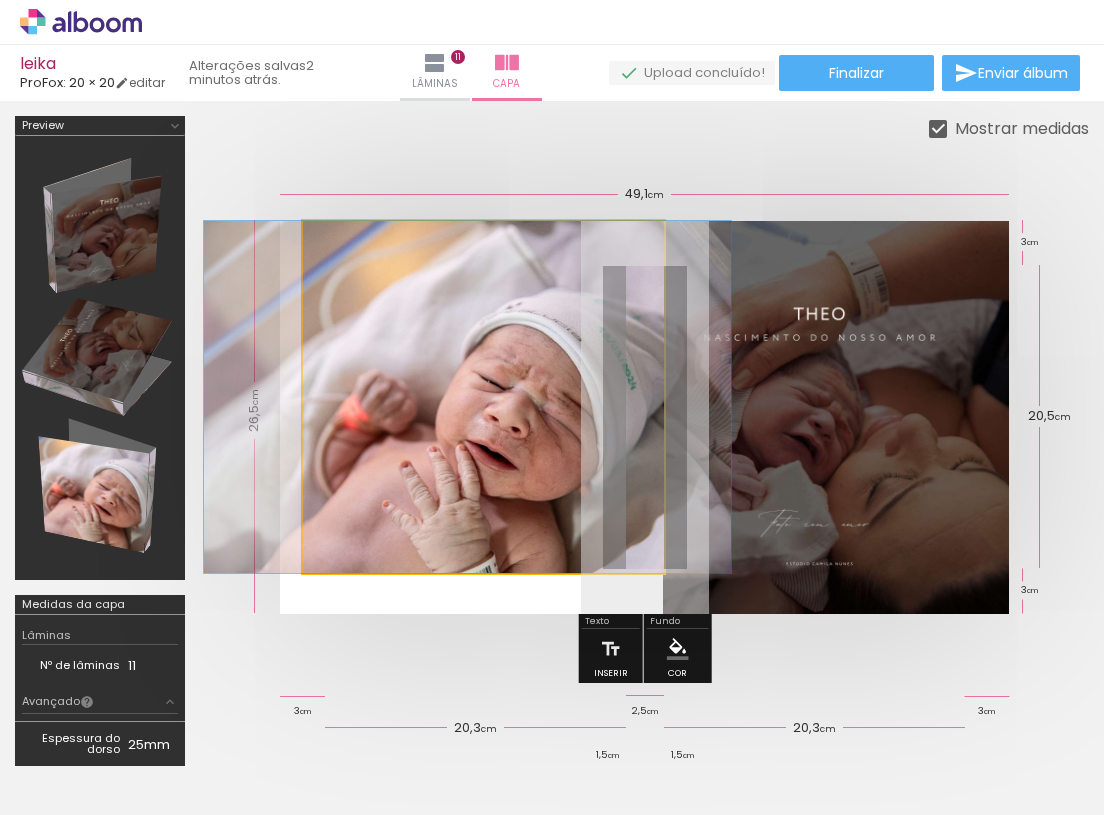 drag, startPoint x: 431, startPoint y: 426, endPoint x: 414, endPoint y: 478, distance: 54.708317 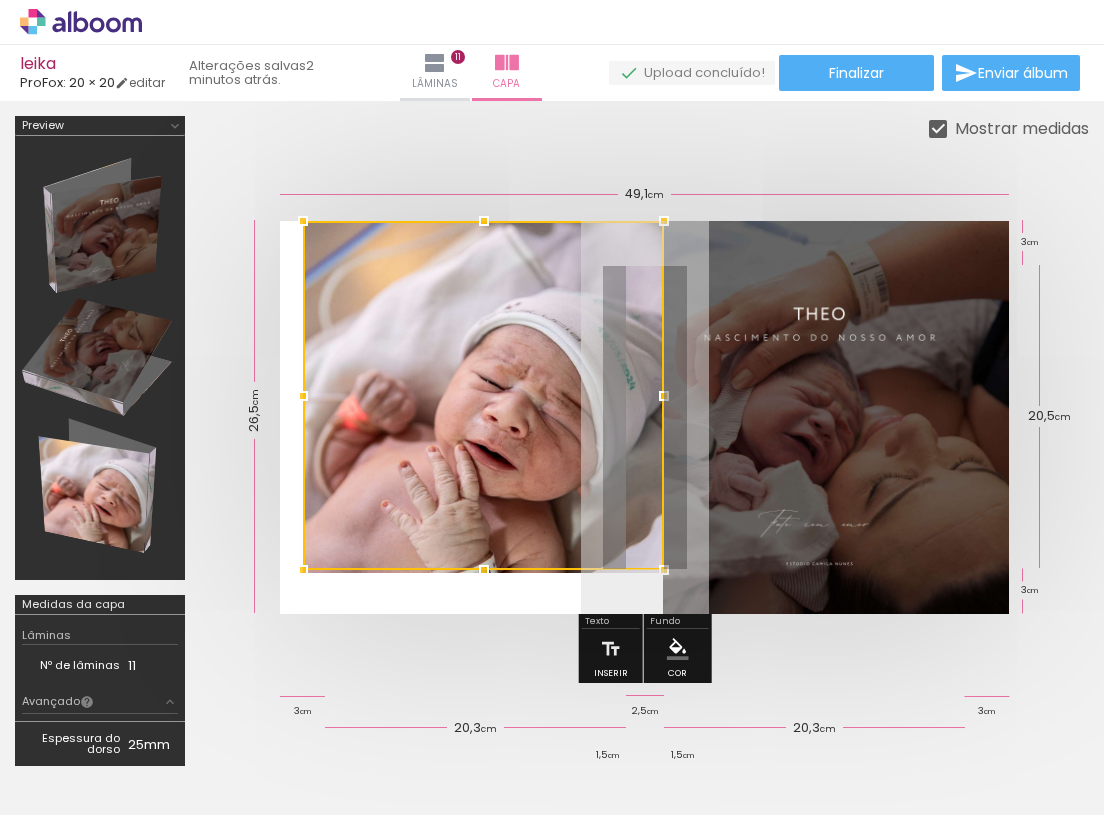 click at bounding box center (483, 395) 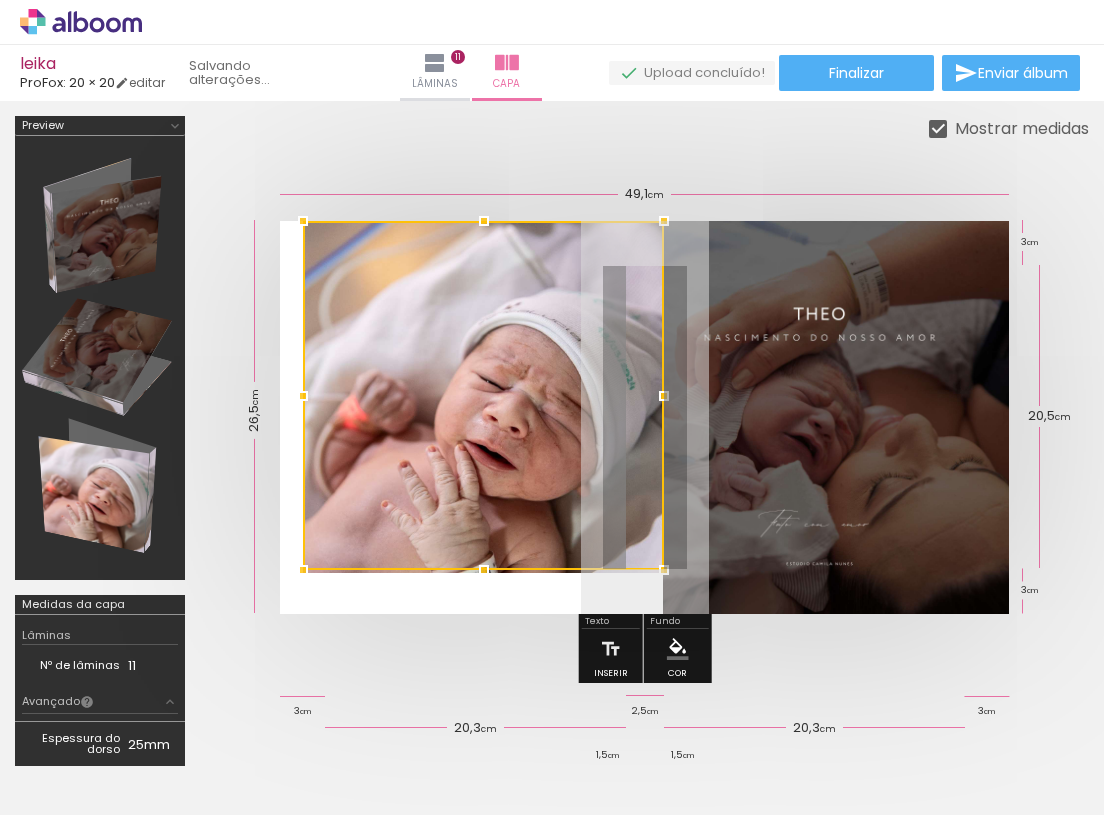 click at bounding box center [483, 395] 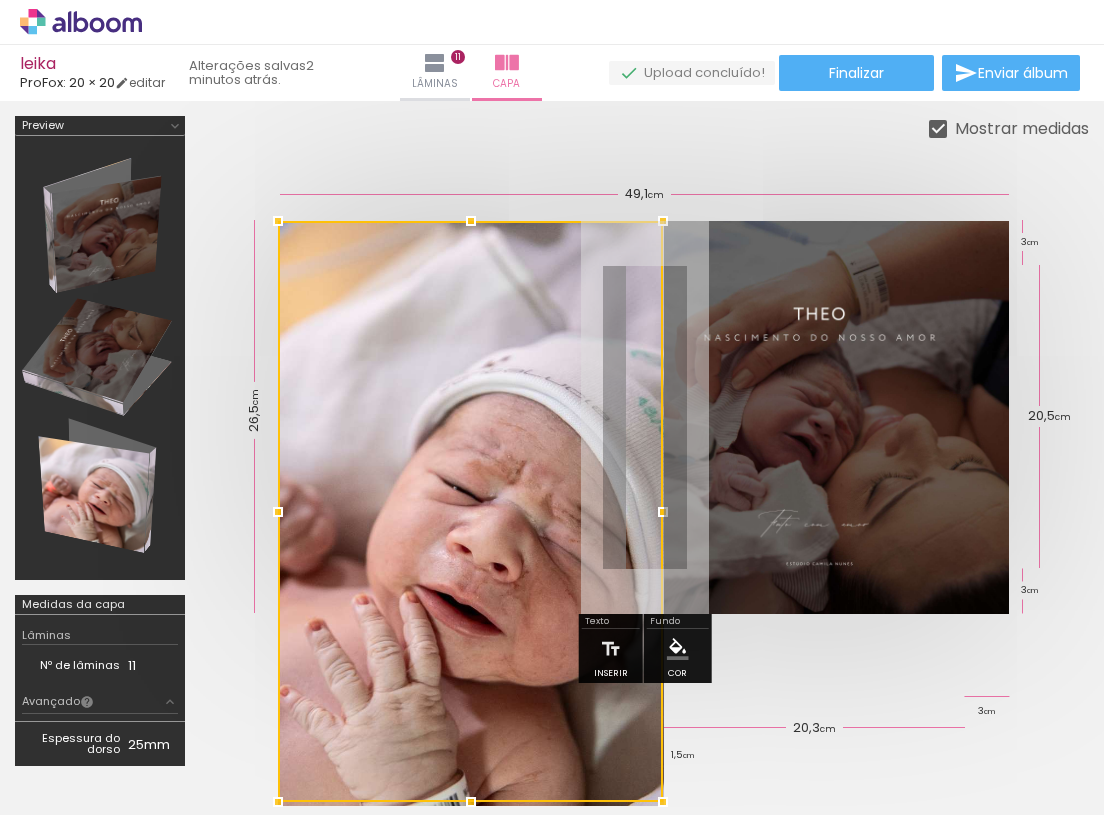 drag, startPoint x: 303, startPoint y: 570, endPoint x: 307, endPoint y: 556, distance: 14.56022 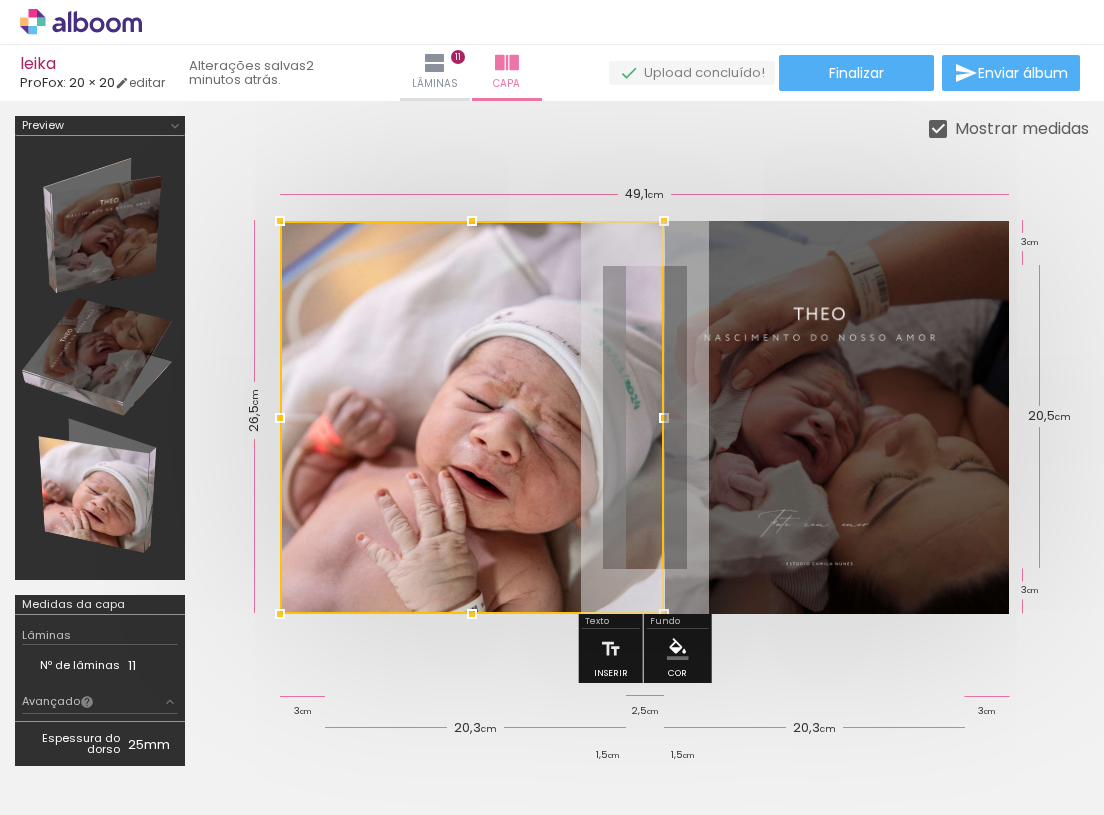 scroll, scrollTop: 0, scrollLeft: 0, axis: both 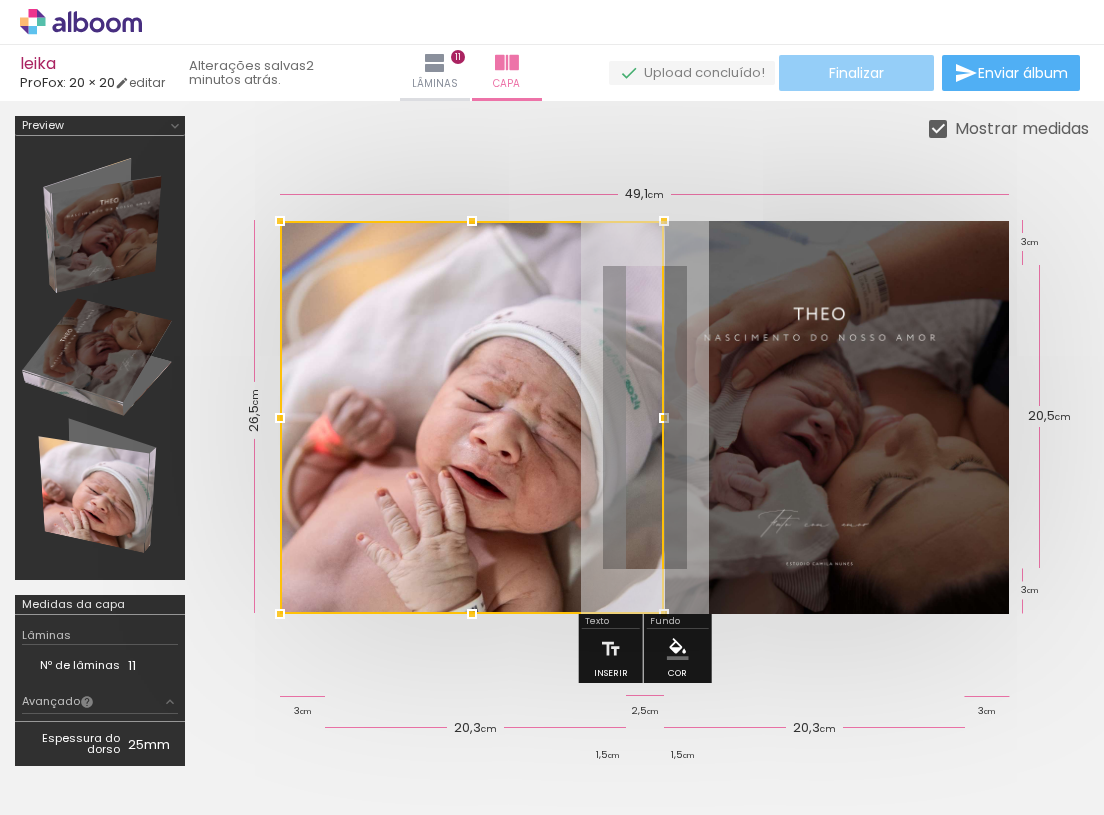 click on "Finalizar" 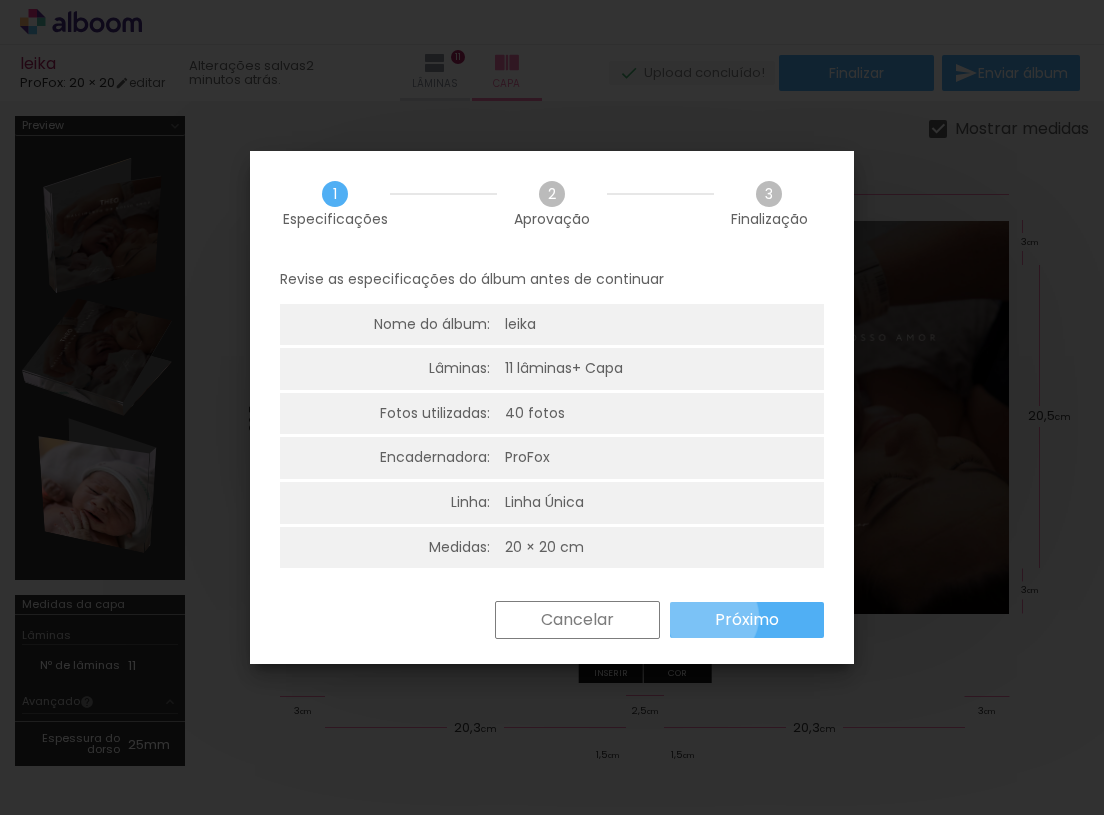 click on "Próximo" at bounding box center (747, 620) 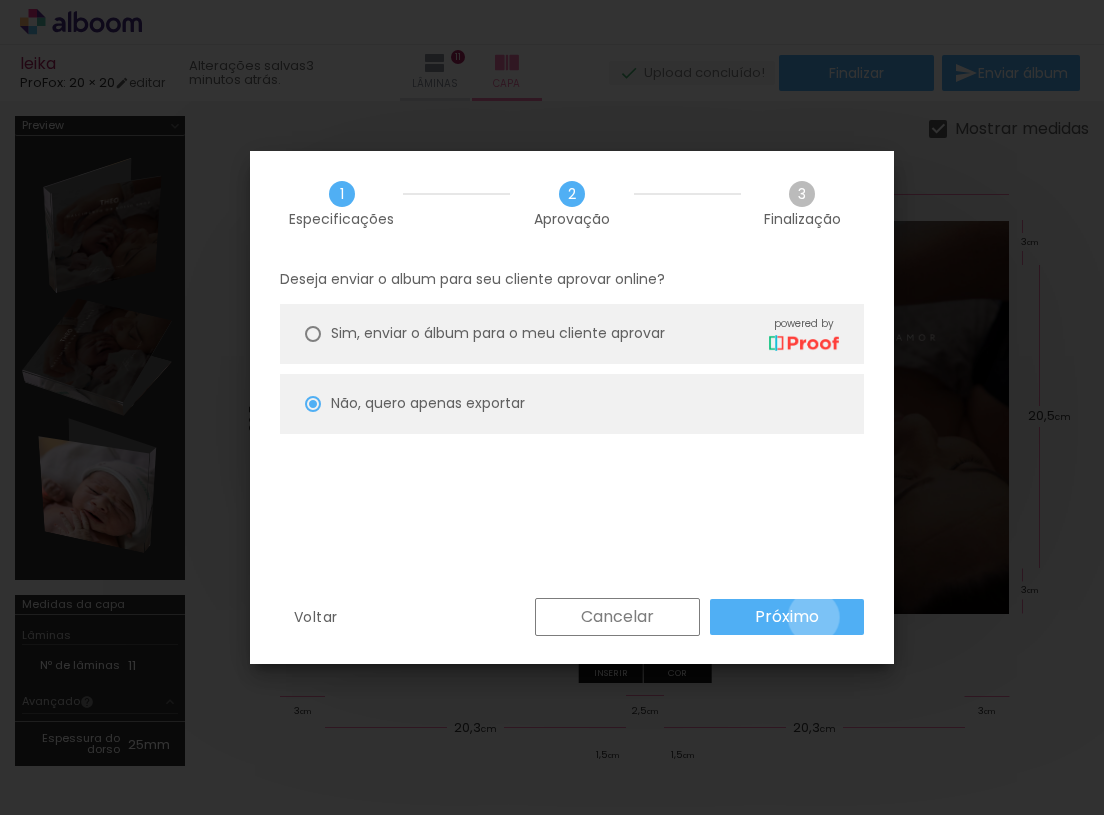 click on "Próximo" at bounding box center (0, 0) 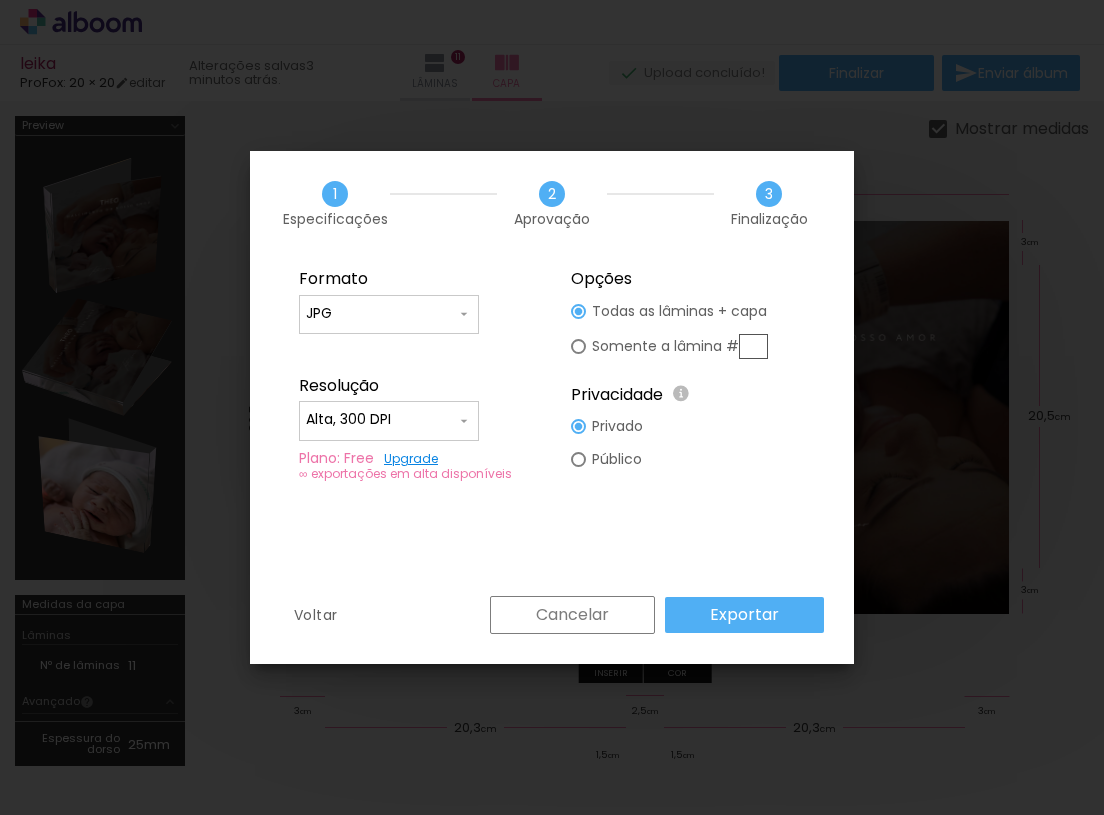 click on "Exportar" at bounding box center [0, 0] 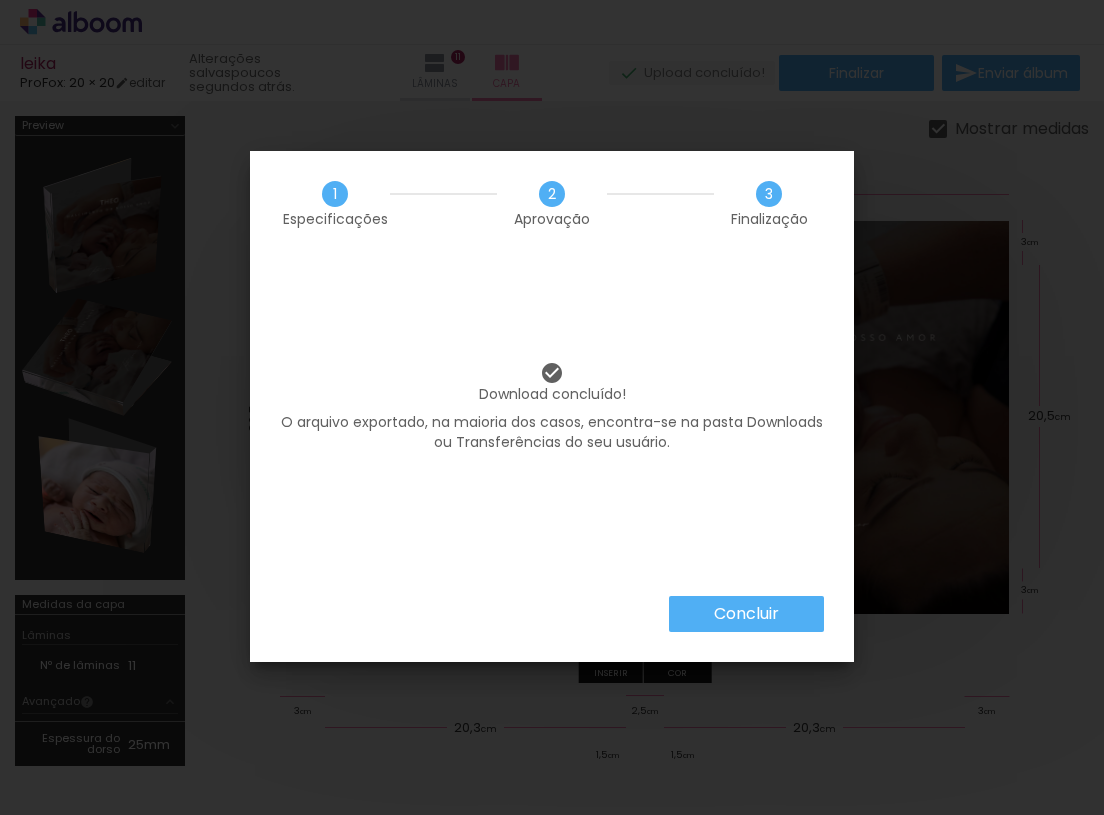 click on "Concluir" at bounding box center (0, 0) 